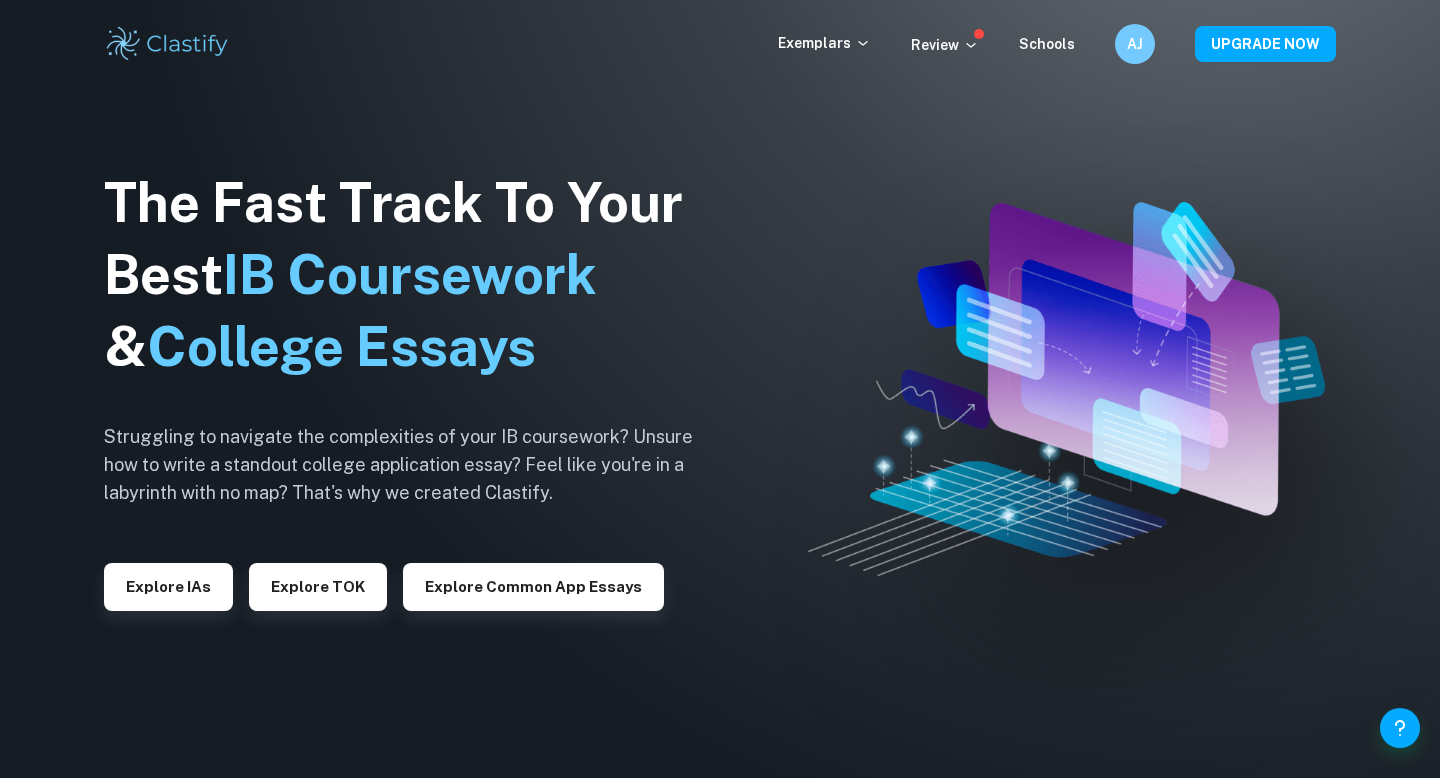scroll, scrollTop: 0, scrollLeft: 0, axis: both 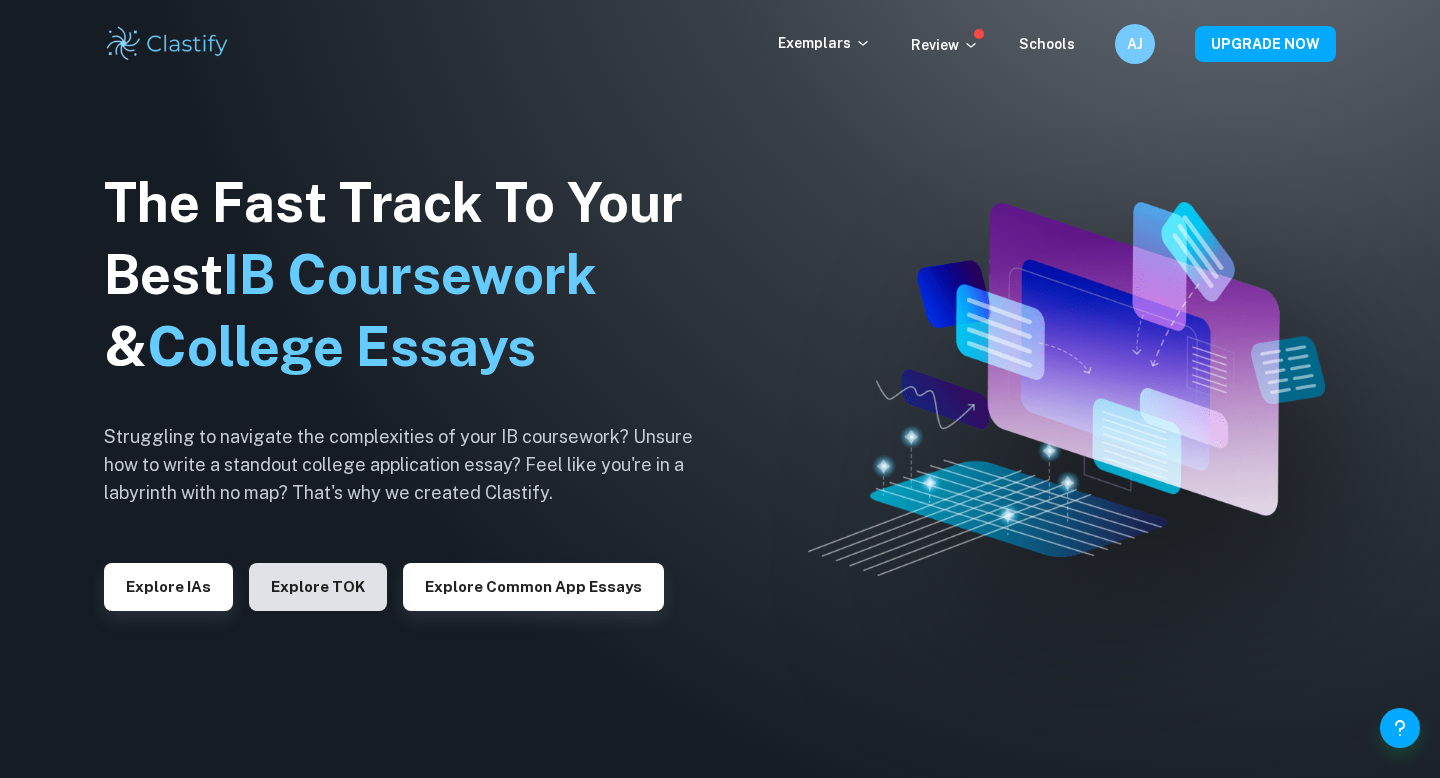 click on "Explore TOK" at bounding box center (318, 587) 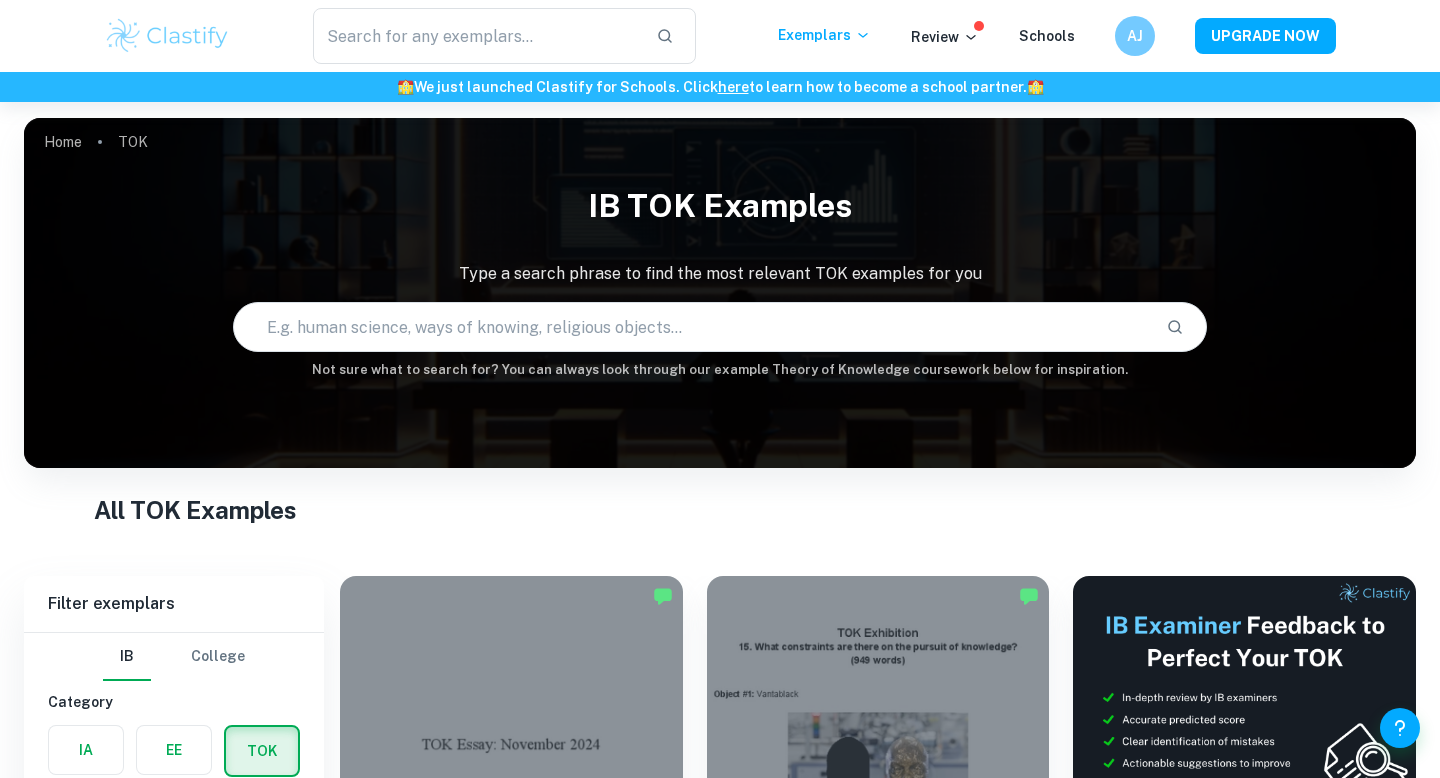 scroll, scrollTop: 209, scrollLeft: 0, axis: vertical 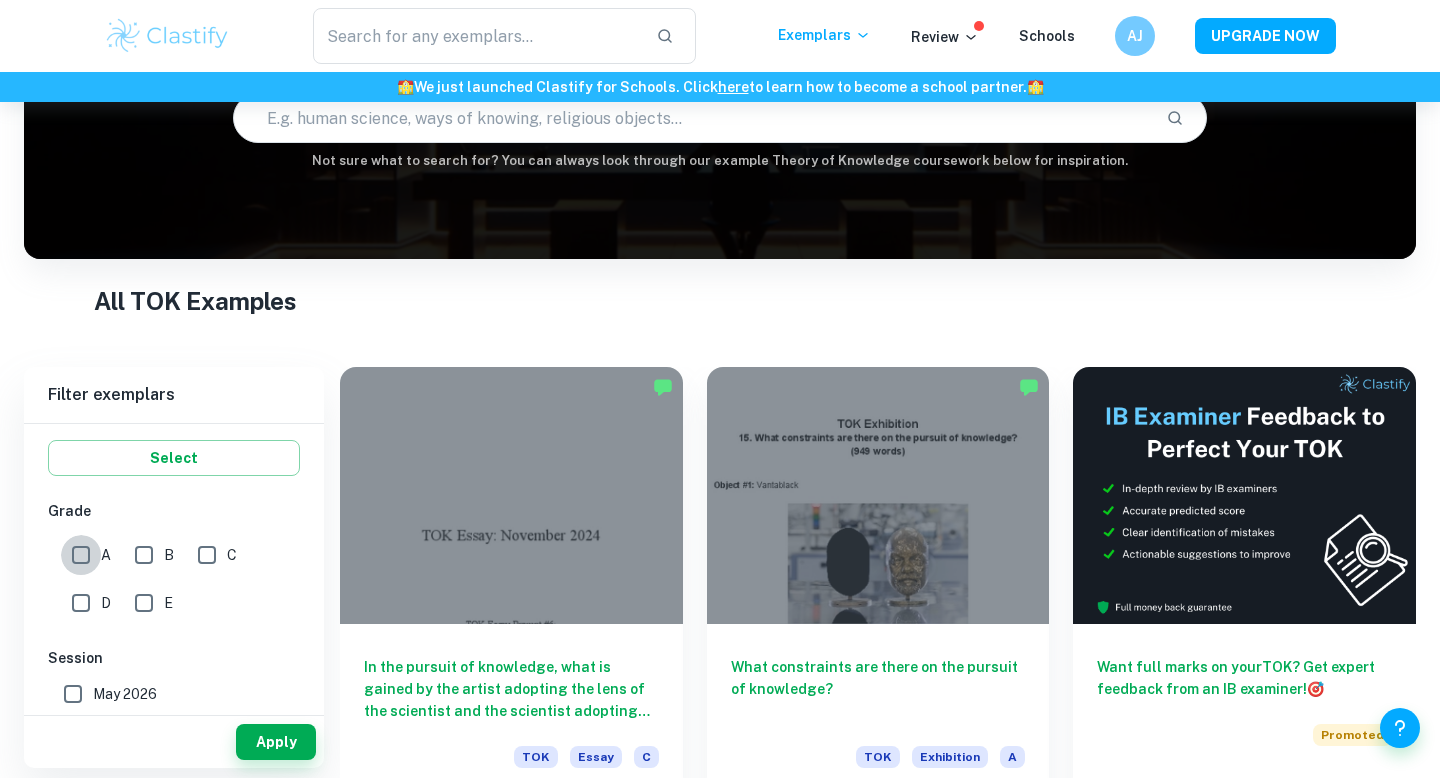 click on "A" at bounding box center [81, 555] 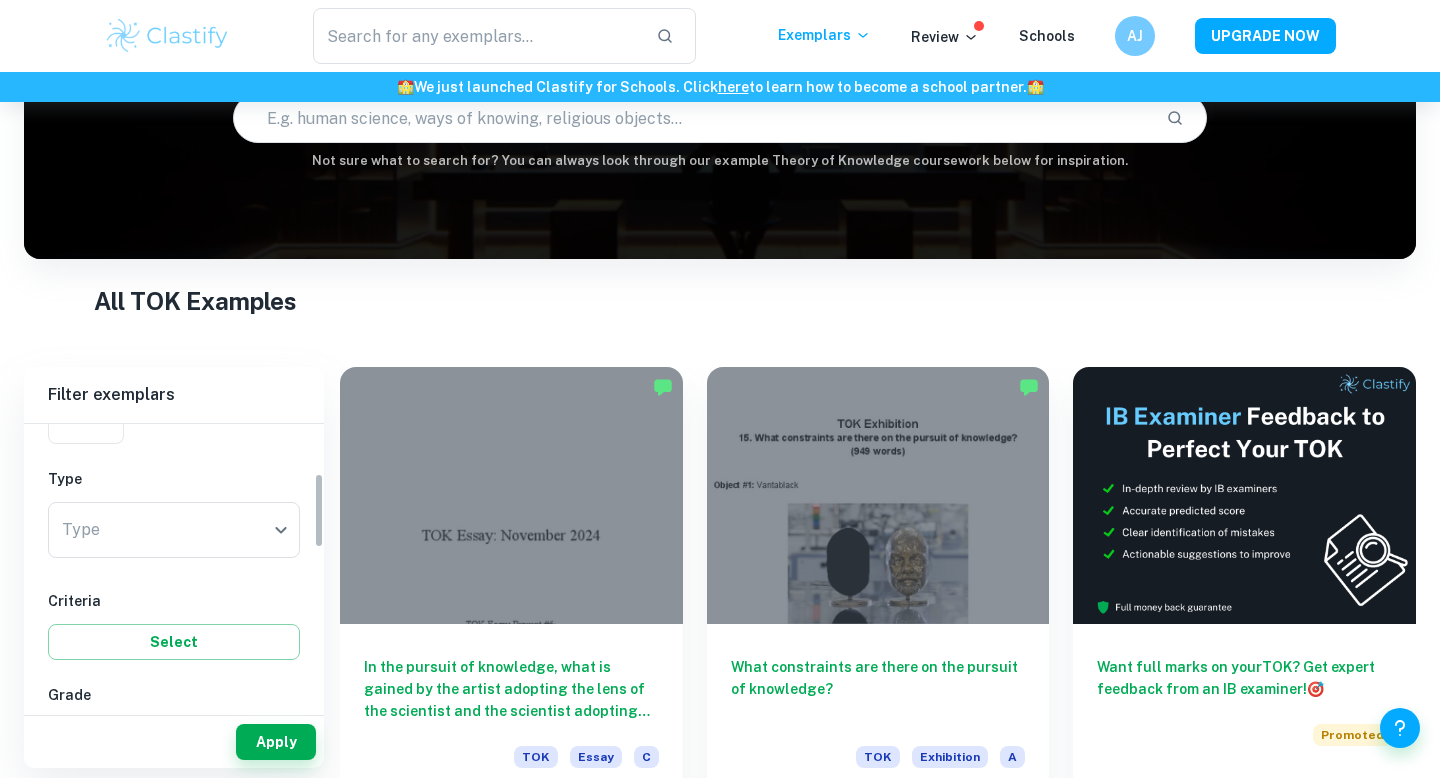 scroll, scrollTop: 152, scrollLeft: 0, axis: vertical 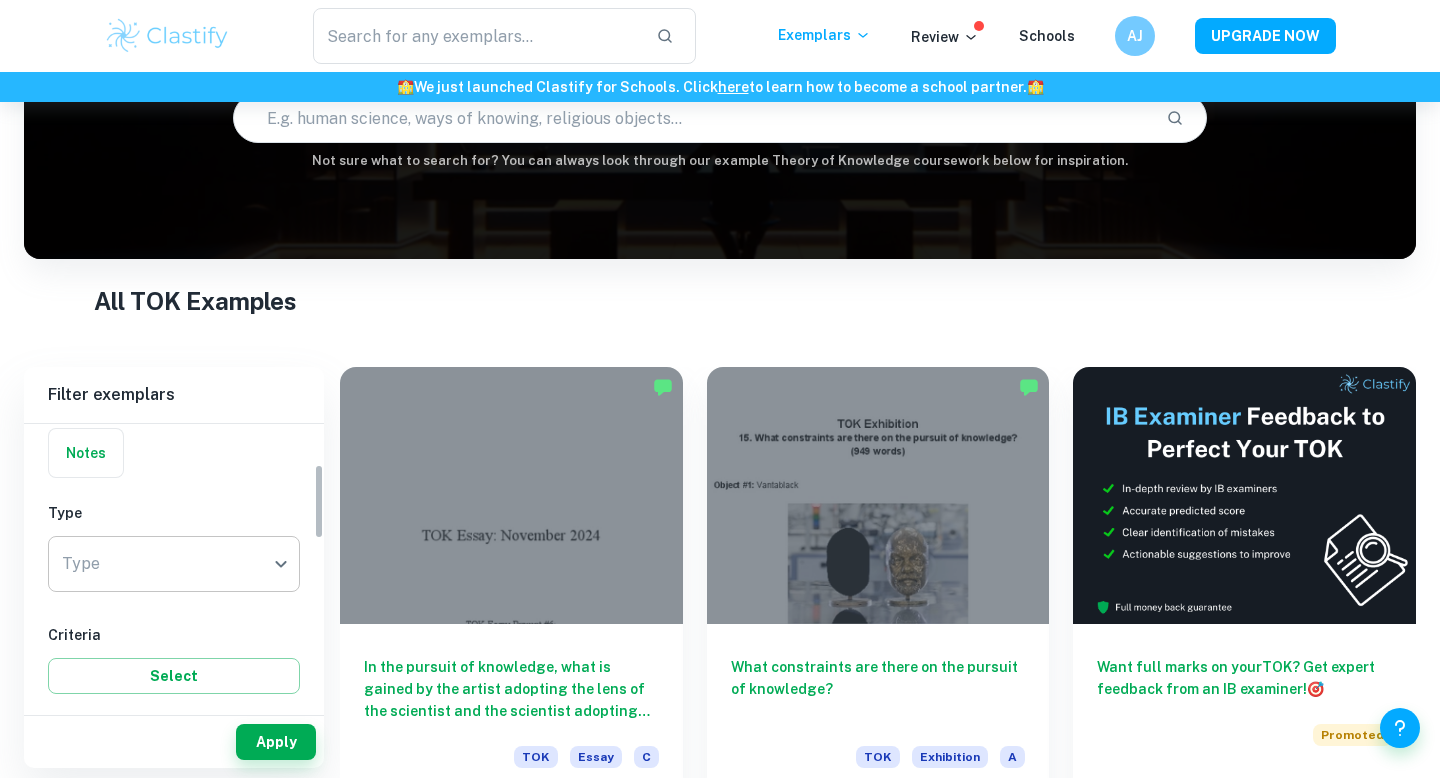 click on "We value your privacy We use cookies to enhance your browsing experience, serve personalised ads or content, and analyse our traffic. By clicking "Accept All", you consent to our use of cookies.   Cookie Policy Customise   Reject All   Accept All   Customise Consent Preferences   We use cookies to help you navigate efficiently and perform certain functions. You will find detailed information about all cookies under each consent category below. The cookies that are categorised as "Necessary" are stored on your browser as they are essential for enabling the basic functionalities of the site. ...  Show more For more information on how Google's third-party cookies operate and handle your data, see:   Google Privacy Policy Necessary Always Active Necessary cookies are required to enable the basic features of this site, such as providing secure log-in or adjusting your consent preferences. These cookies do not store any personally identifiable data. Functional Analytics Performance Advertisement Uncategorised" at bounding box center (720, 282) 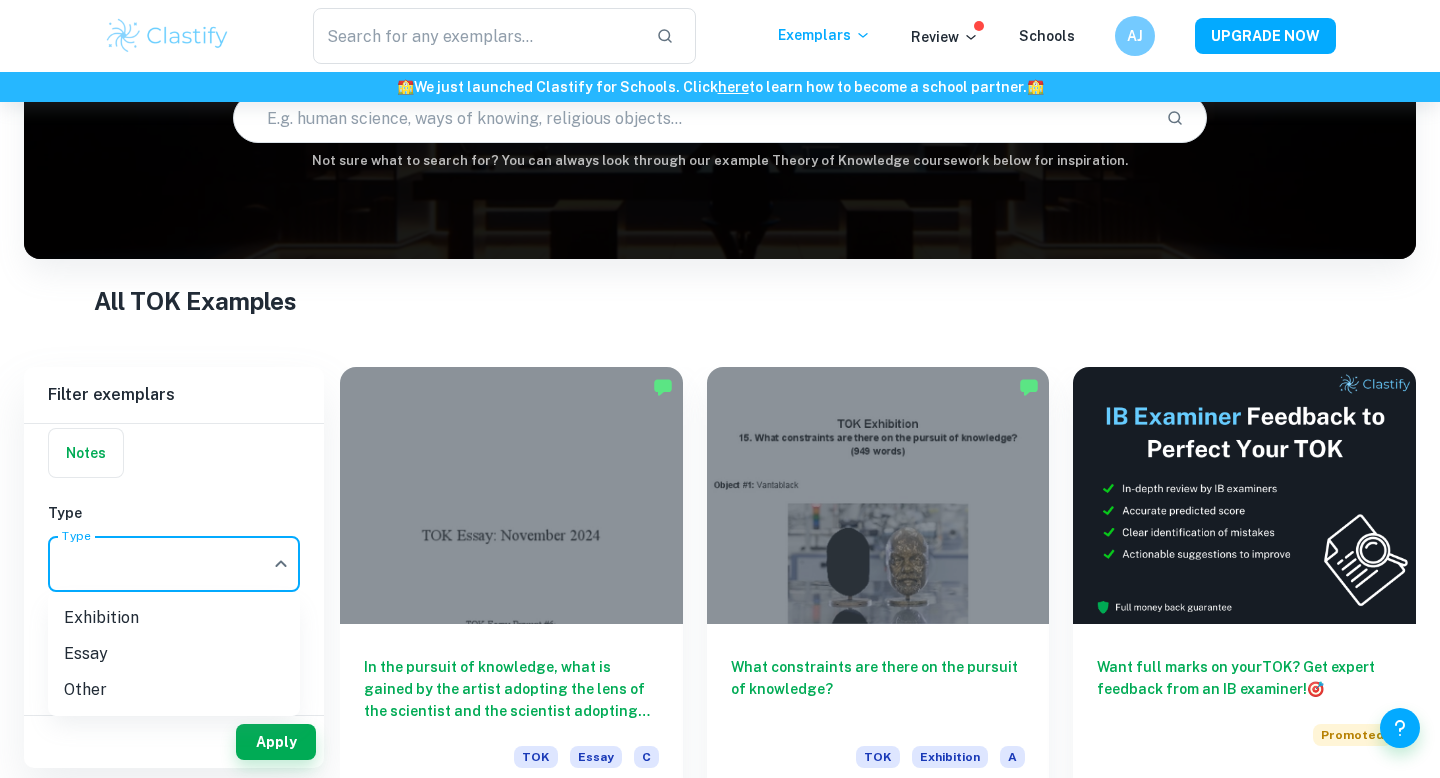 click on "Essay" at bounding box center (174, 654) 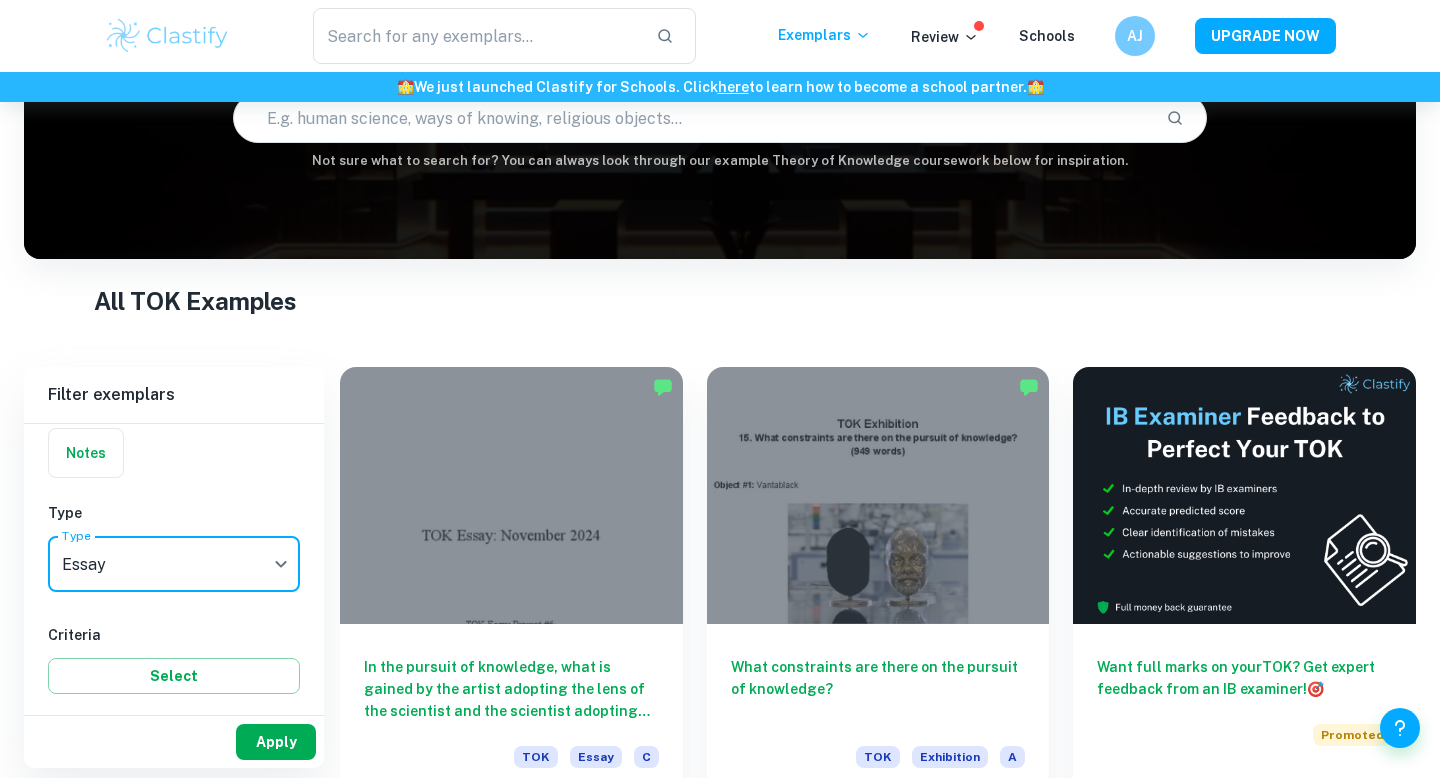 click on "Apply" at bounding box center (276, 742) 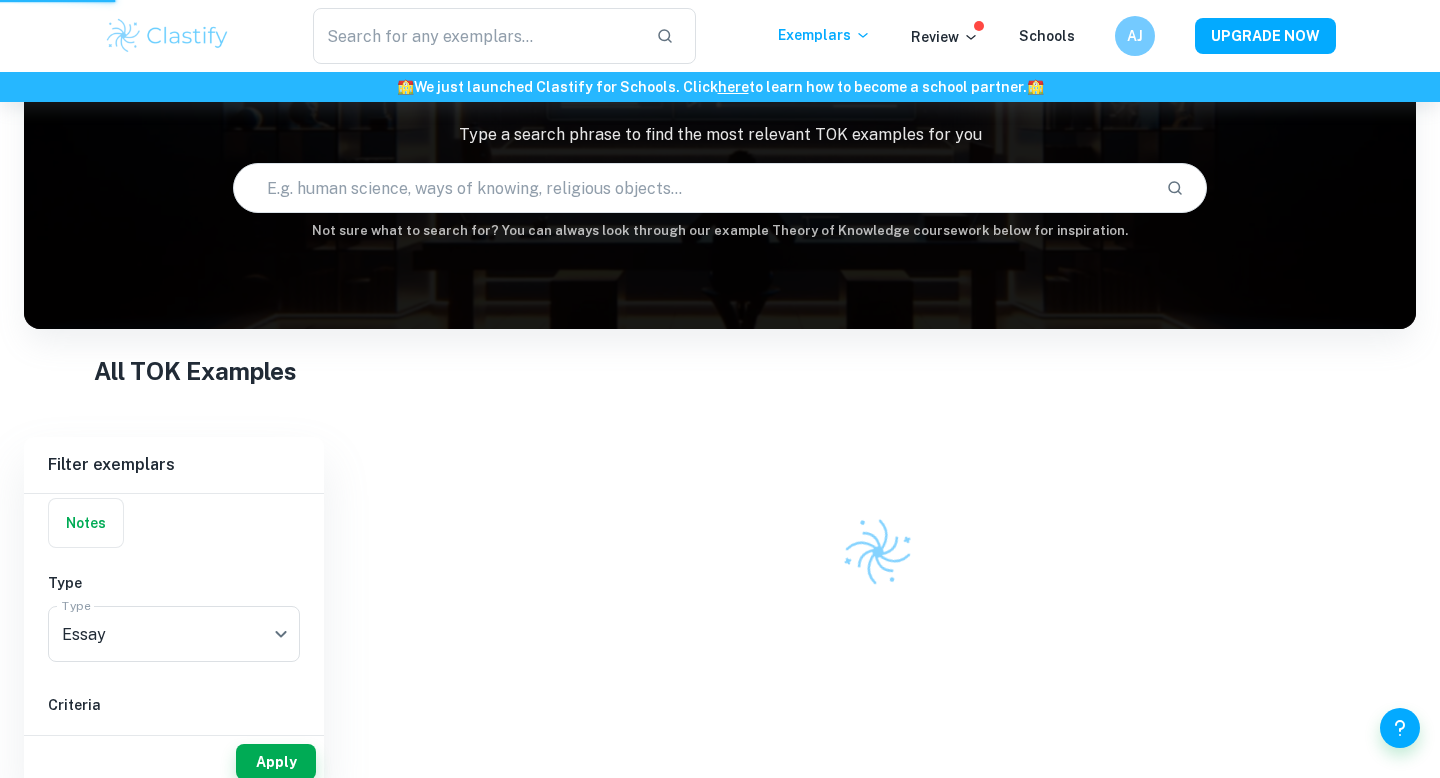 scroll, scrollTop: 102, scrollLeft: 0, axis: vertical 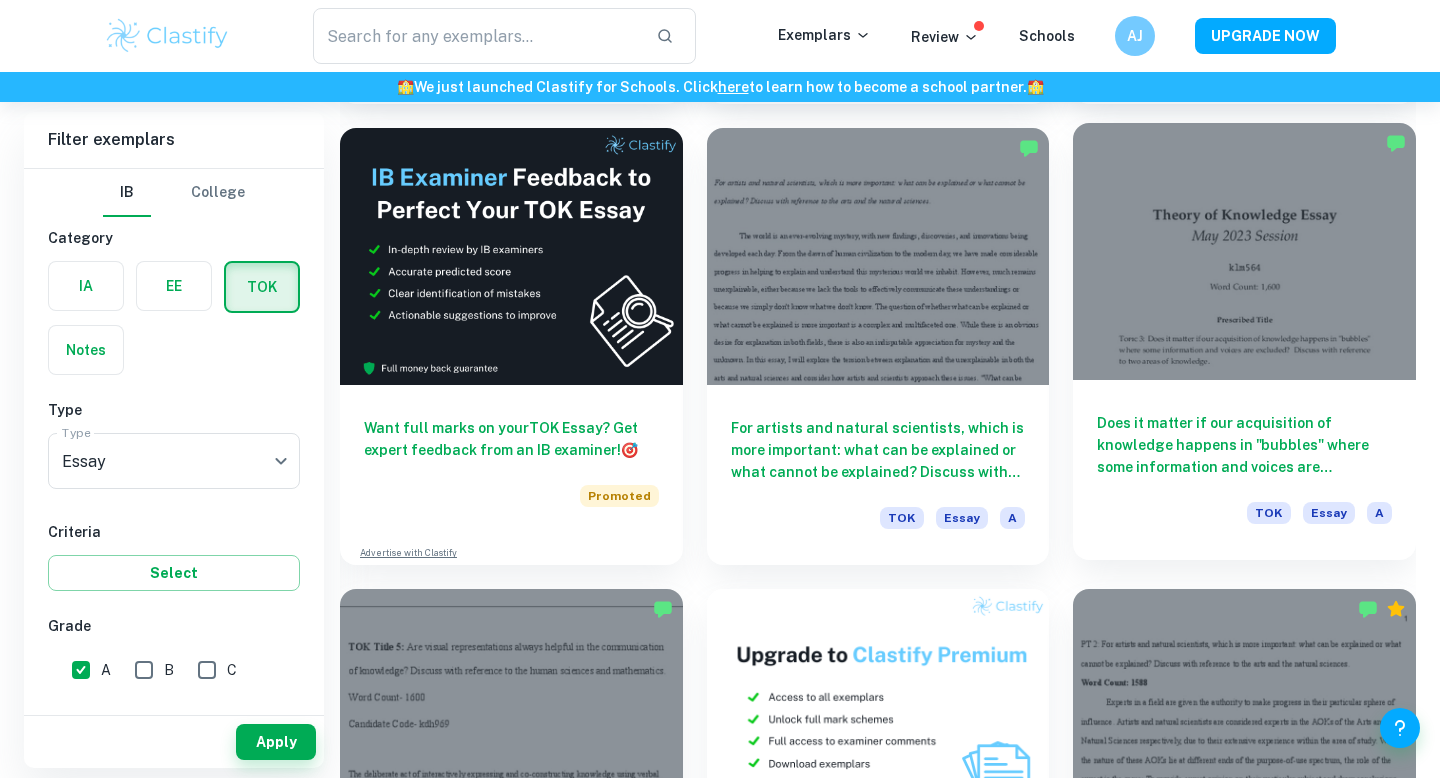 click on "Does it matter if our acquisition of knowledge happens in "bubbles" where some information and voices are excluded? Discuss with reference to two areas of knowledge. TOK Essay A" at bounding box center (1244, 470) 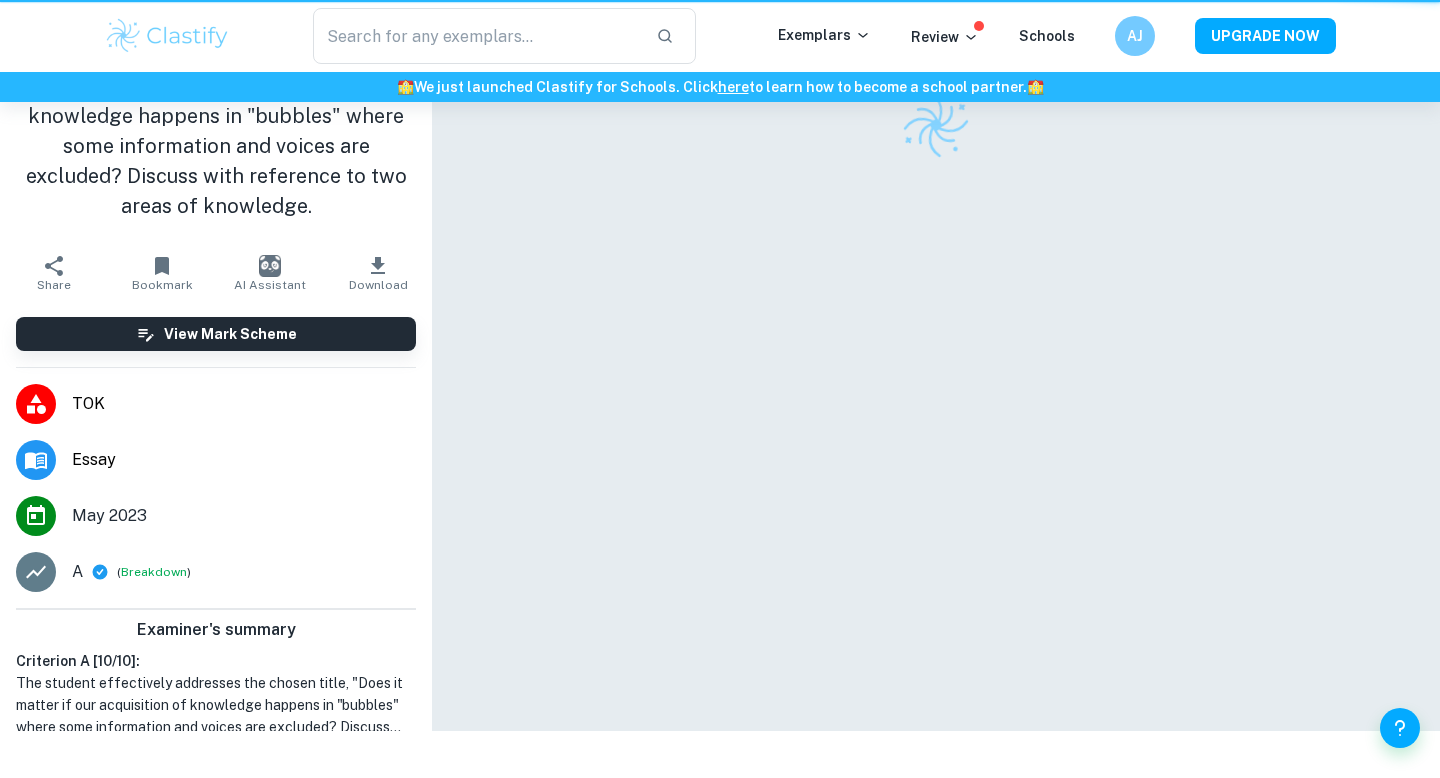 scroll, scrollTop: 0, scrollLeft: 0, axis: both 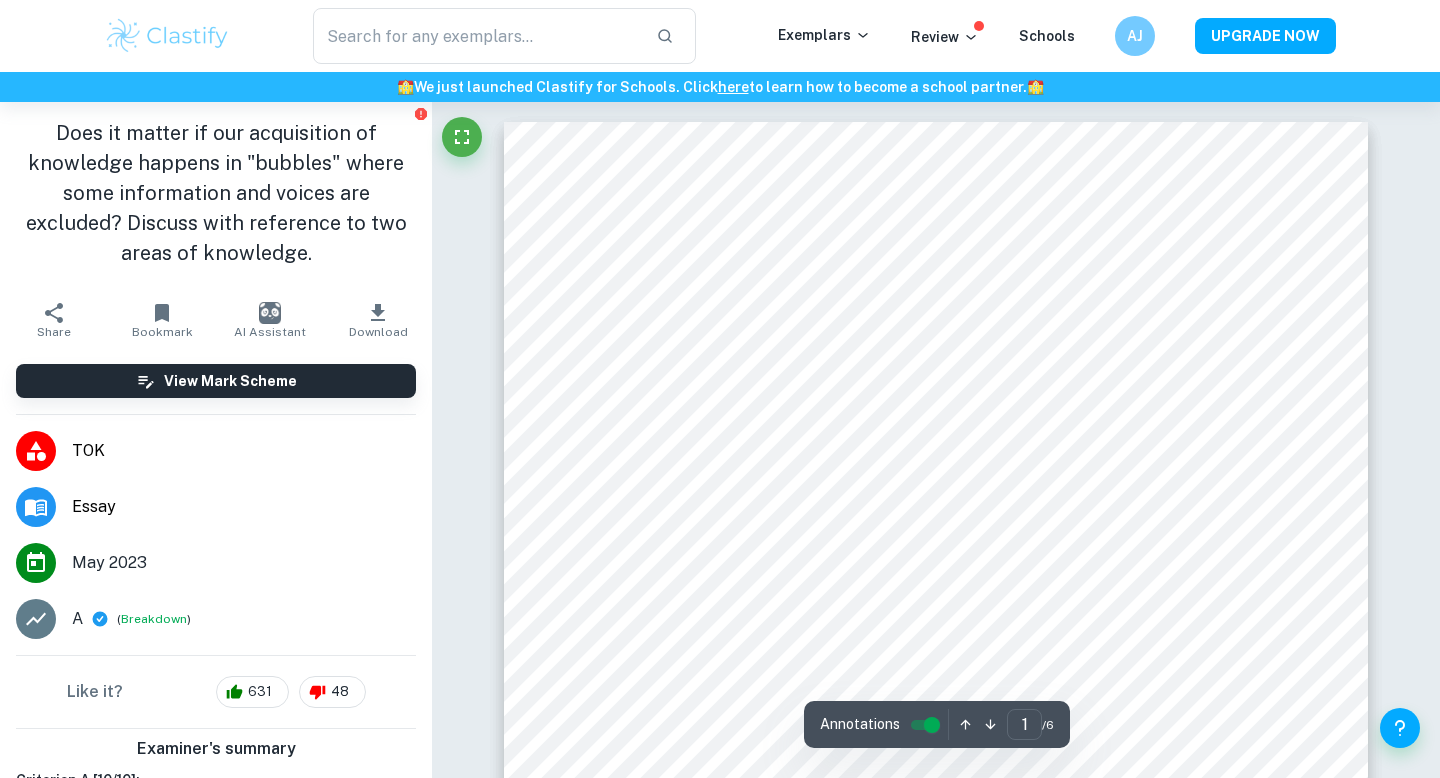 click on "Does it matter if our acquisition of knowledge happens in "bubbles" where some information and voices are excluded? Discuss with reference to two areas of knowledge." at bounding box center (216, 193) 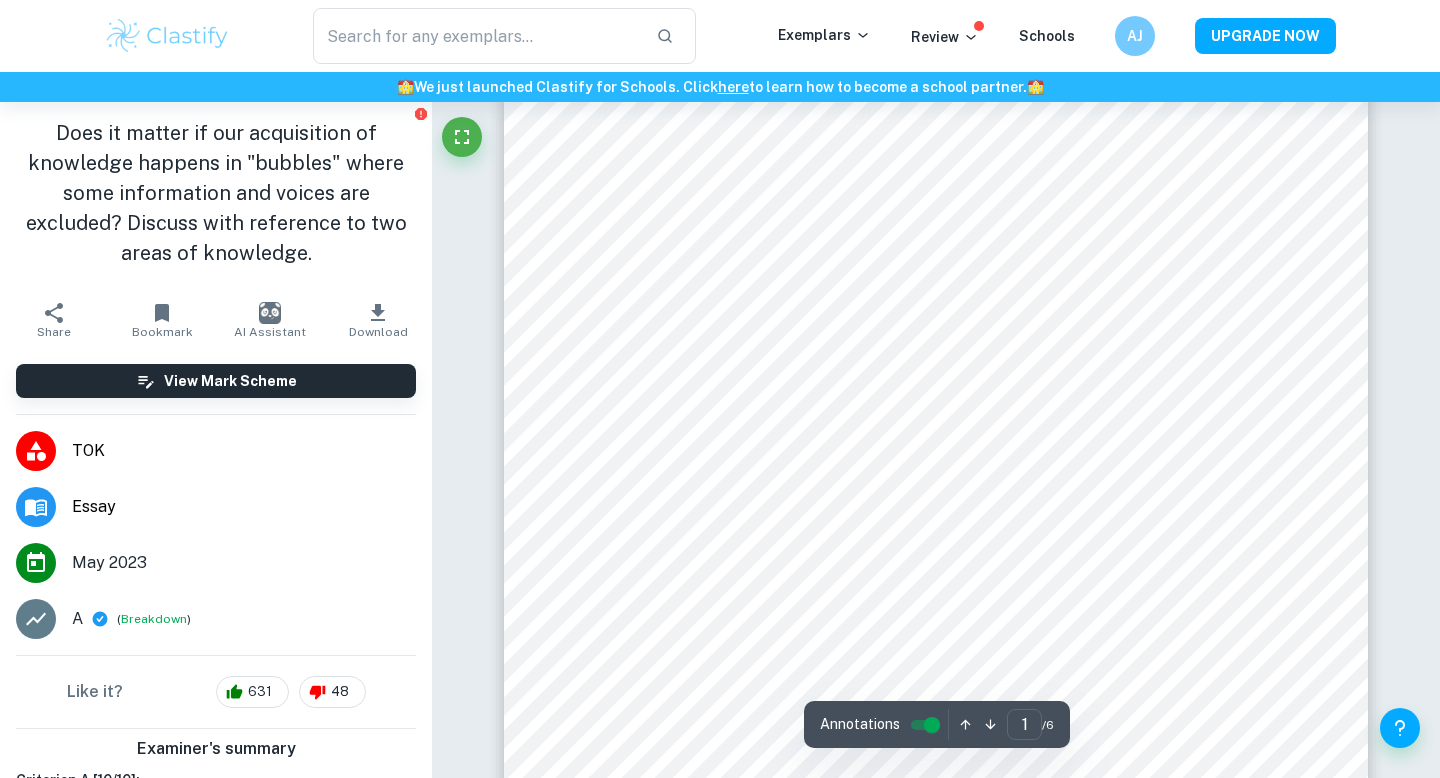 scroll, scrollTop: 266, scrollLeft: 0, axis: vertical 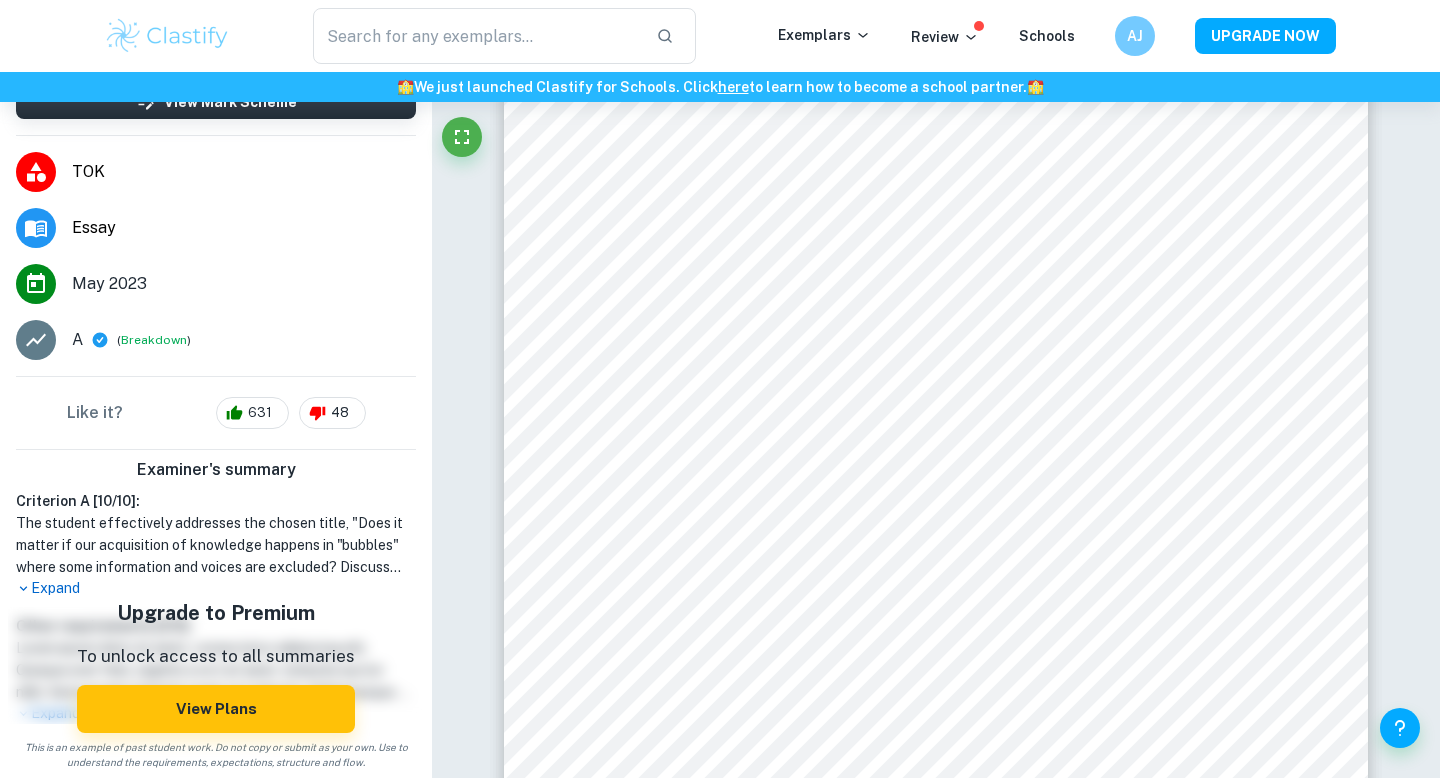 click on "Expand" at bounding box center [216, 588] 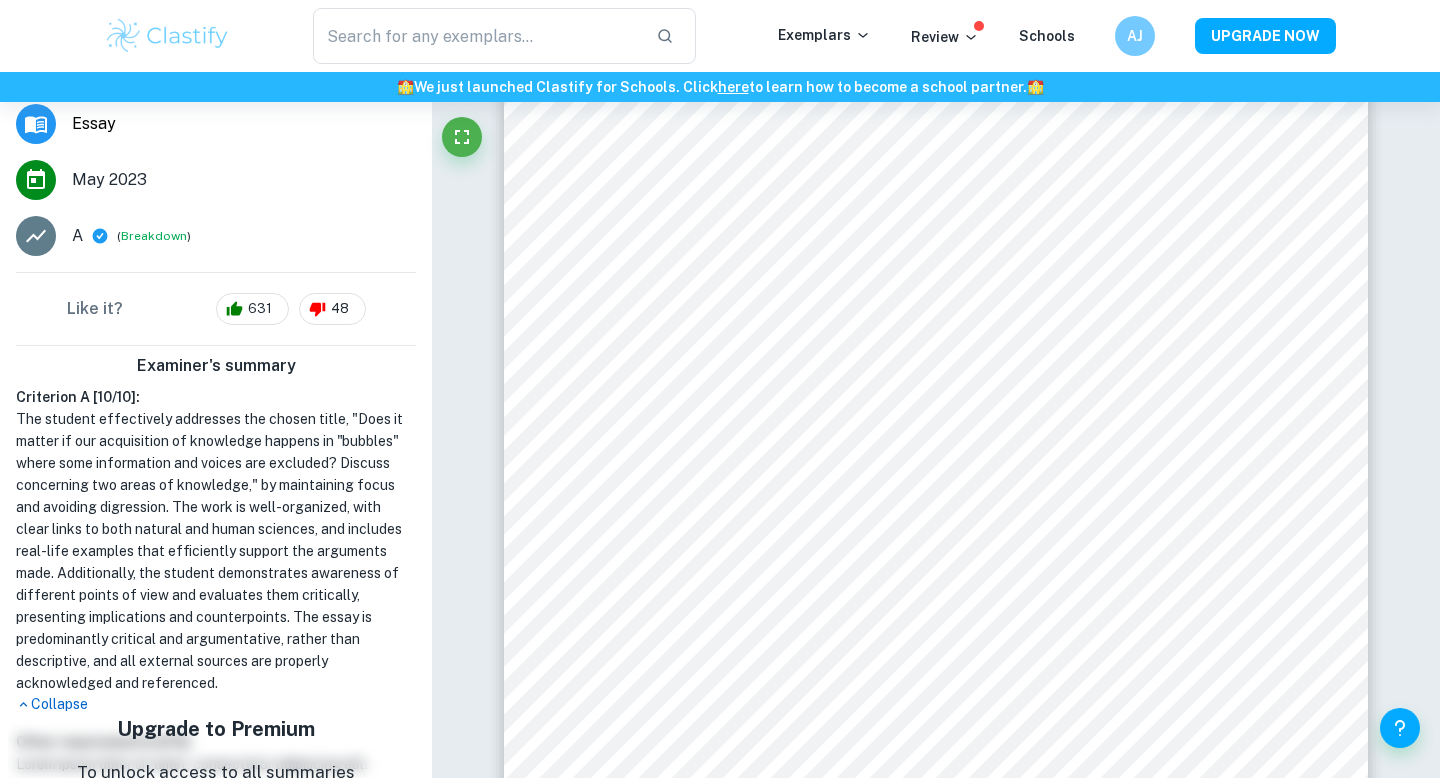 scroll, scrollTop: 444, scrollLeft: 0, axis: vertical 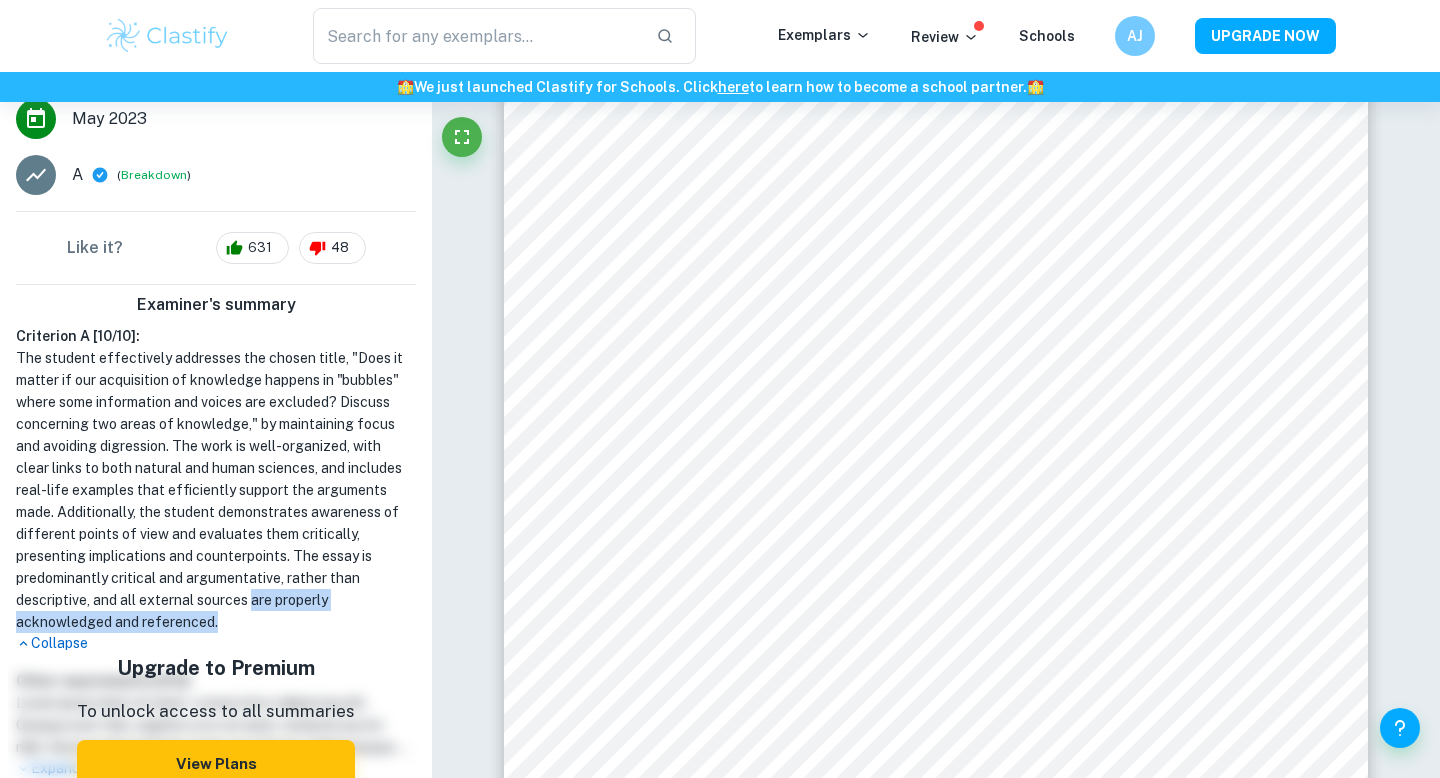 drag, startPoint x: 227, startPoint y: 632, endPoint x: 254, endPoint y: 615, distance: 31.906113 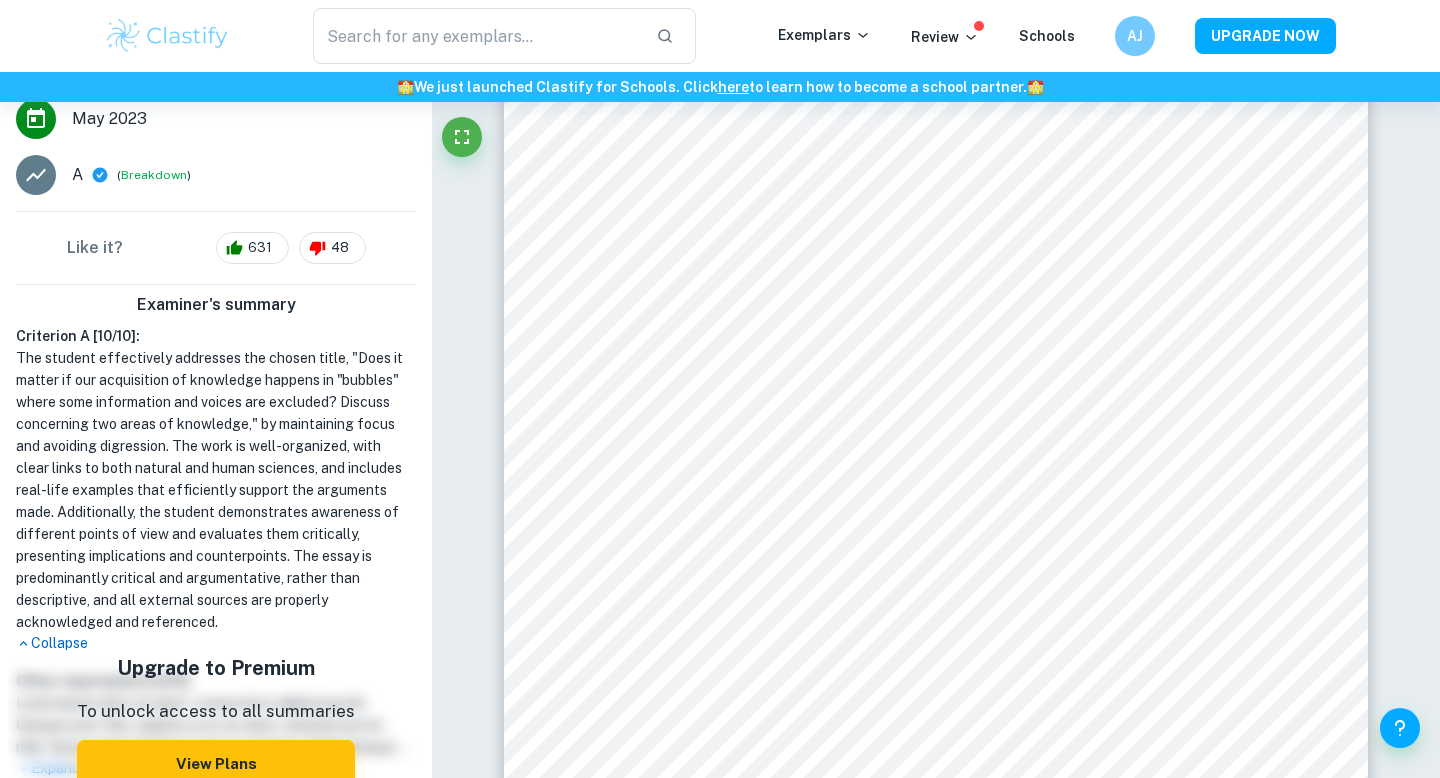 click on "Collapse" at bounding box center [216, 643] 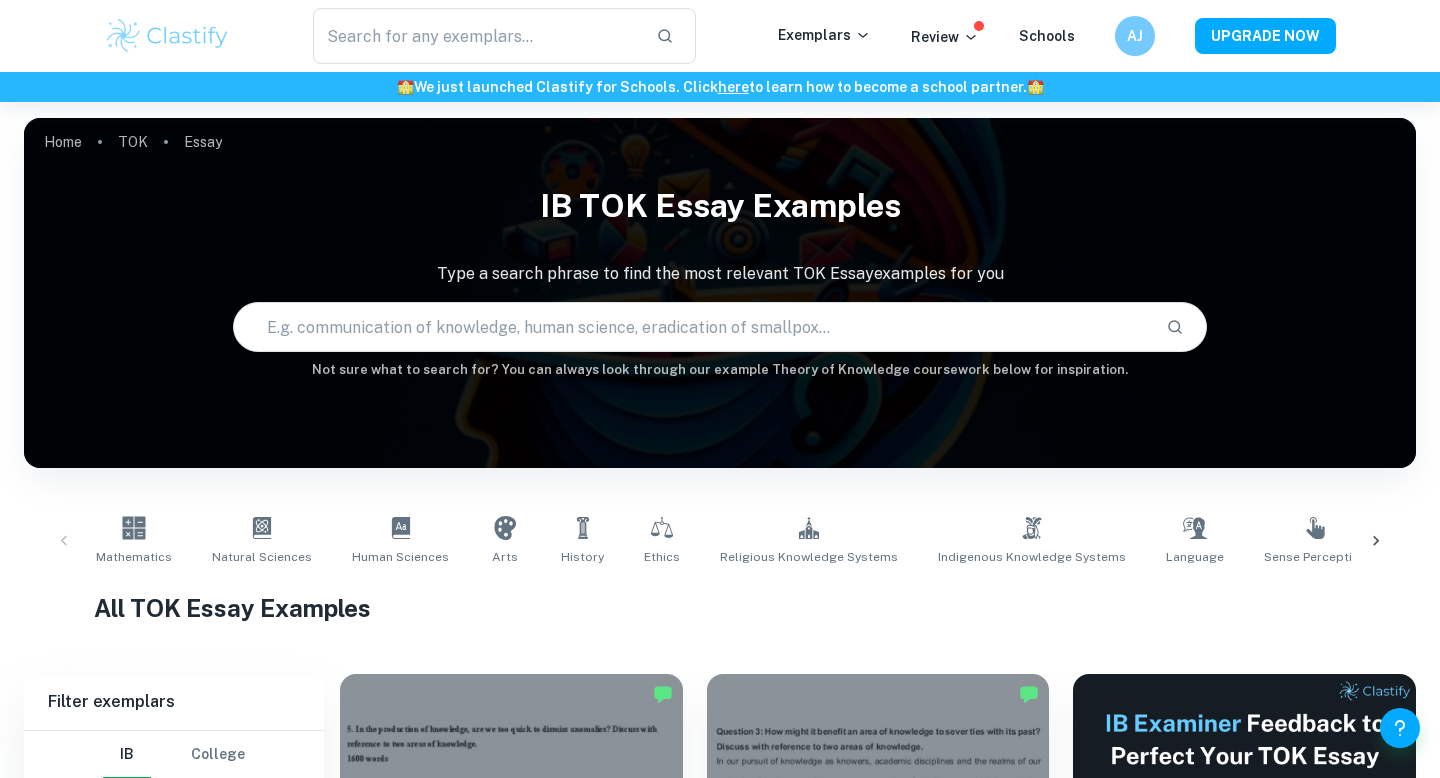 scroll, scrollTop: 614, scrollLeft: 0, axis: vertical 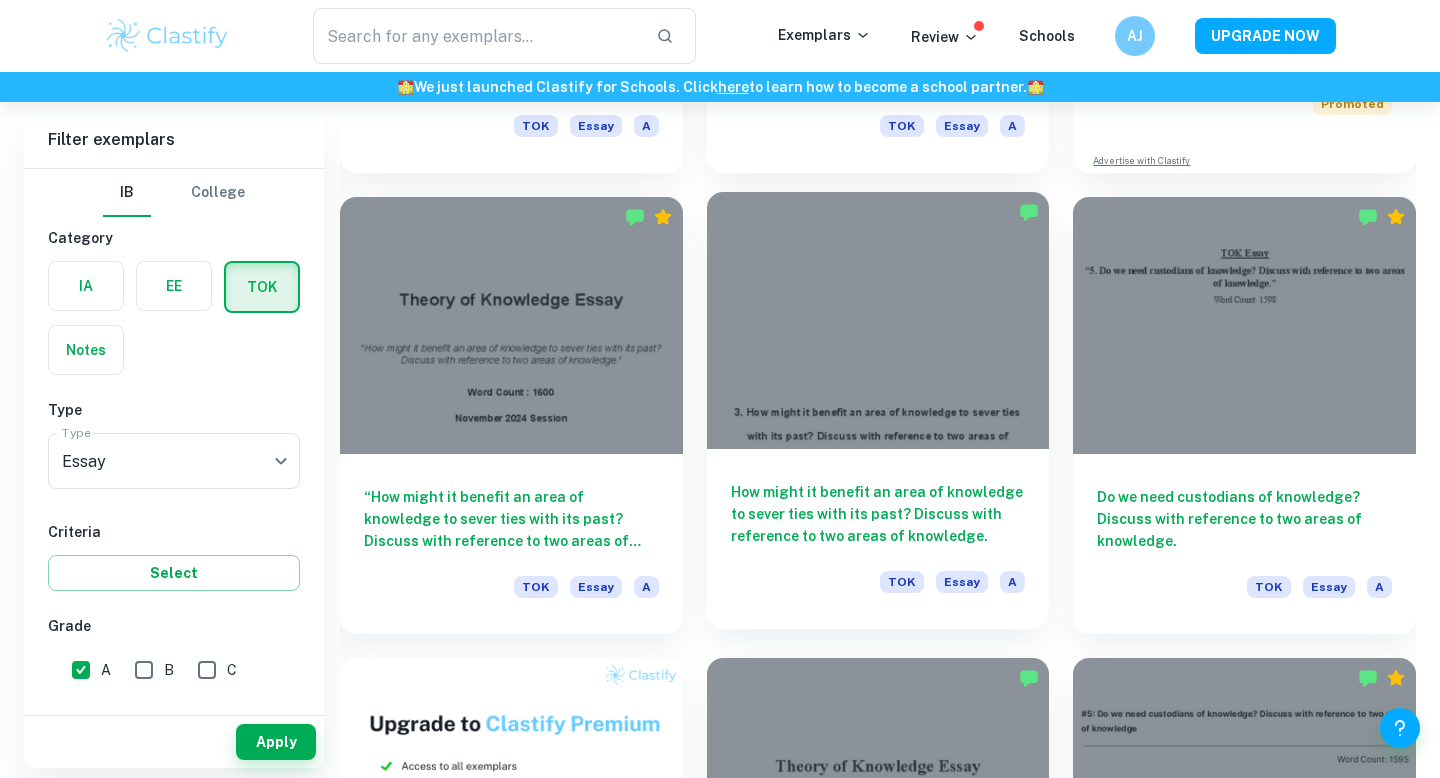click on "How might it benefit an area of knowledge to sever ties with its past? Discuss with reference to two areas of knowledge." at bounding box center (878, 514) 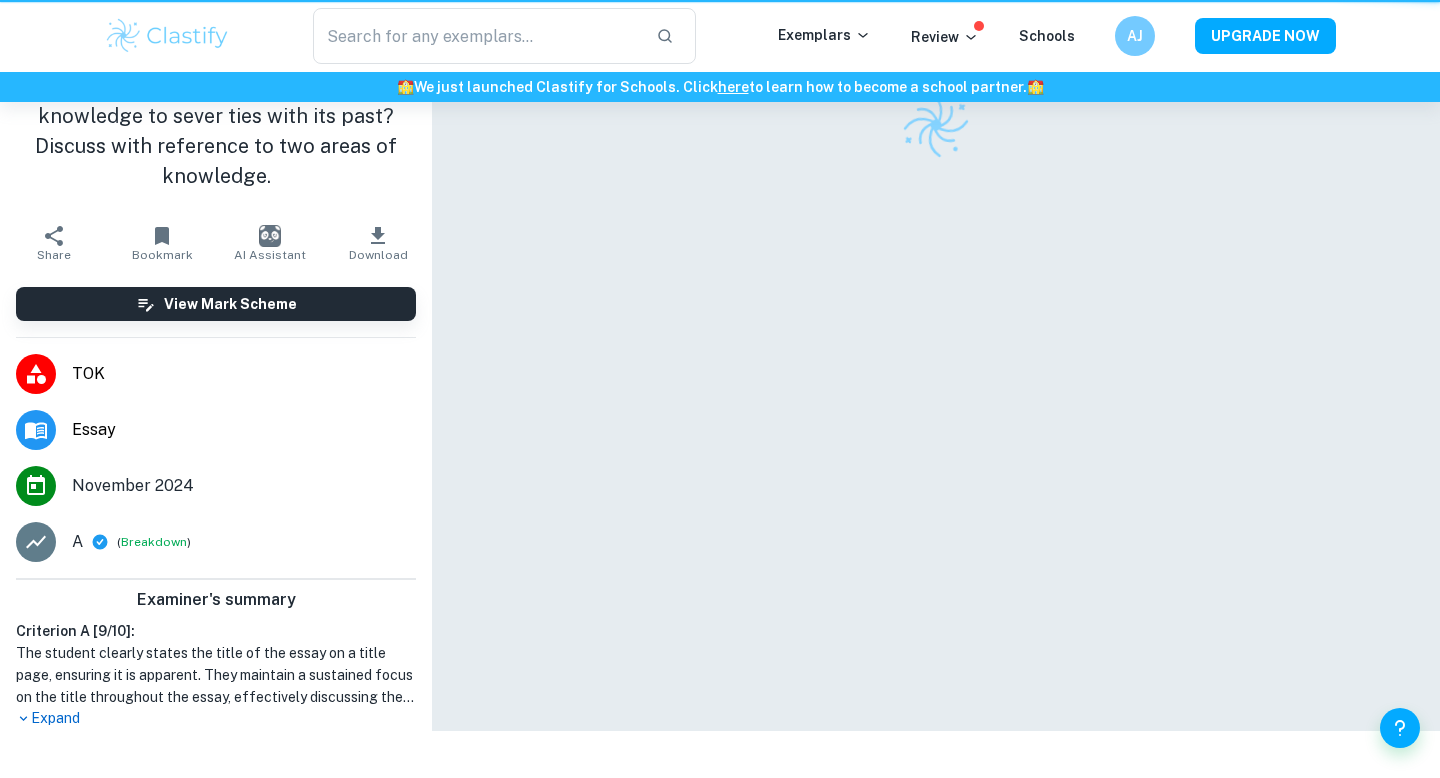 scroll, scrollTop: 0, scrollLeft: 0, axis: both 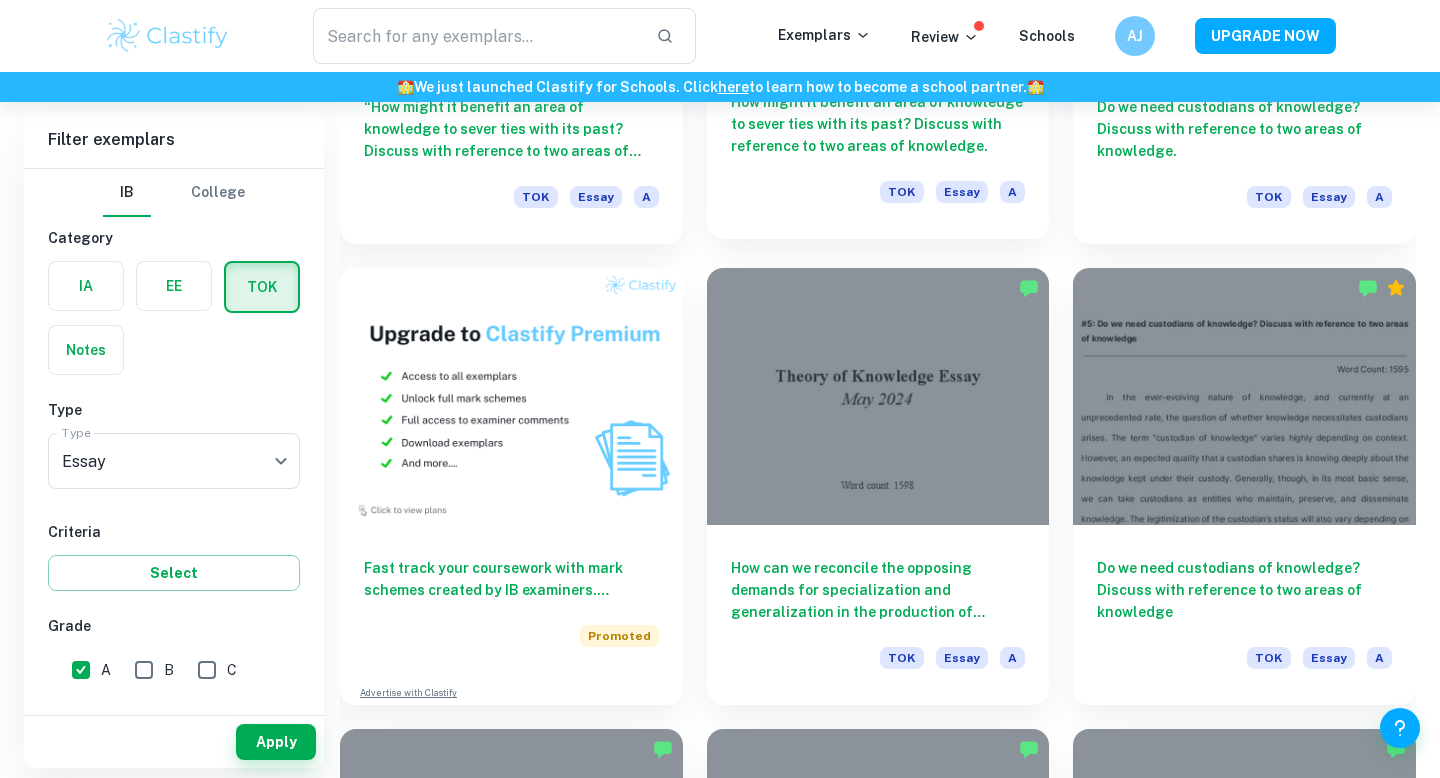 click on "How can we reconcile the opposing demands for specialization and generalization in the production of knowledge? Discuss with reference to mathematics and one other area of knowledge. TOK Essay A" at bounding box center (878, 615) 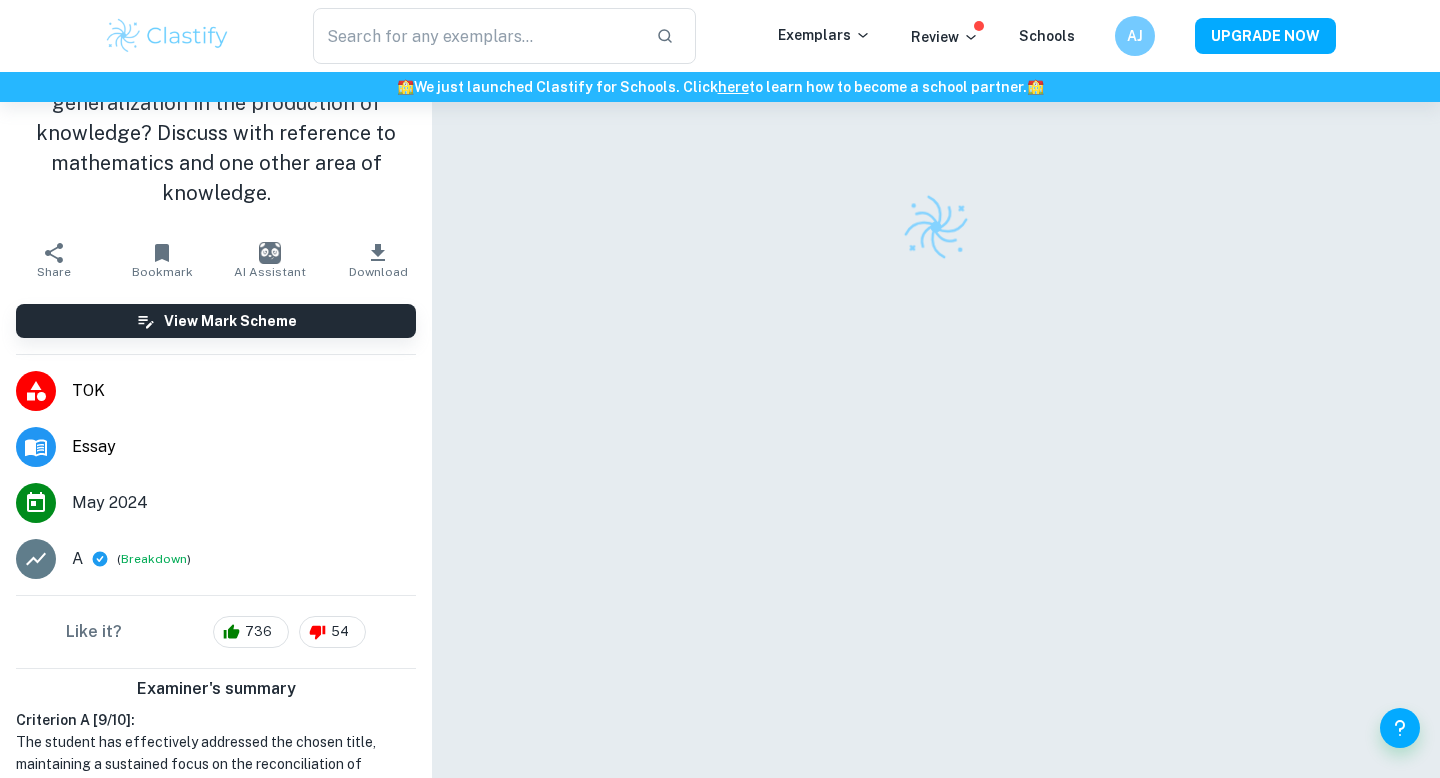 scroll, scrollTop: 0, scrollLeft: 0, axis: both 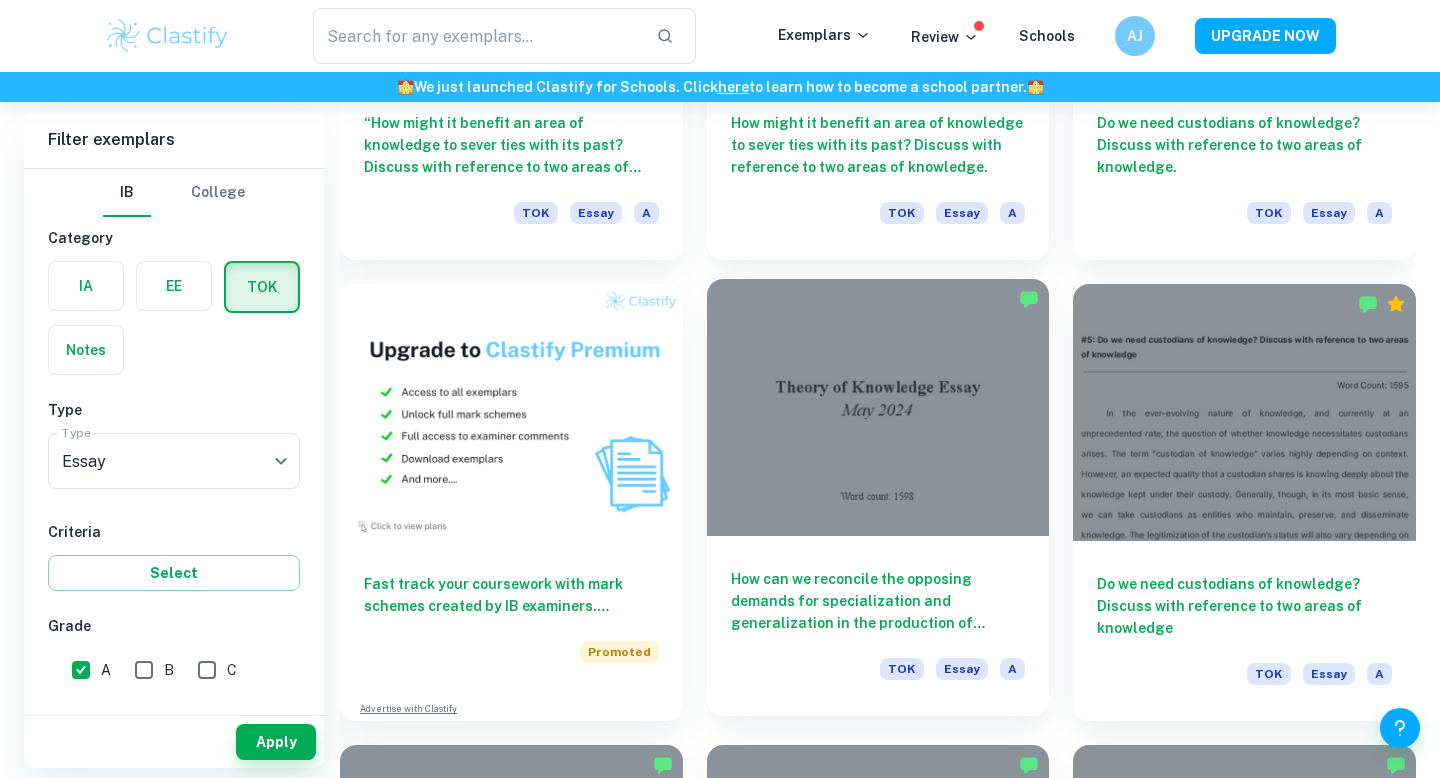 click on "How can we reconcile the opposing demands for specialization and generalization in the production of knowledge? Discuss with reference to mathematics and one other area of knowledge." at bounding box center [878, 601] 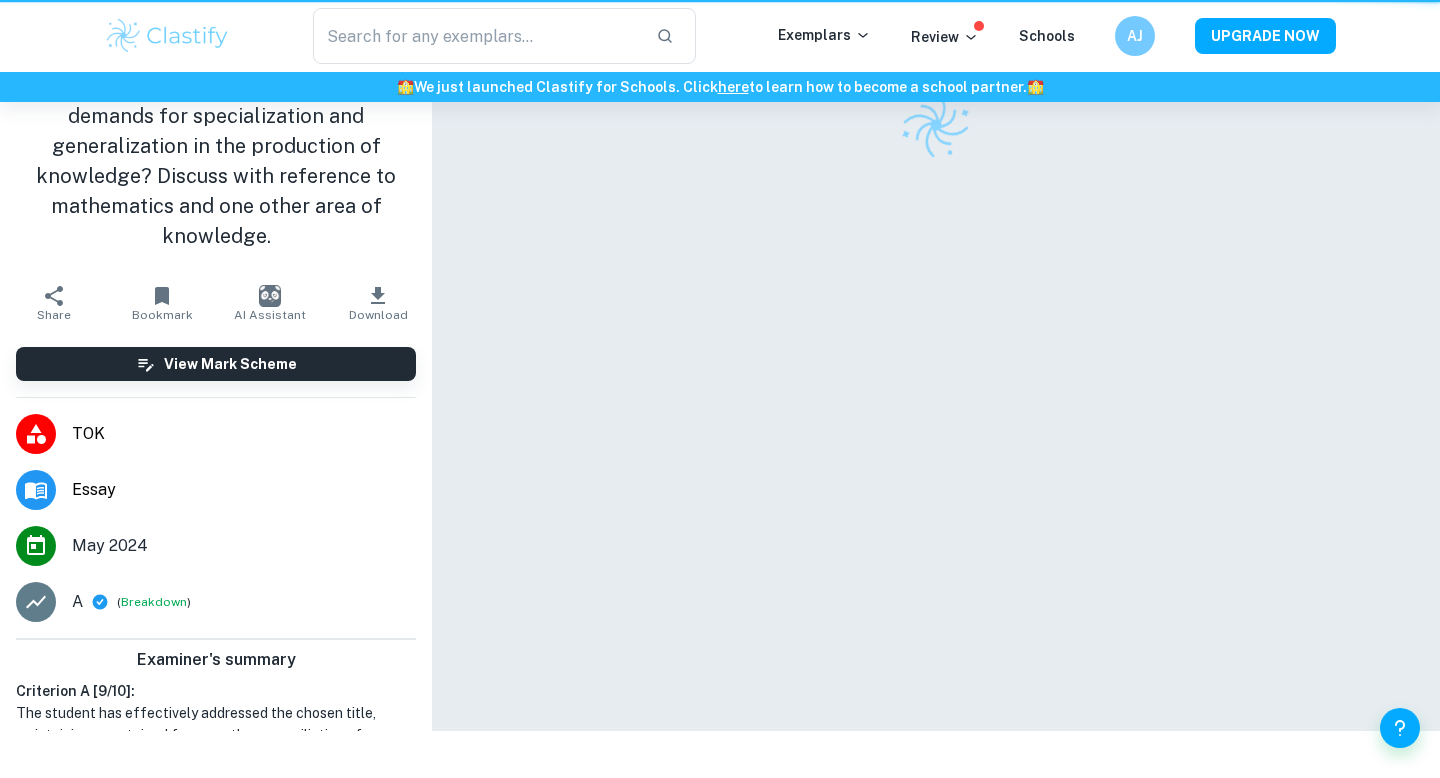 scroll, scrollTop: 0, scrollLeft: 0, axis: both 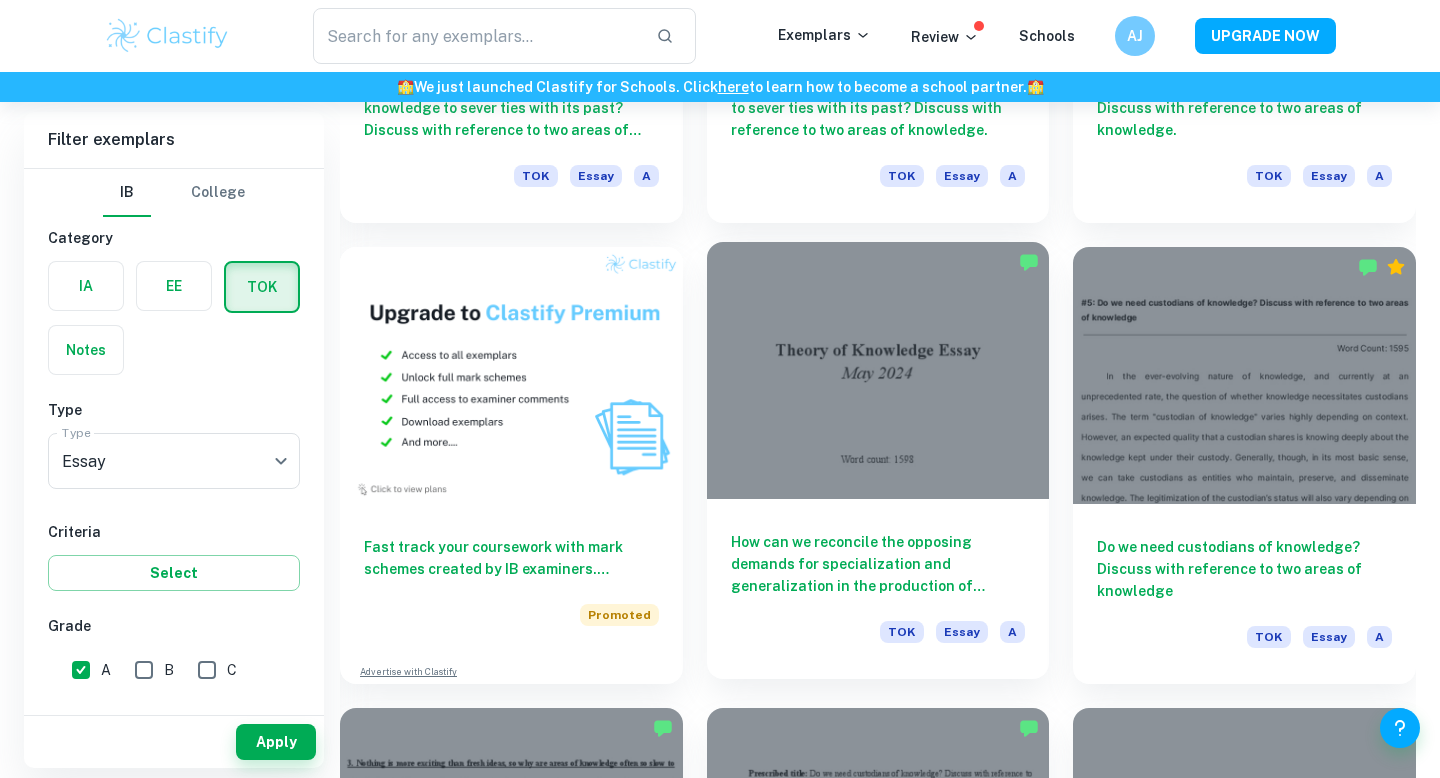 click on "How can we reconcile the opposing demands for specialization and generalization in the production of knowledge? Discuss with reference to mathematics and one other area of knowledge." at bounding box center [878, 564] 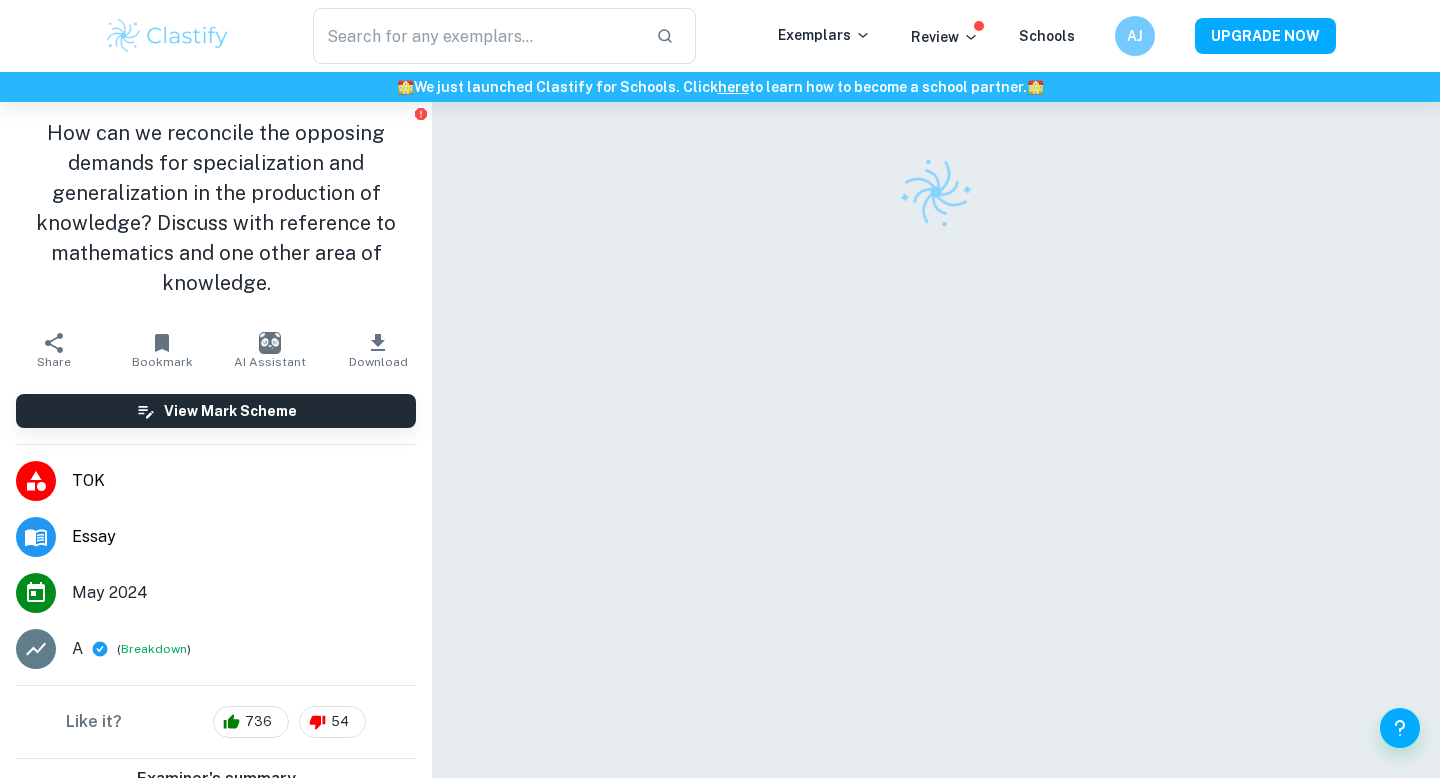 scroll, scrollTop: 0, scrollLeft: 0, axis: both 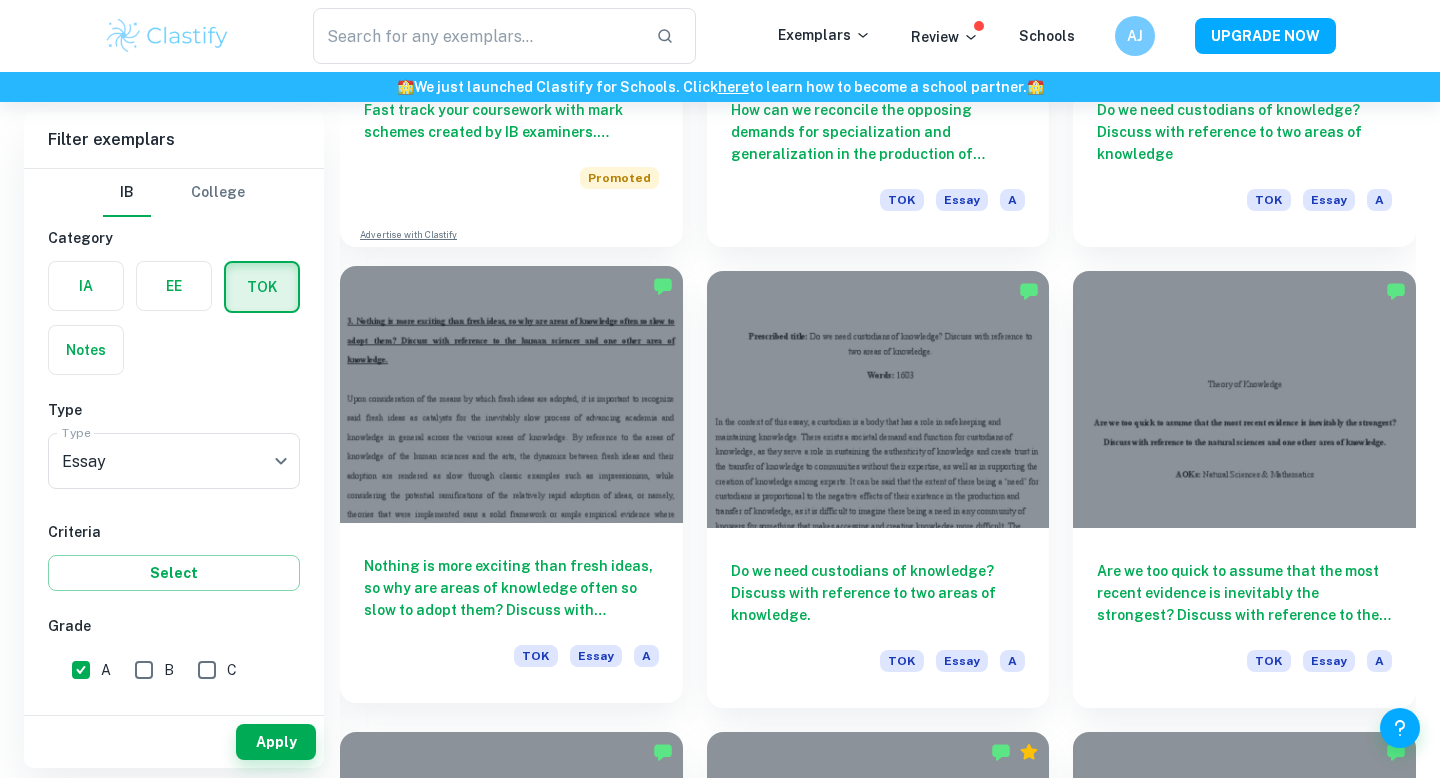 click on "Nothing is more exciting than fresh ideas, so why are areas of knowledge often so slow to adopt them? Discuss with reference to the human sciences and one other area of knowledge." at bounding box center (511, 588) 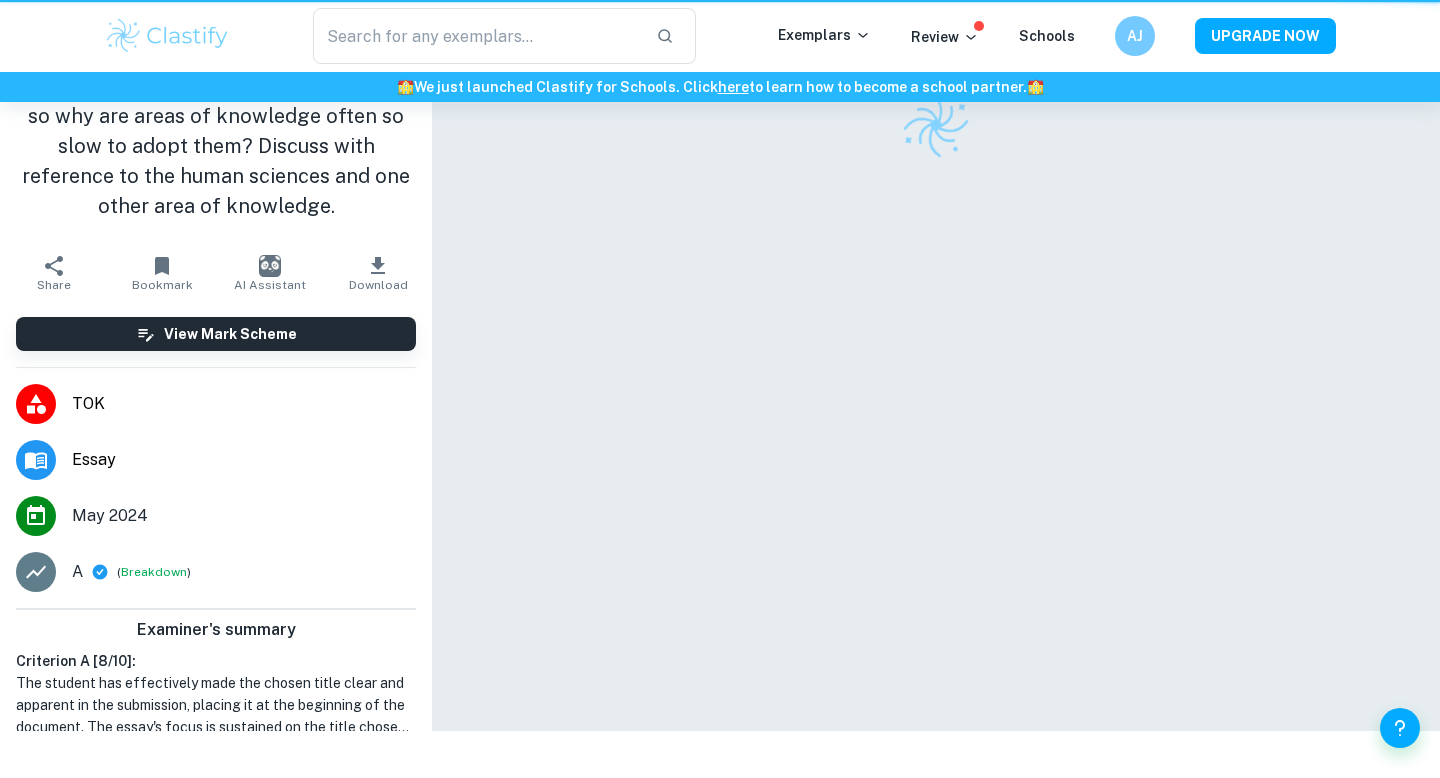 scroll, scrollTop: 0, scrollLeft: 0, axis: both 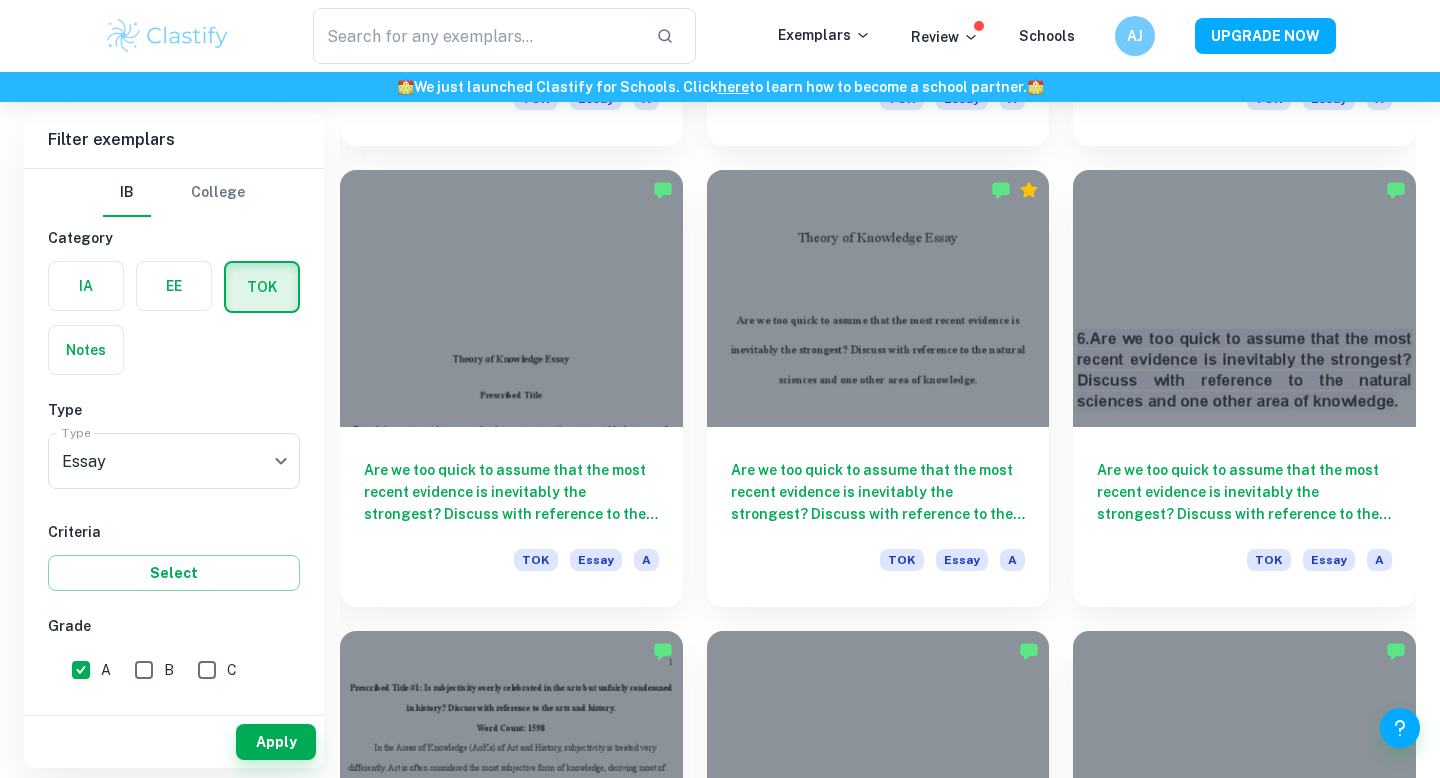 click on "Are we too quick to assume that the most recent evidence is inevitably the strongest? Discuss with reference to the natural sciences and one other area of knowledge. TOK Essay A" at bounding box center (866, 376) 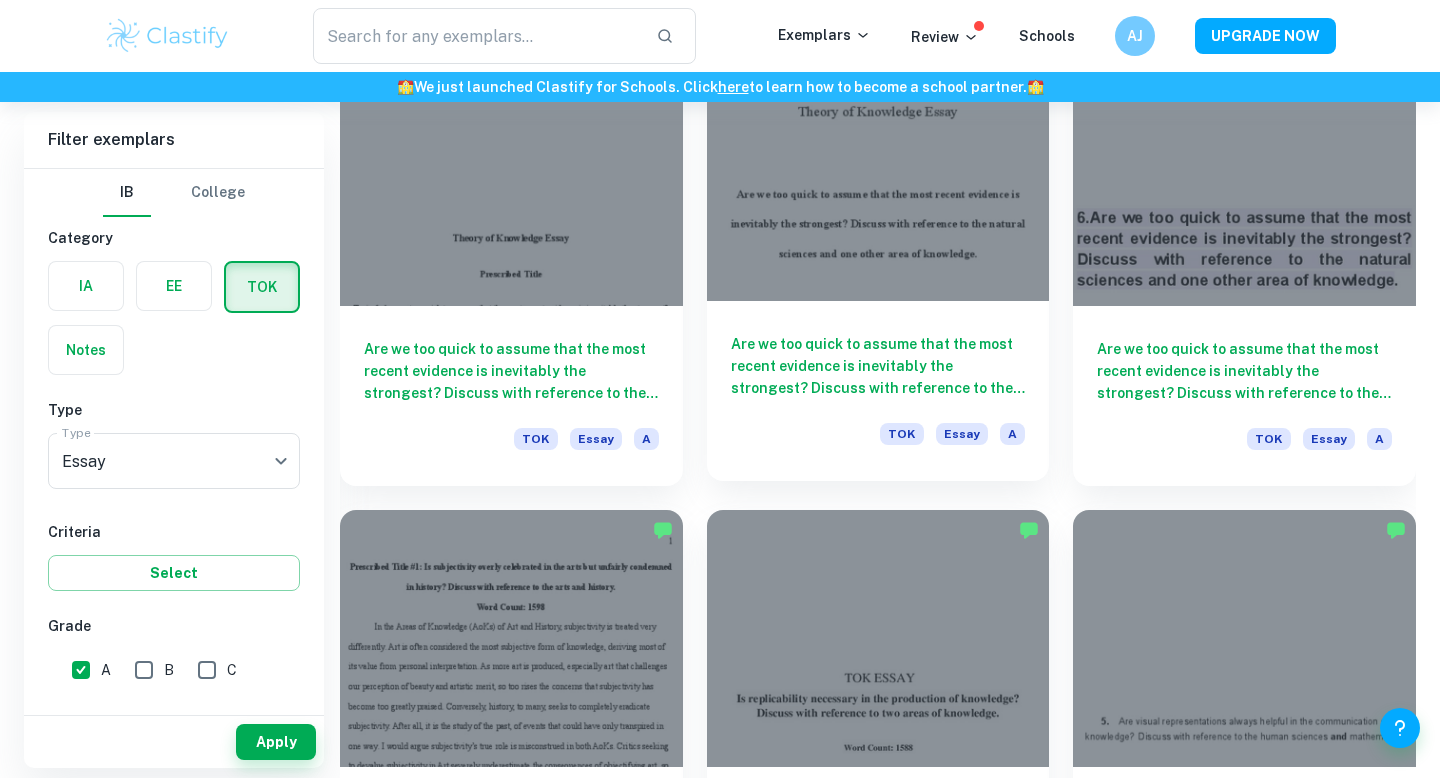 scroll, scrollTop: 2270, scrollLeft: 0, axis: vertical 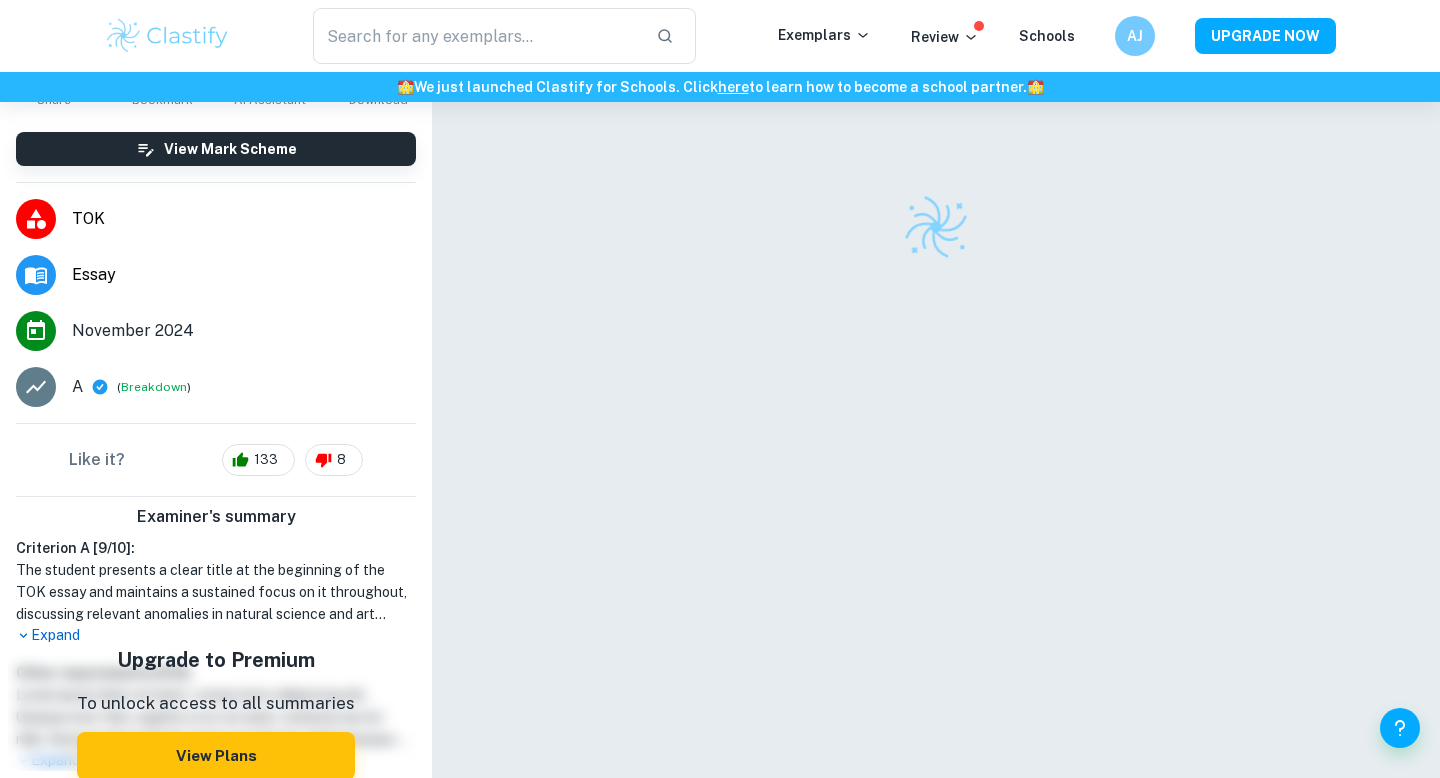 click on "The student presents a clear title at the beginning of the TOK essay and maintains a sustained focus on it throughout, discussing relevant anomalies in natural science and art without digression. The work effectively links different Areas of Knowledge, providing convincing real-life examples that support the argument about the dismissal of anomalies. The student demonstrates awareness of various points of view and evaluates differing approaches towards anomalies, considering implications and counterpoints in both natural science and art. However, the essay could improve its critical nature by ensuring that arguments are explicitly linked to the Areas of Knowledge before presenting examples. Overall, the organization of the essay is well-structured, and all external sources are properly acknowledged." at bounding box center [216, 592] 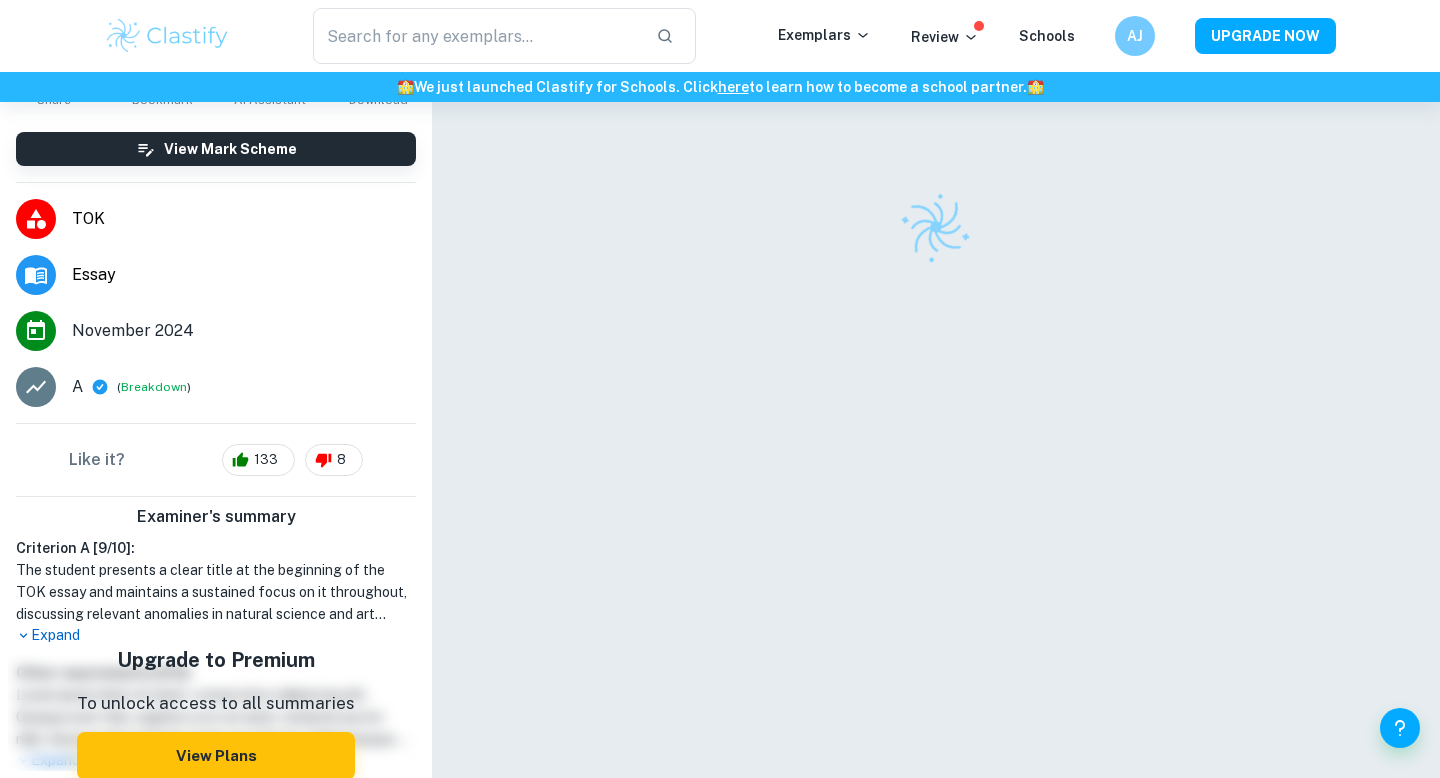click on "Expand" at bounding box center [216, 635] 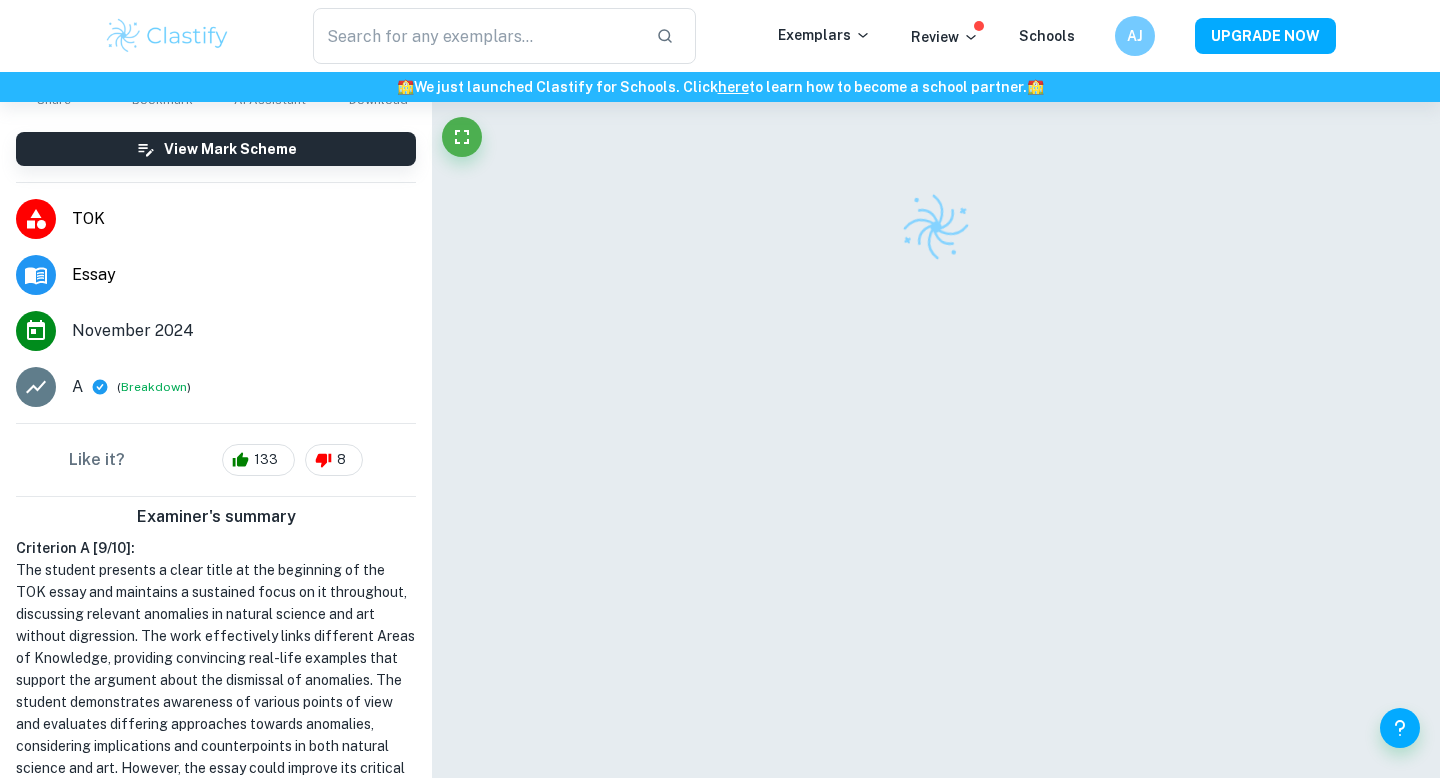 scroll, scrollTop: 383, scrollLeft: 0, axis: vertical 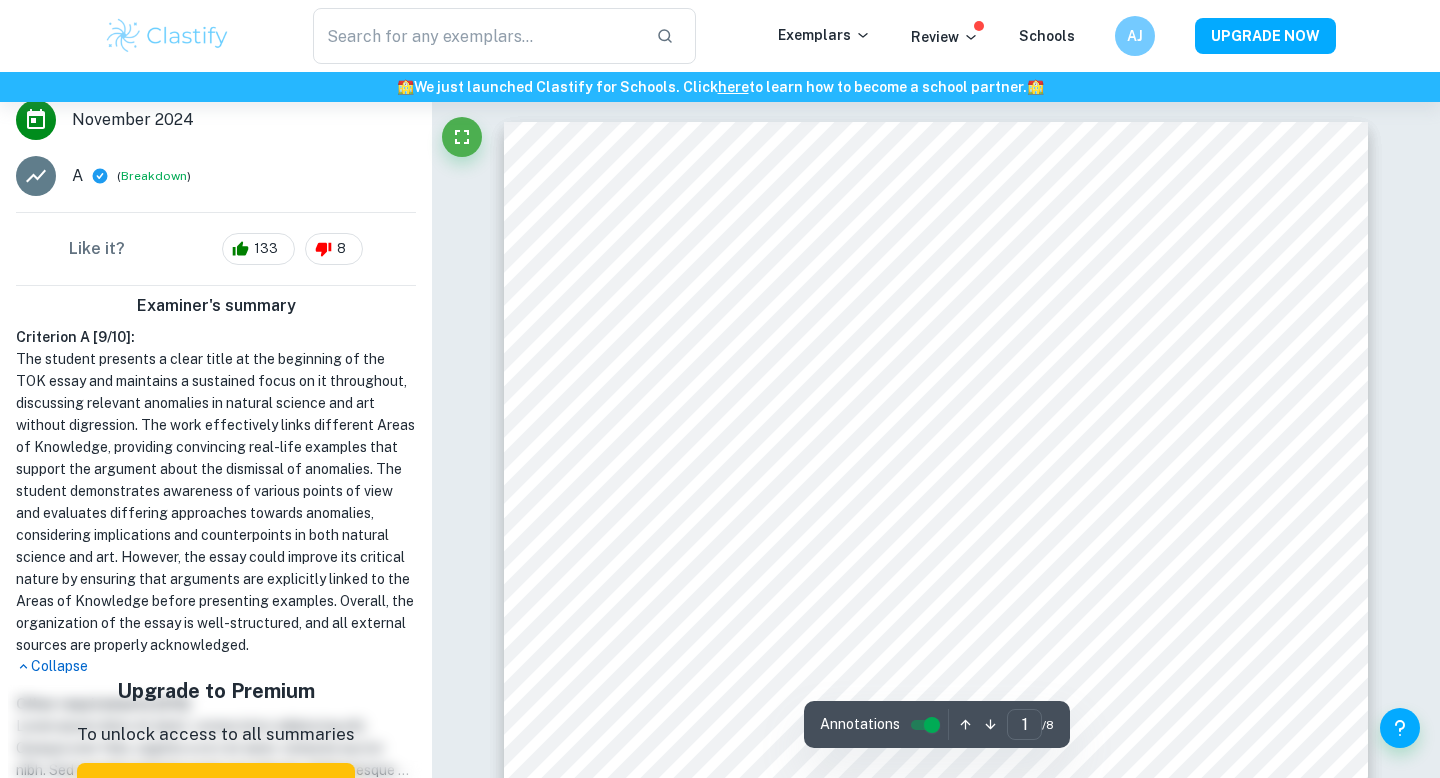drag, startPoint x: 301, startPoint y: 666, endPoint x: 339, endPoint y: 642, distance: 44.94441 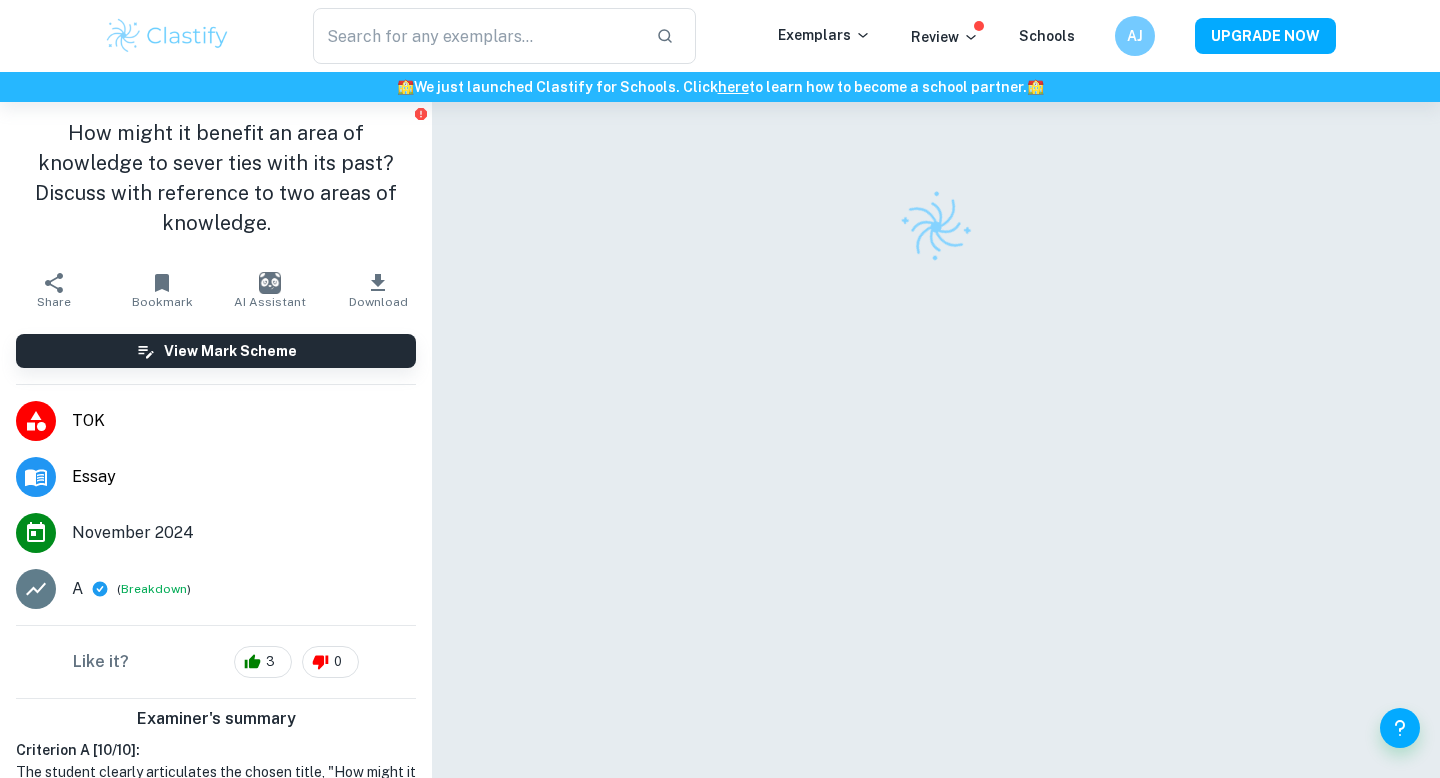 scroll, scrollTop: 0, scrollLeft: 0, axis: both 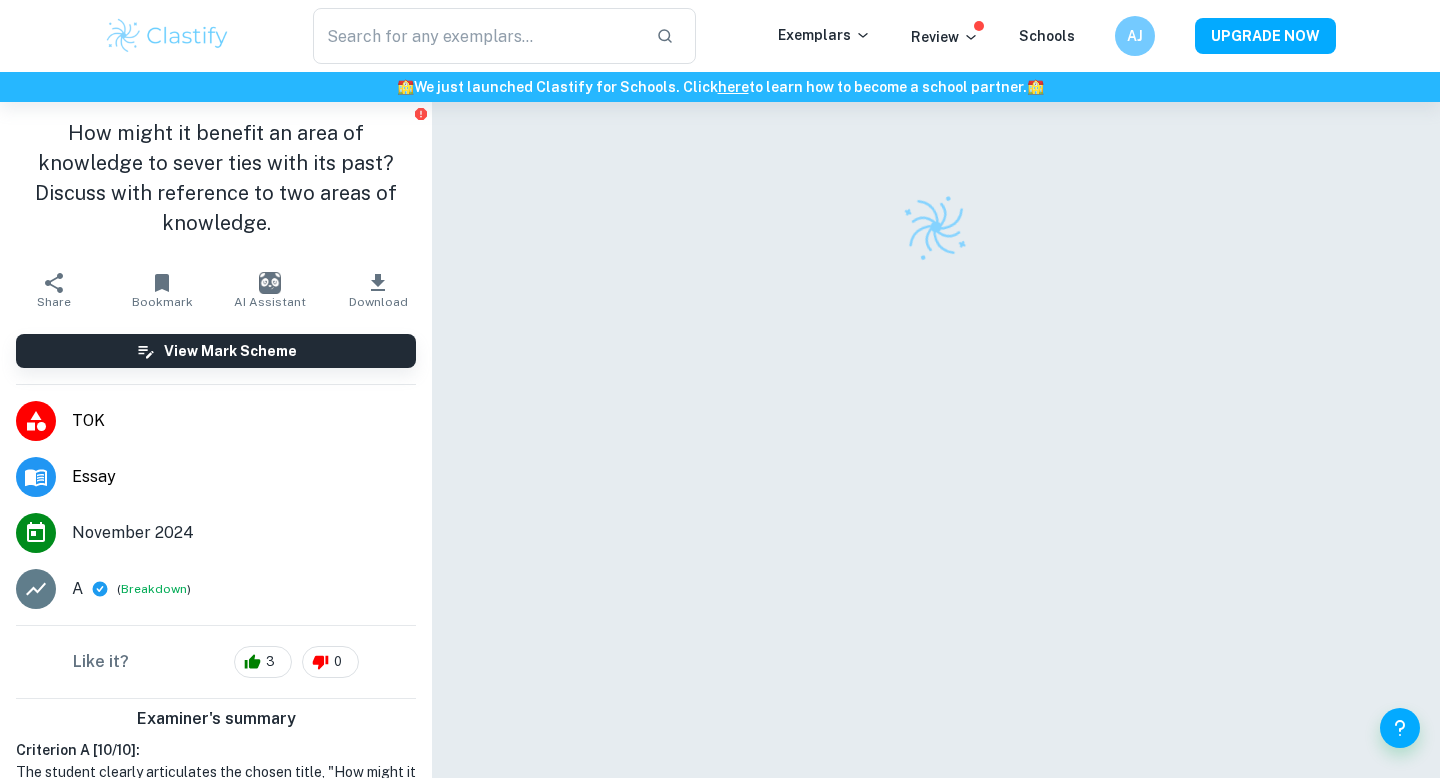click 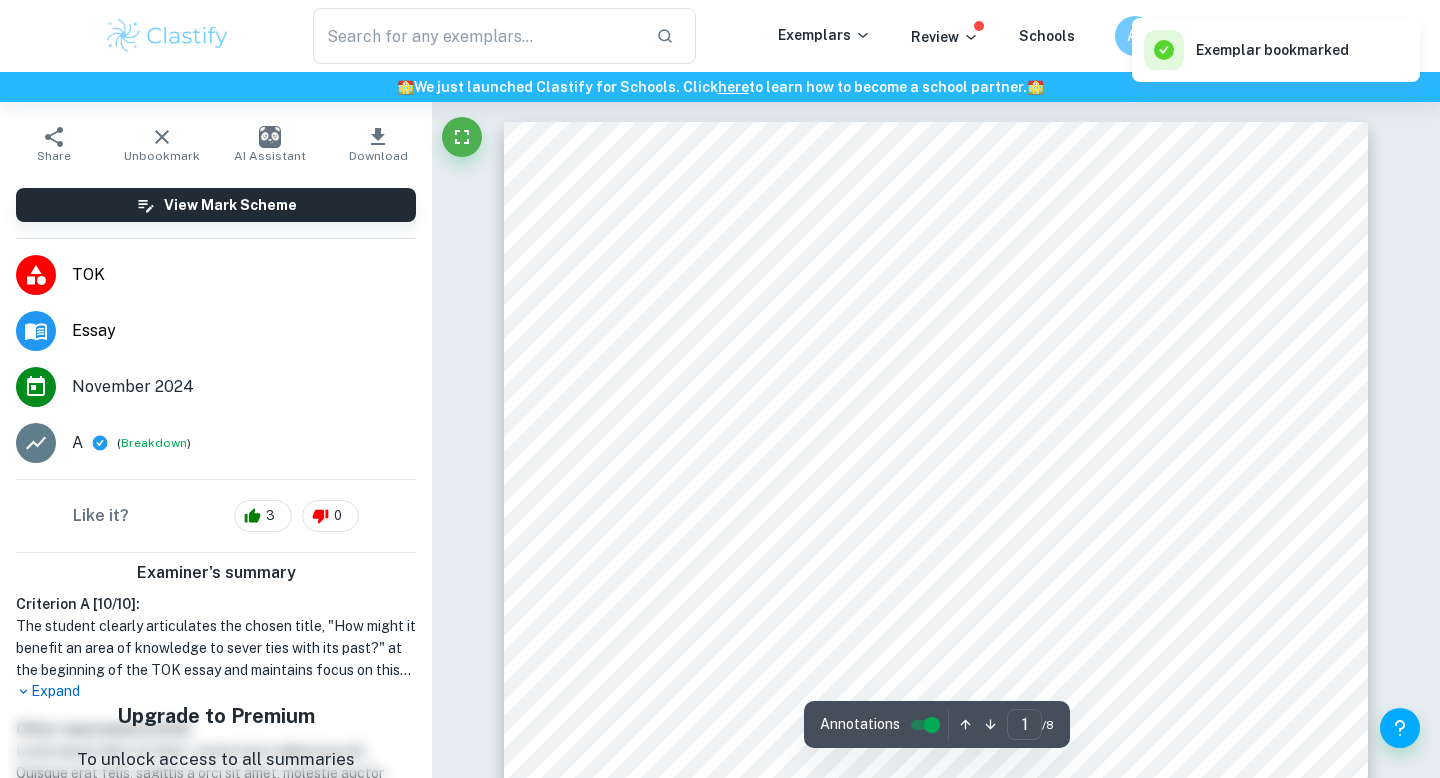 scroll, scrollTop: 172, scrollLeft: 0, axis: vertical 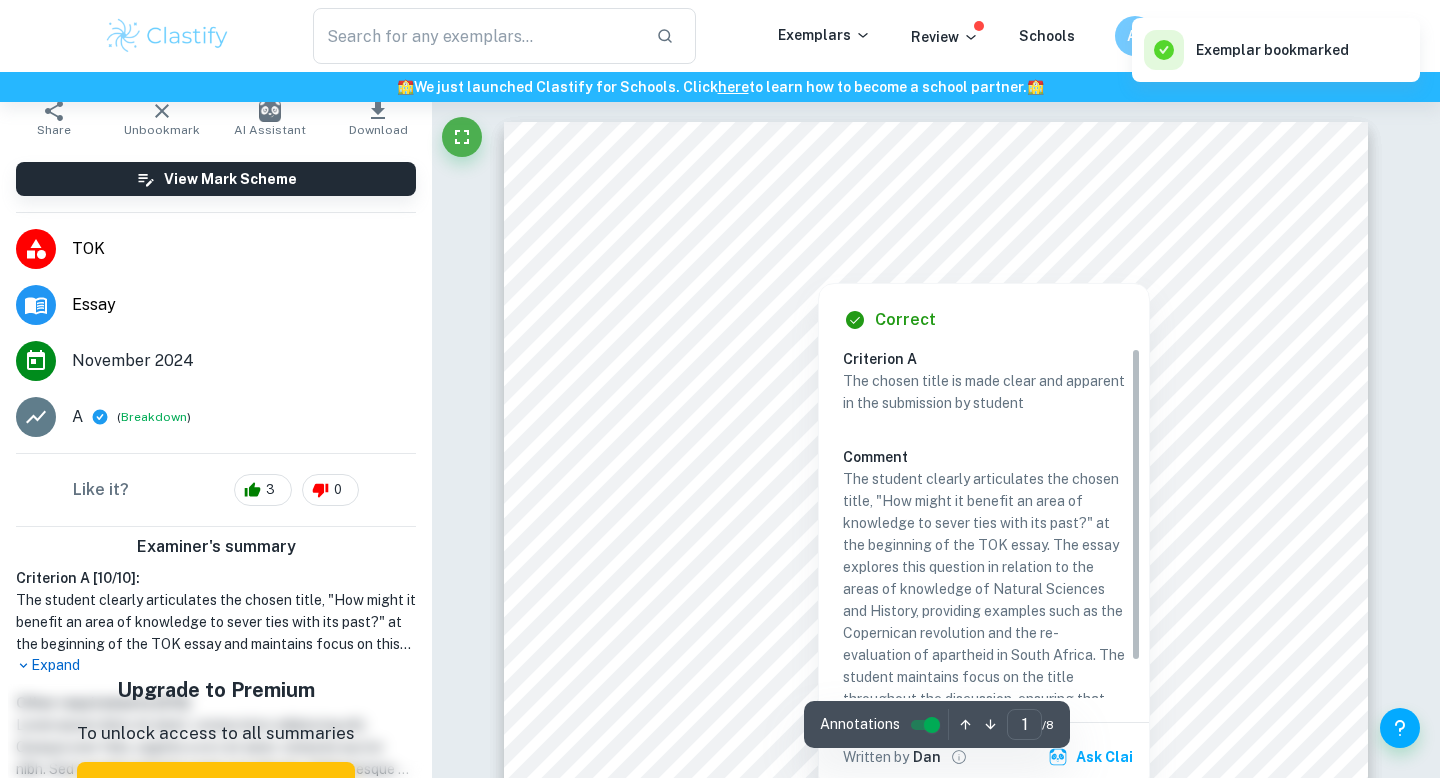 click at bounding box center [985, 243] 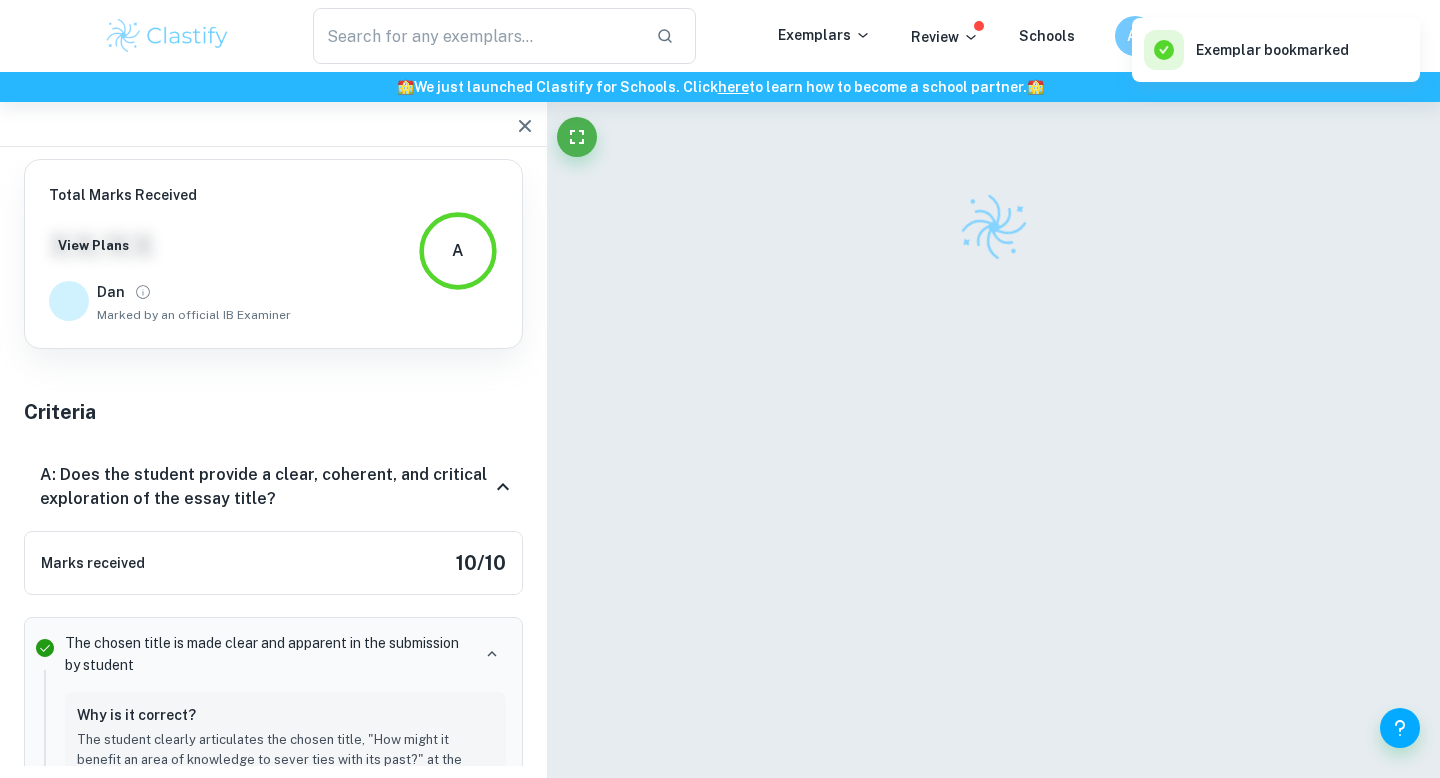 scroll, scrollTop: 0, scrollLeft: 0, axis: both 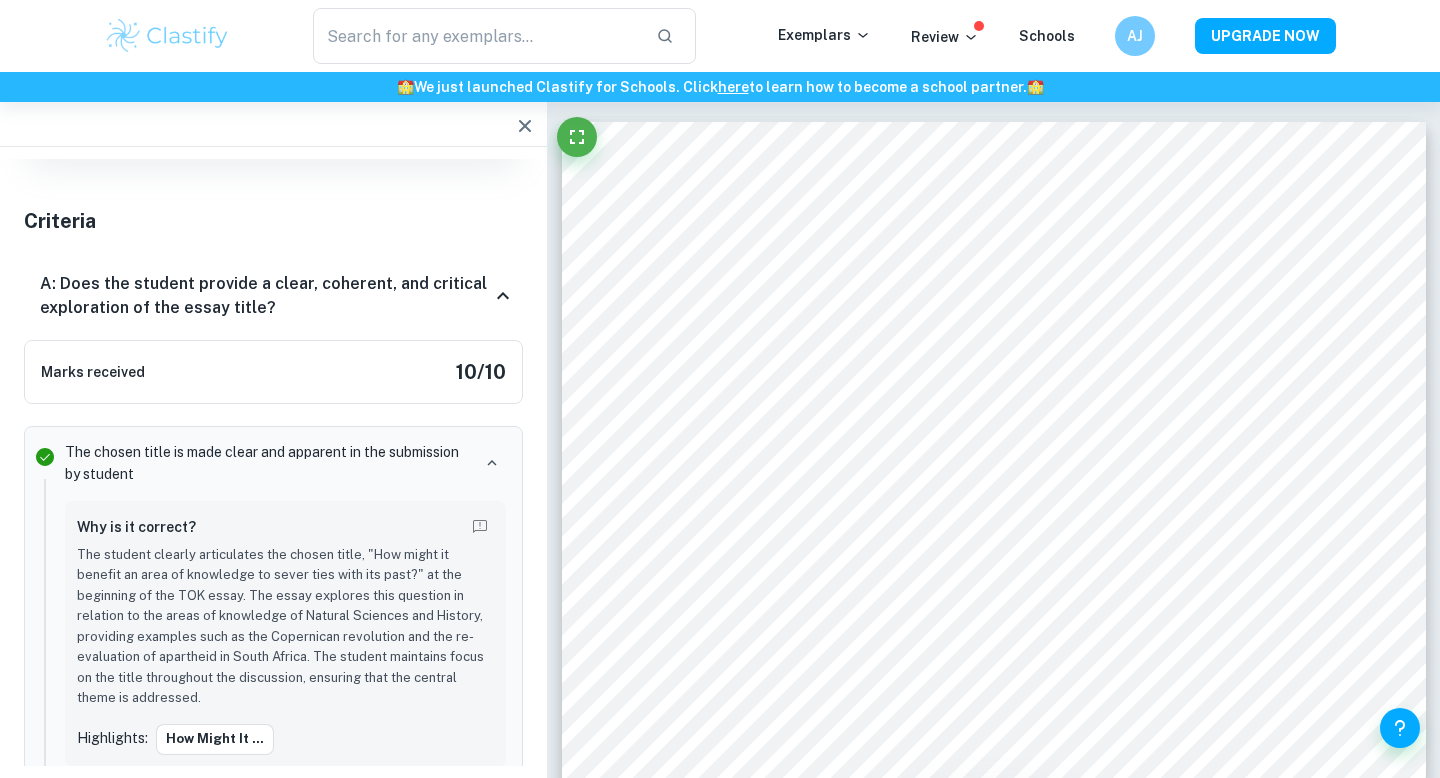 click 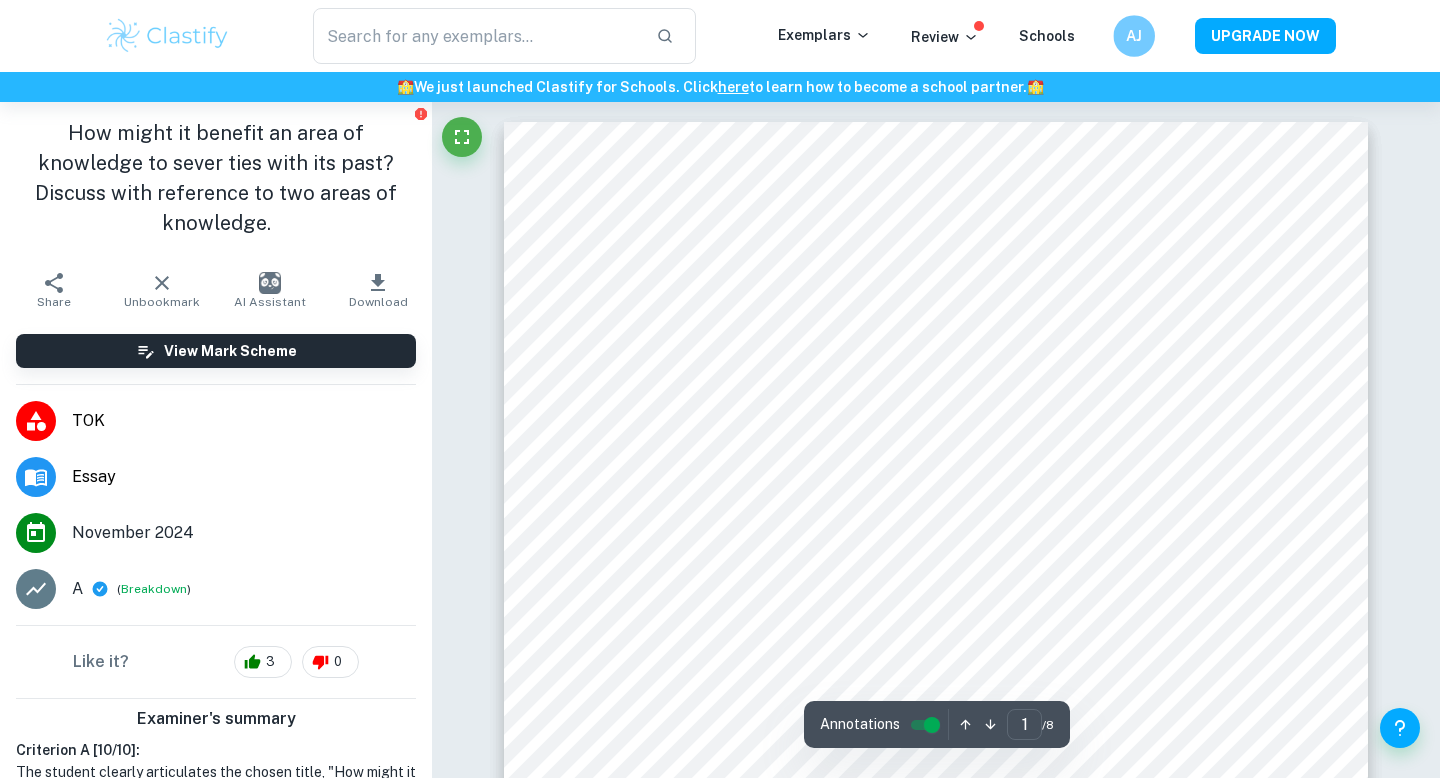 click on "AJ" at bounding box center [1134, 36] 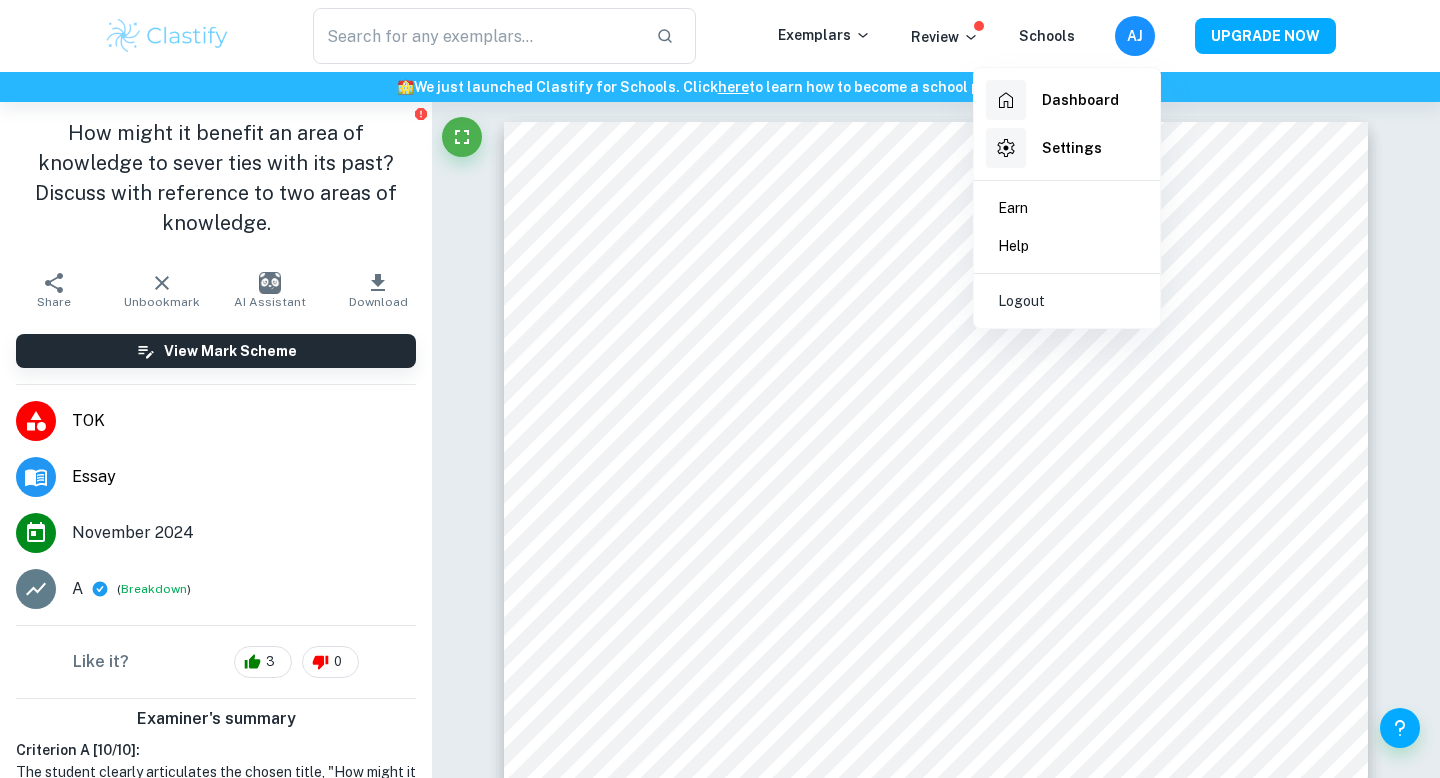 click on "Settings" at bounding box center (1072, 148) 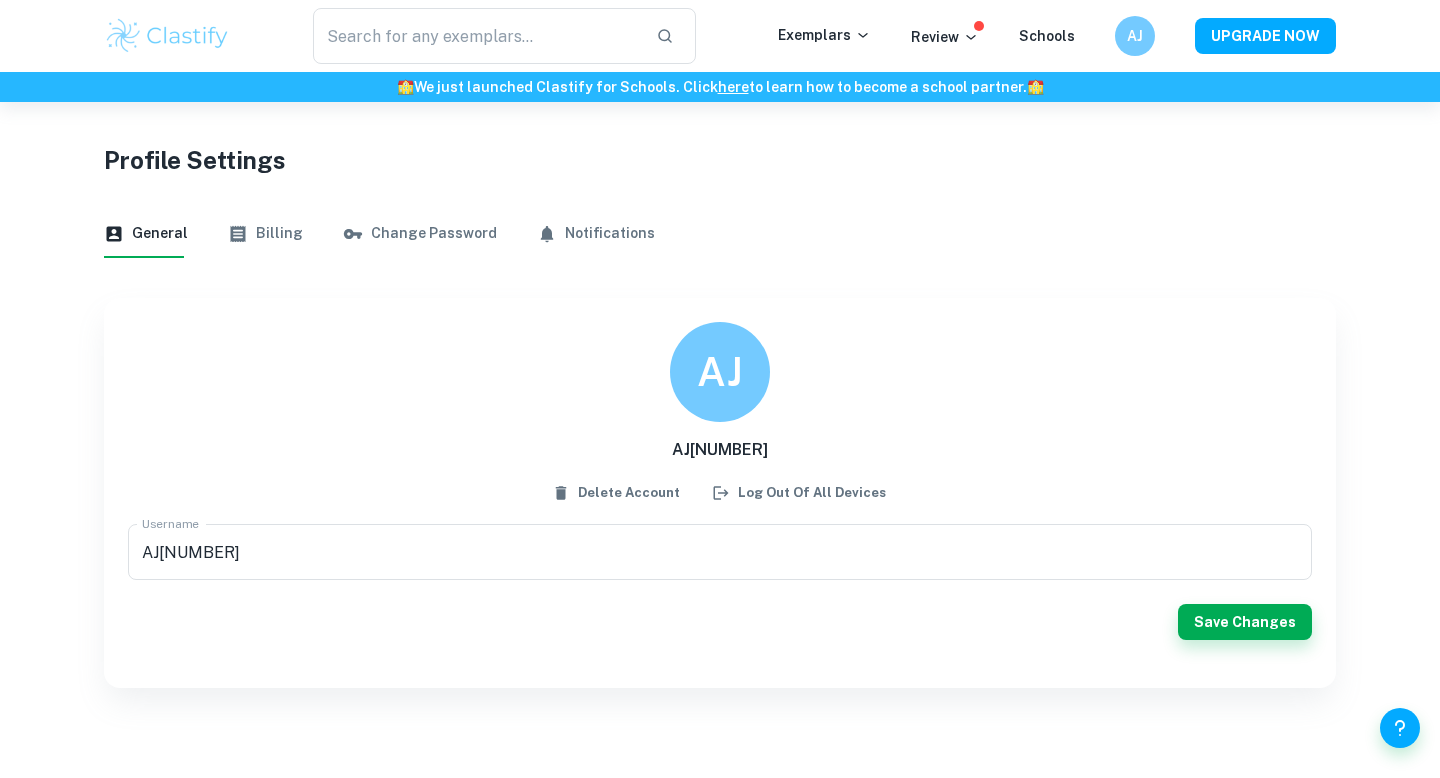 click on "Billing" at bounding box center (265, 234) 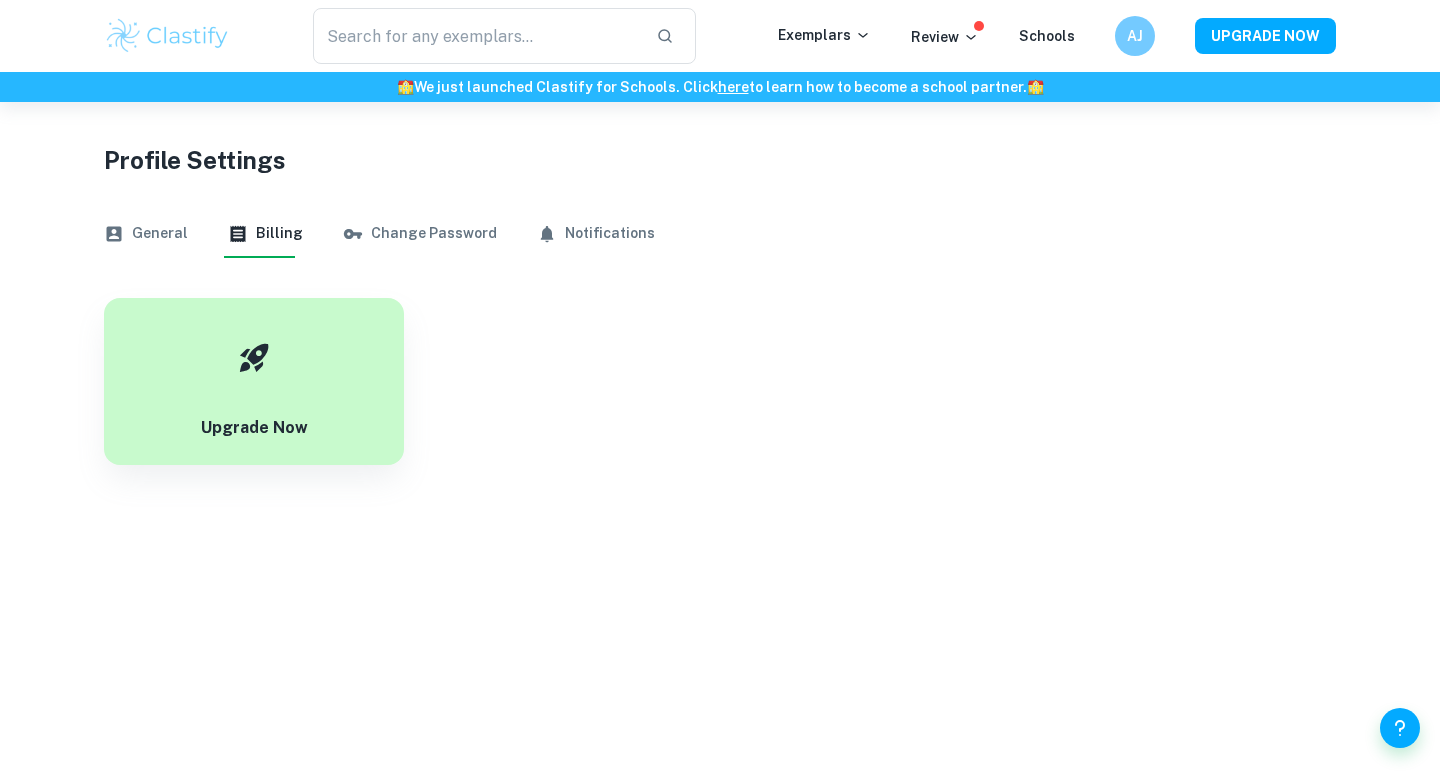 click on "Change Password" at bounding box center [420, 234] 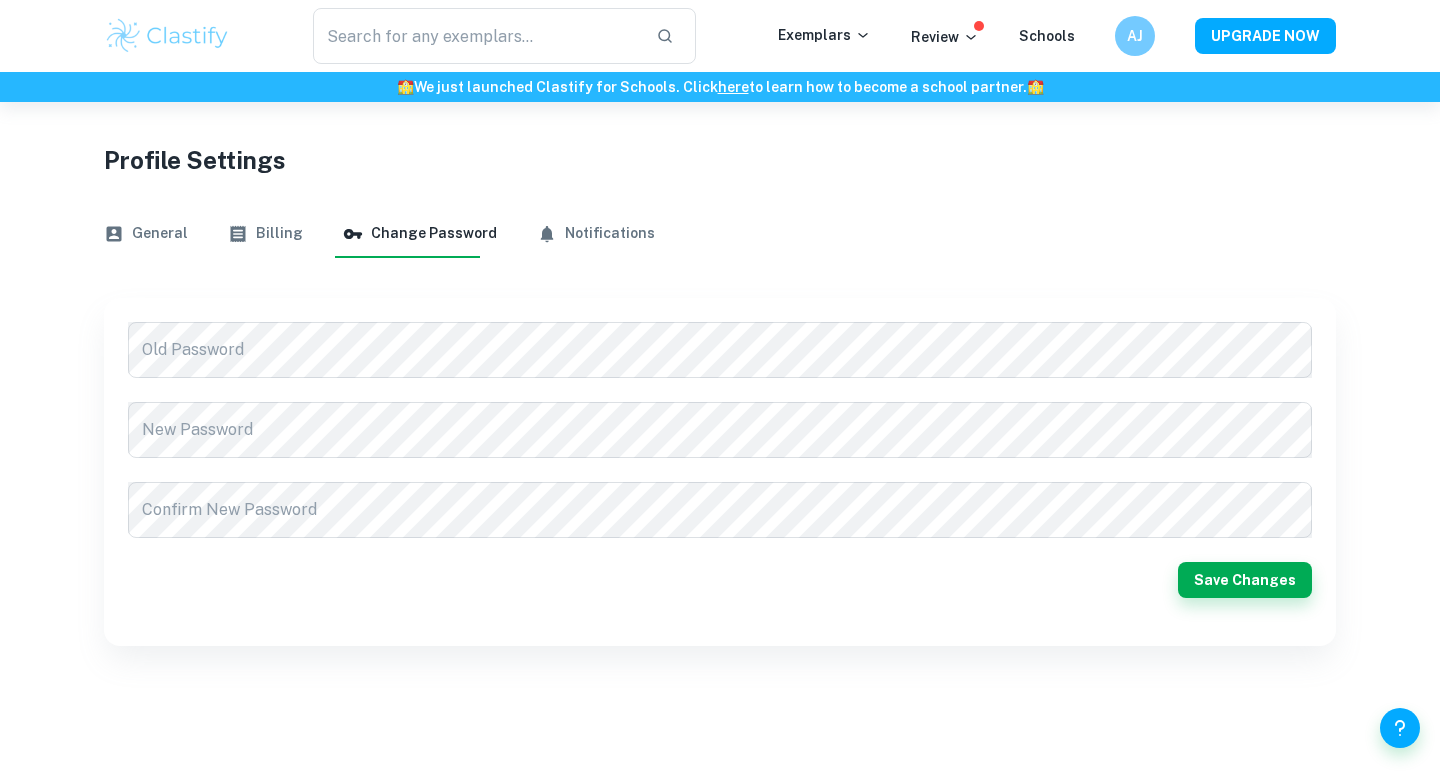 click on "Notifications" at bounding box center (596, 234) 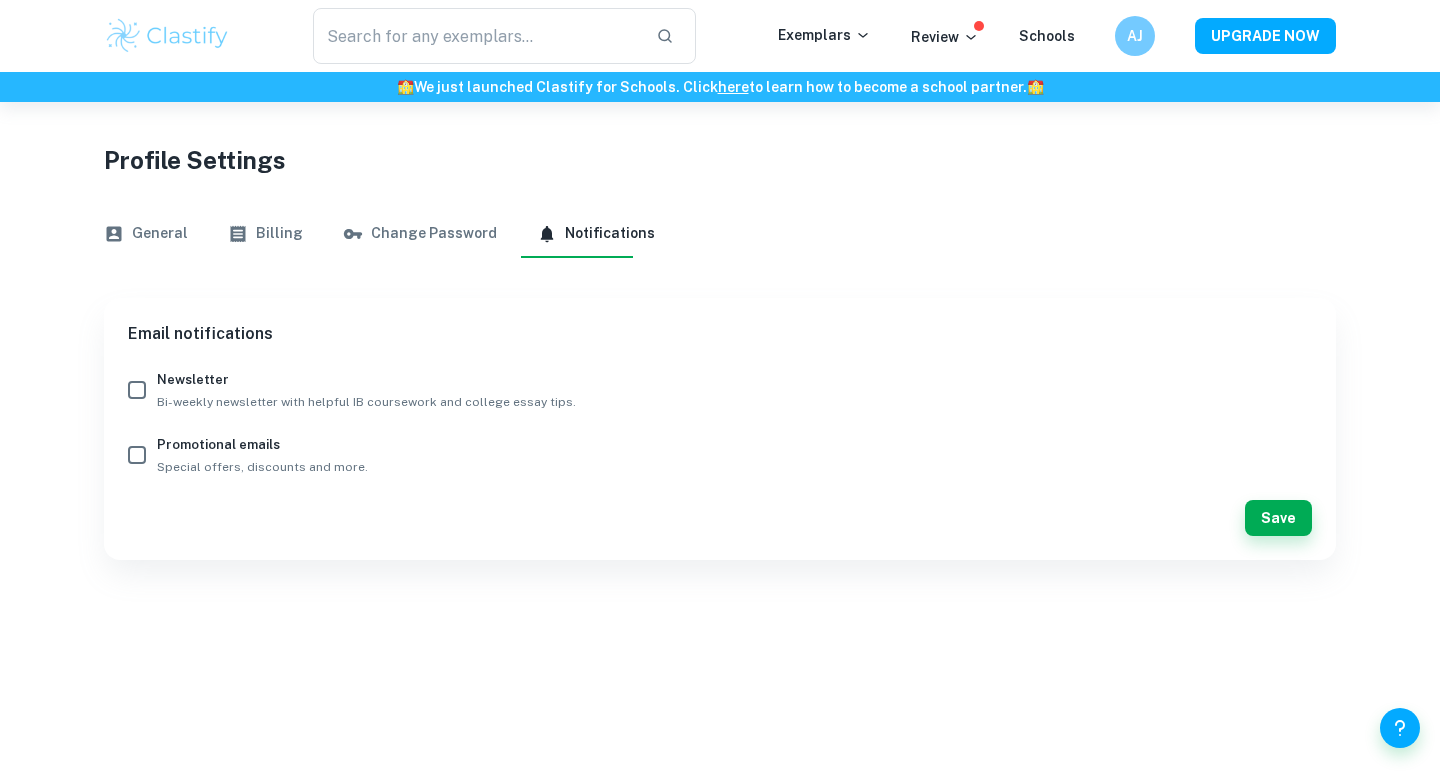 click on "Profile Settings General Billing Change Password Notifications Email notifications Newsletter Bi-weekly newsletter with helpful IB coursework and college essay tips. Promotional emails Special offers, discounts and more. Save" at bounding box center [720, 331] 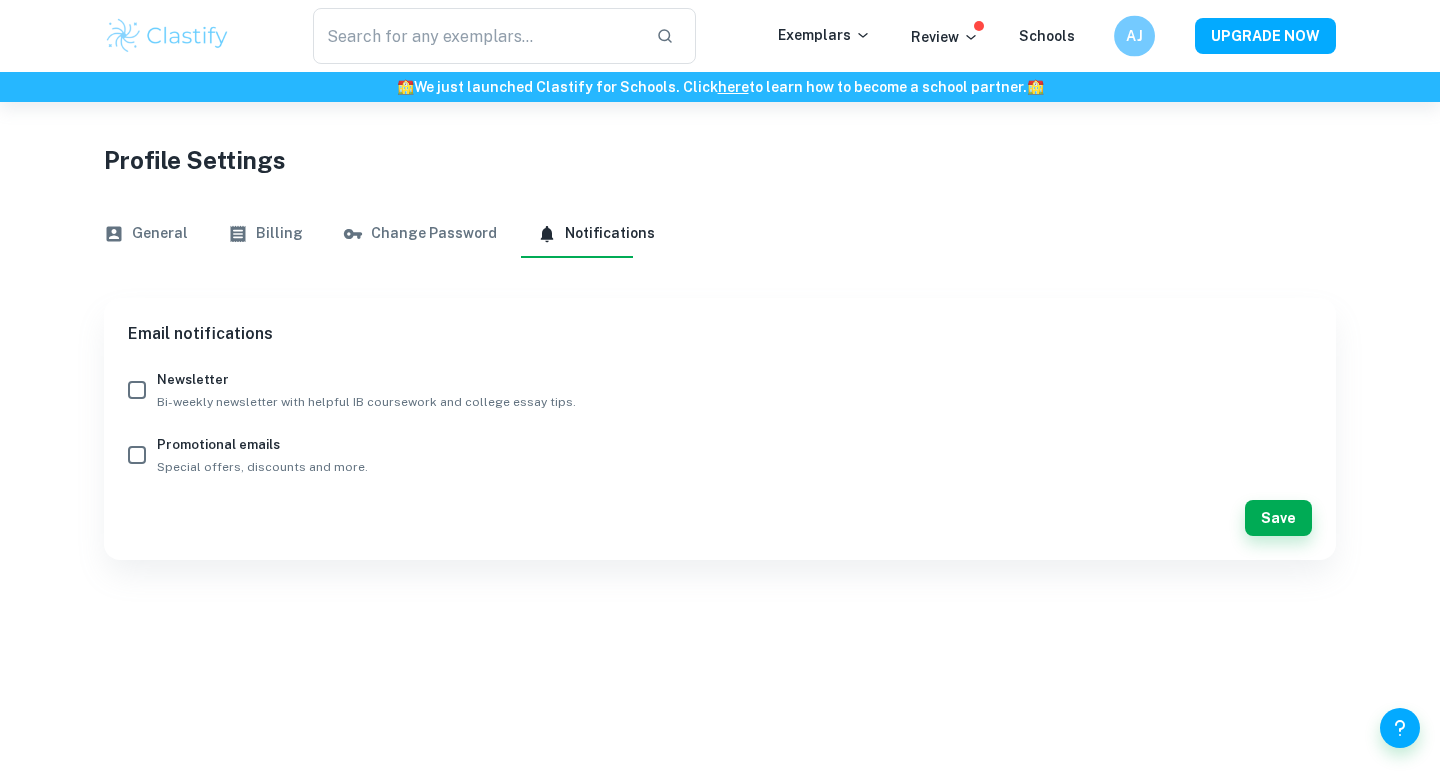 click on "AJ" at bounding box center [1134, 36] 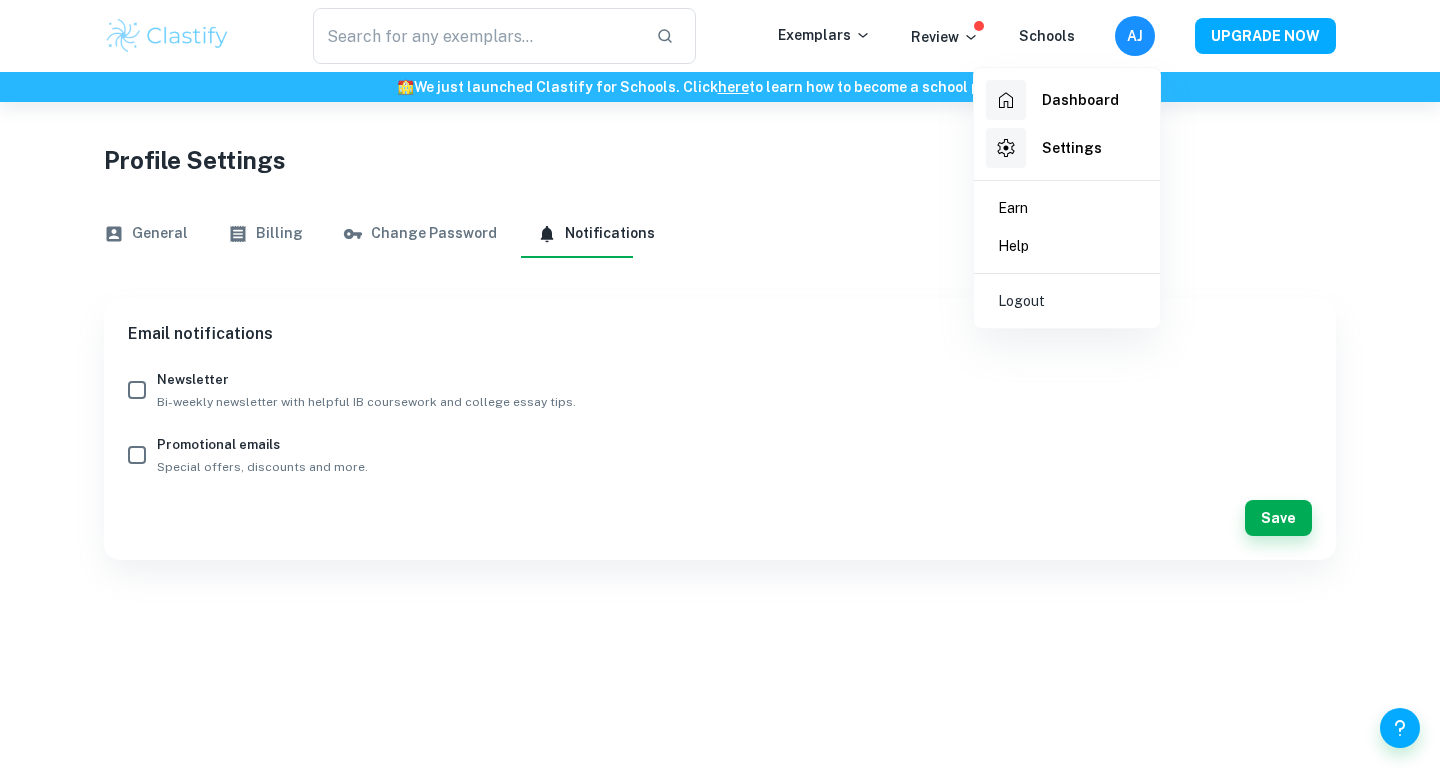 click at bounding box center (720, 389) 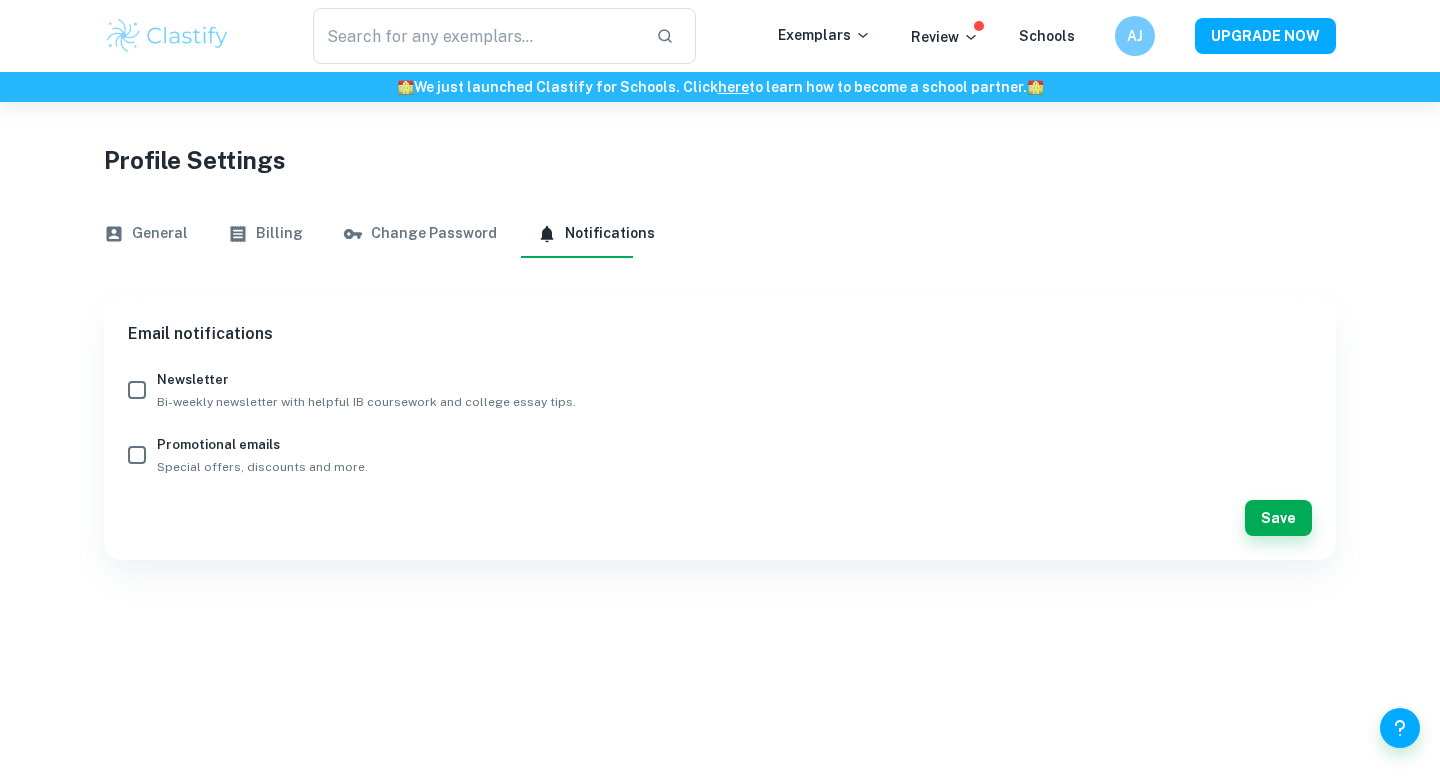 click on "Review" at bounding box center (945, 36) 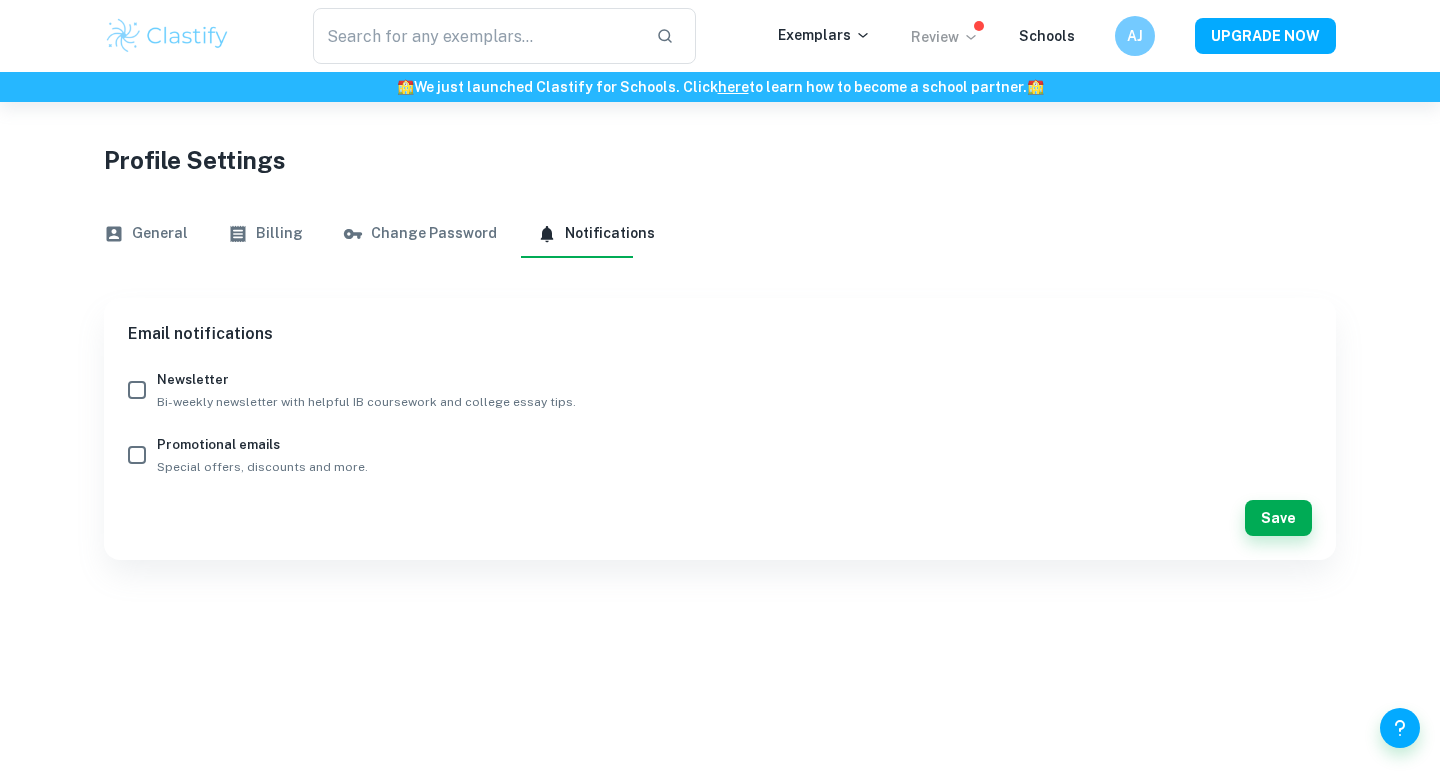 click 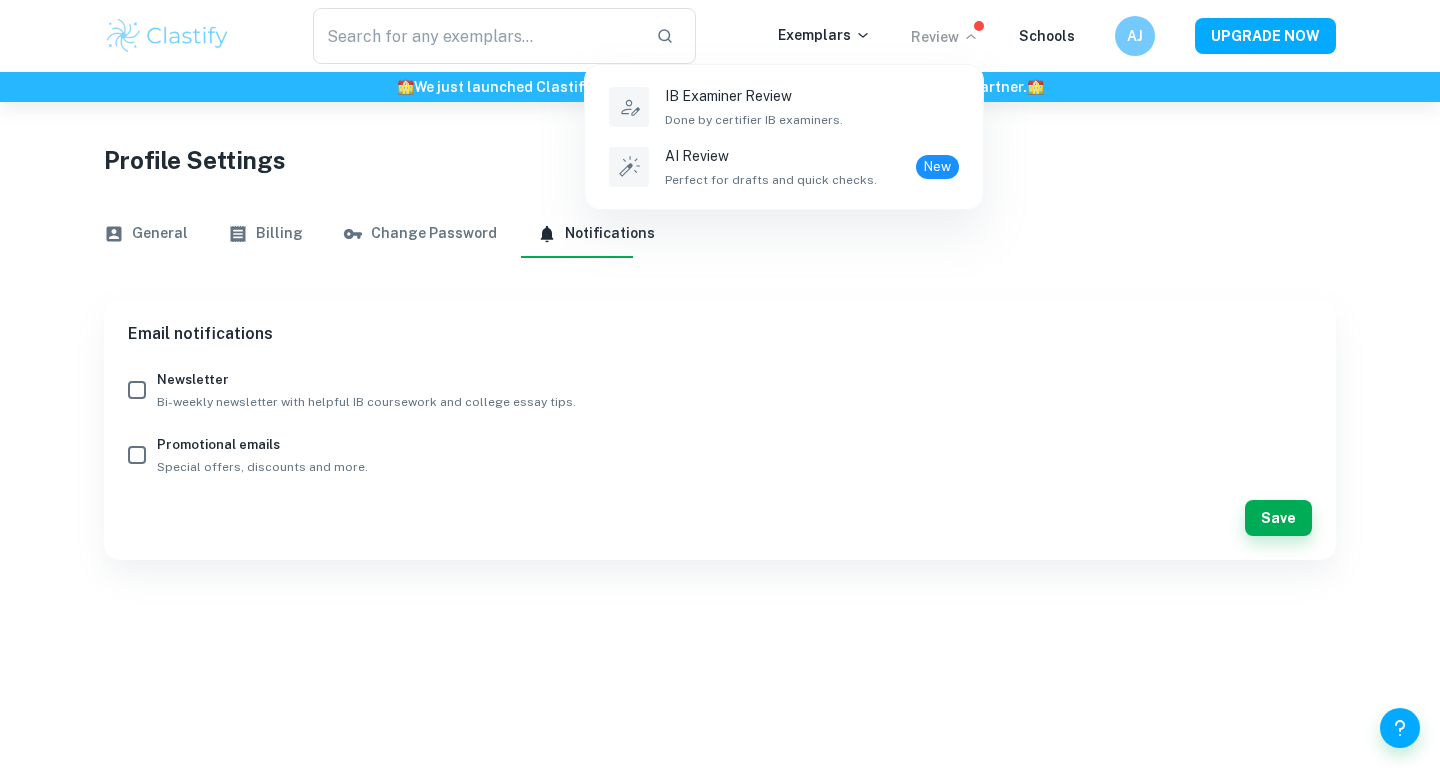 click at bounding box center [720, 389] 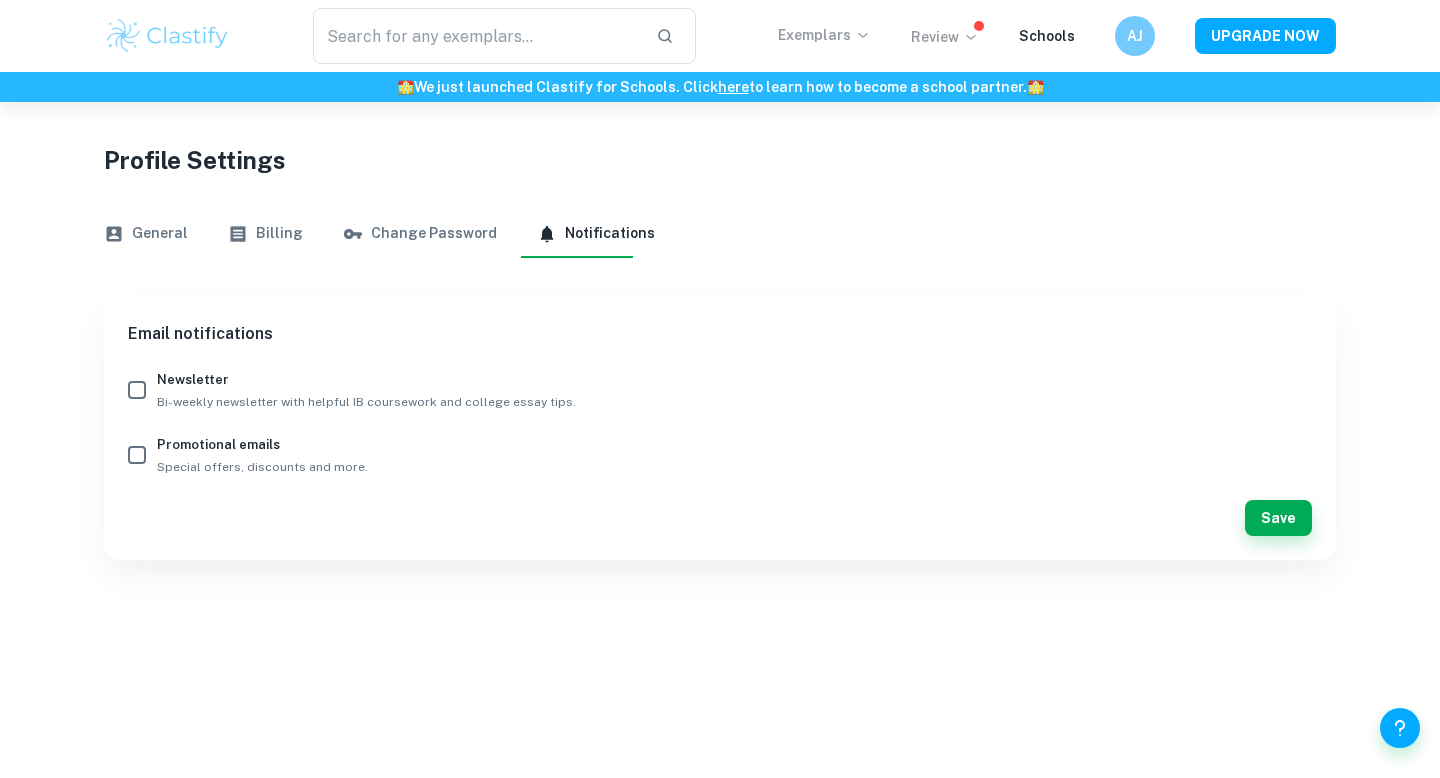 click on "Exemplars" at bounding box center [824, 35] 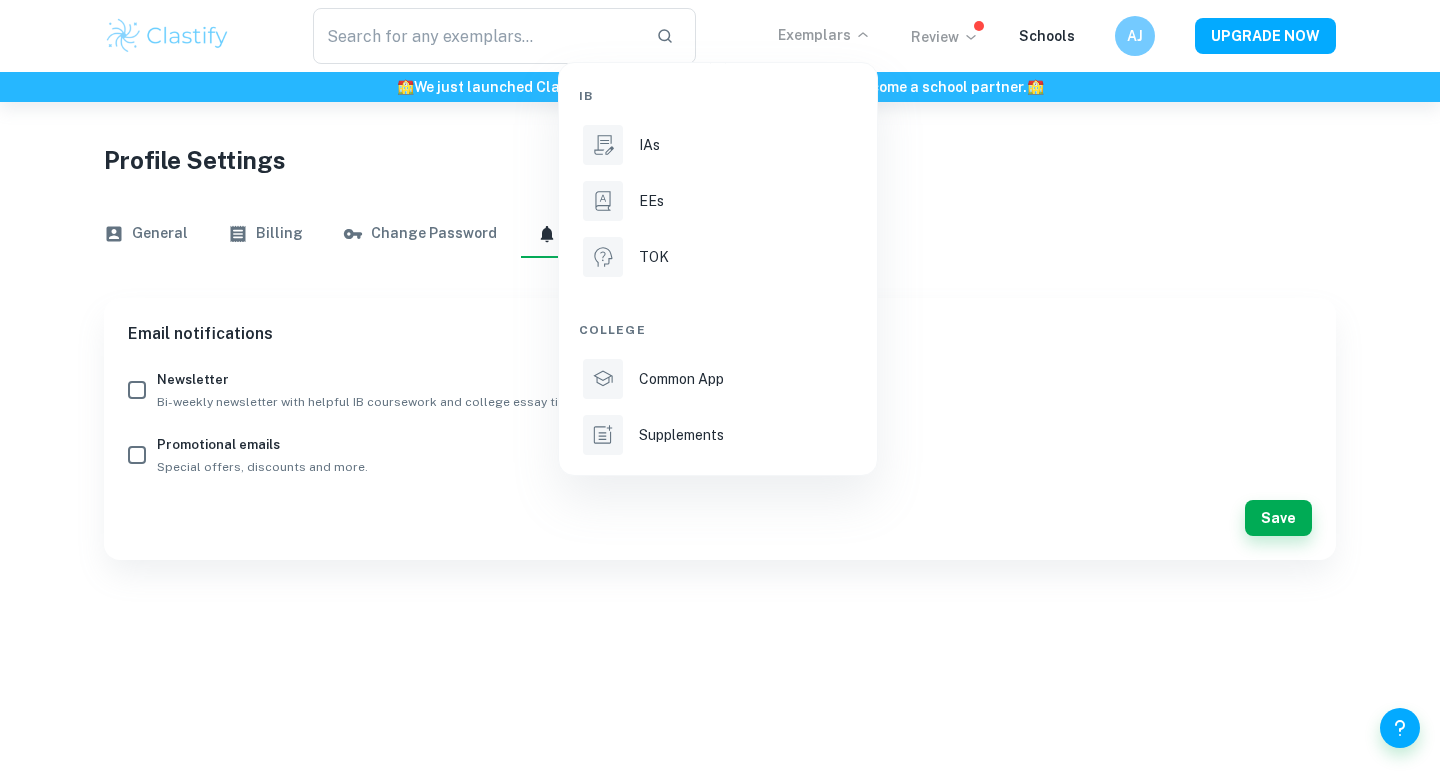 click at bounding box center [720, 389] 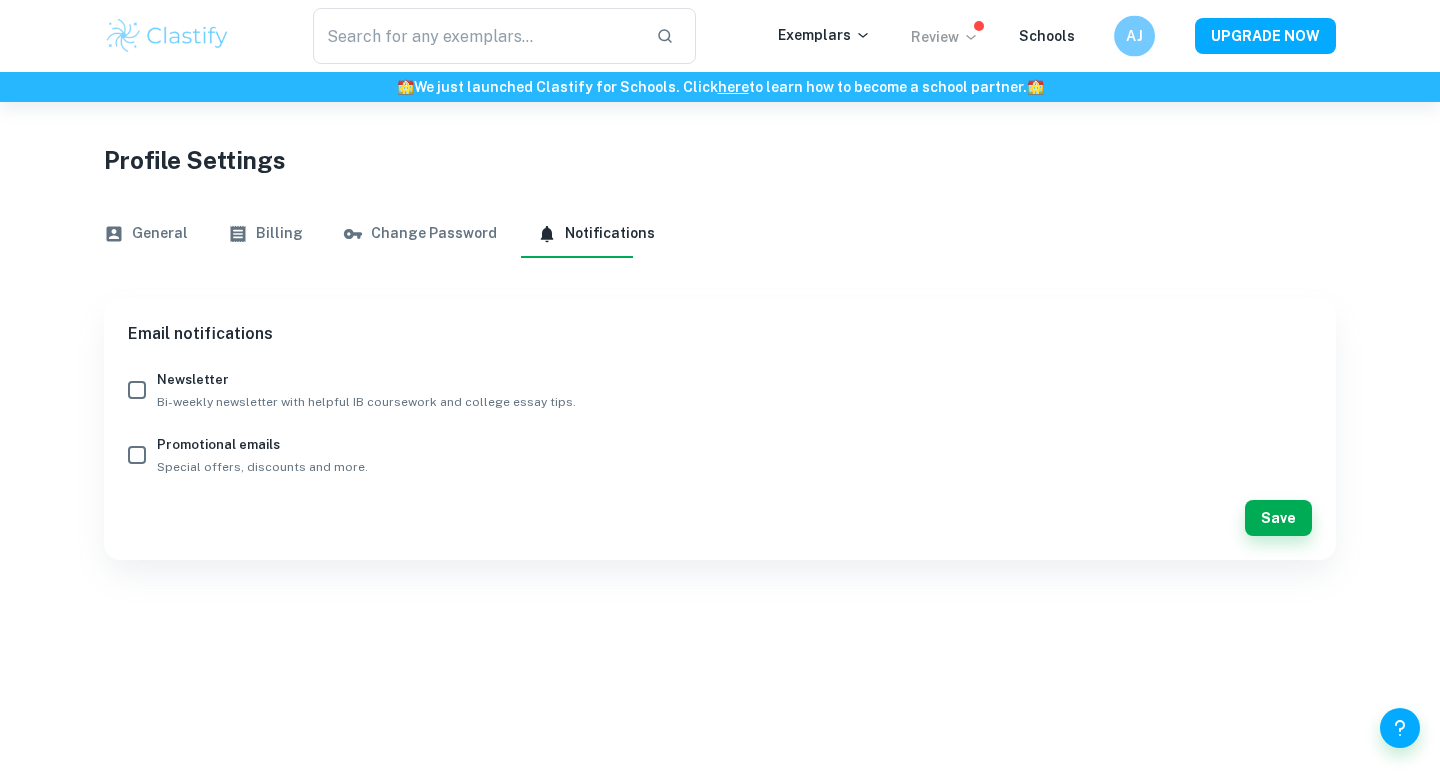 click on "AJ" at bounding box center [1134, 36] 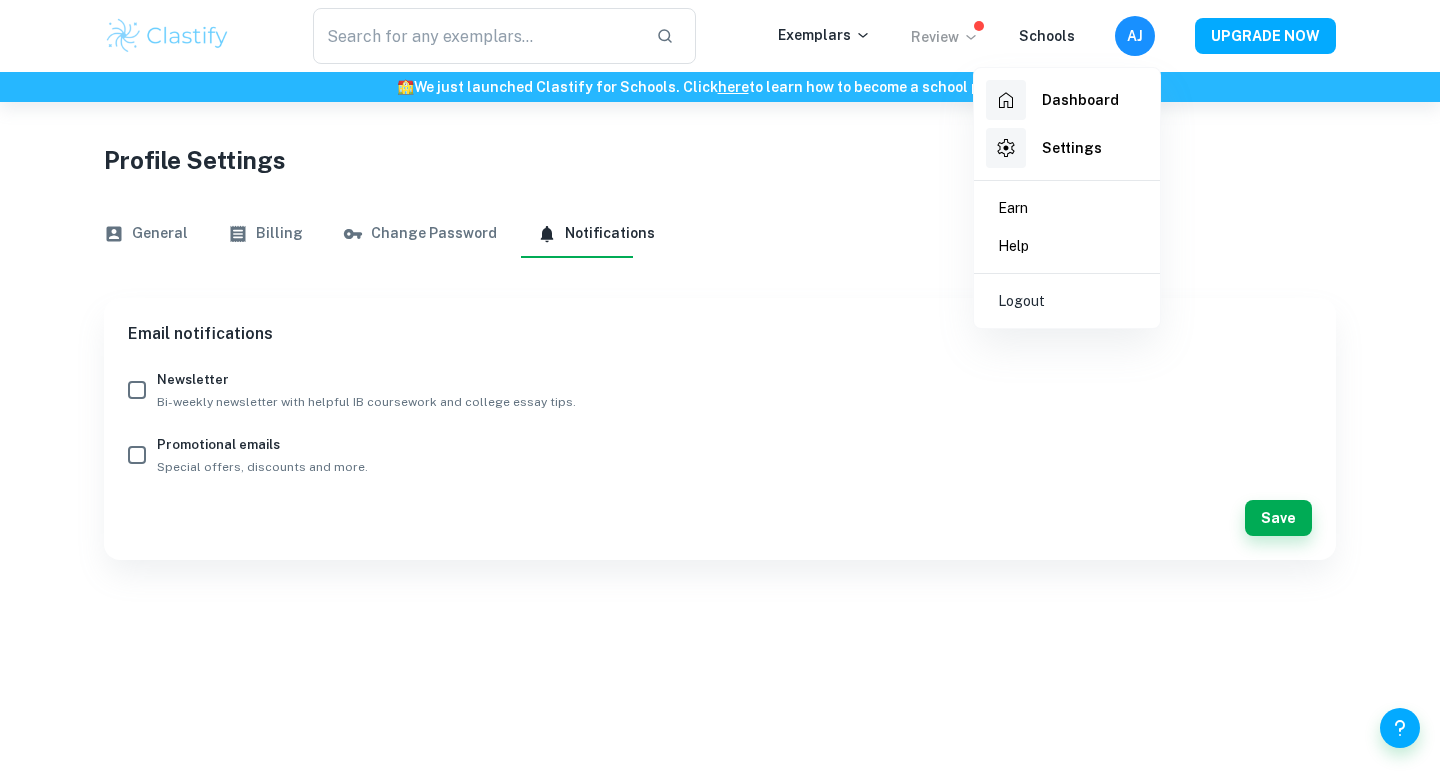 click on "Dashboard" at bounding box center [1080, 100] 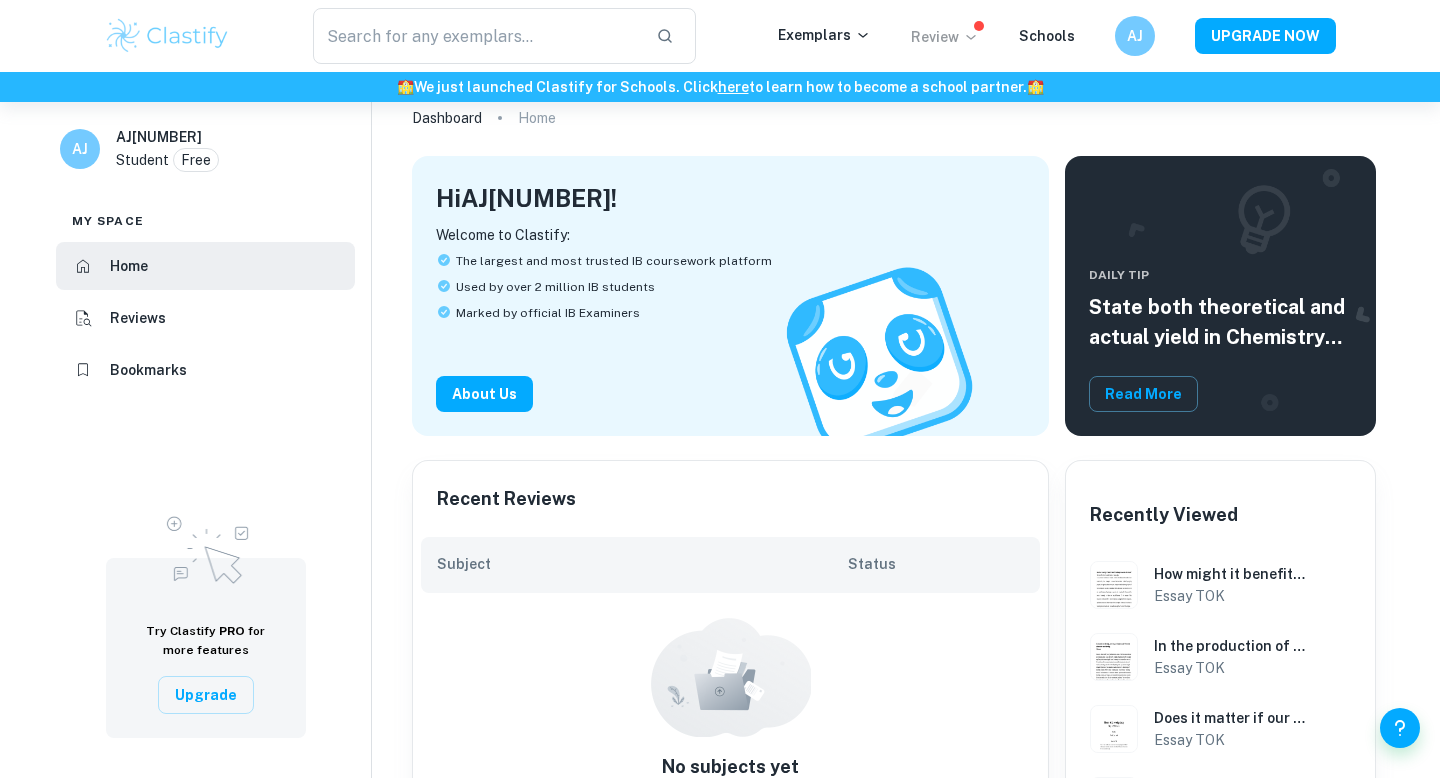 scroll, scrollTop: 216, scrollLeft: 0, axis: vertical 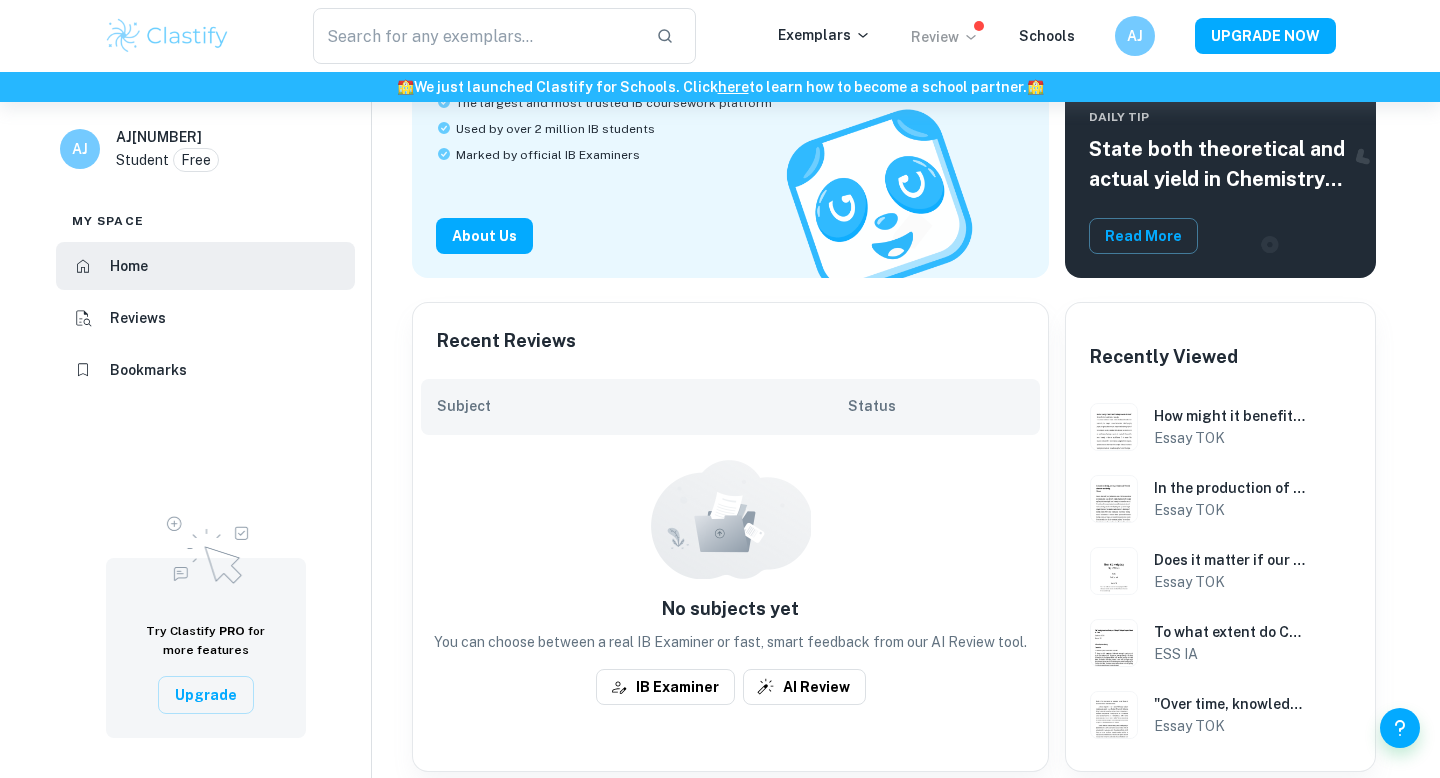click on "Bookmarks" at bounding box center (205, 370) 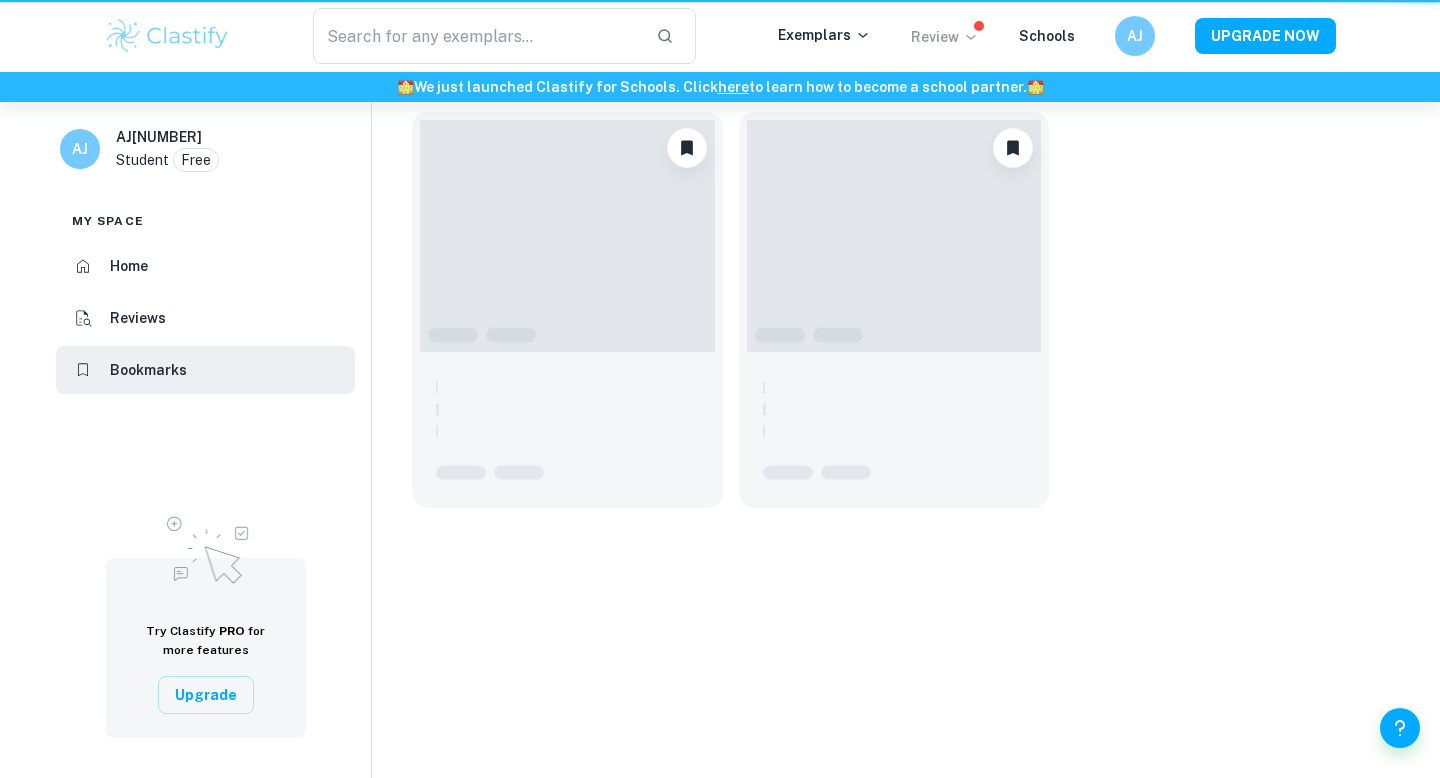 scroll, scrollTop: 0, scrollLeft: 0, axis: both 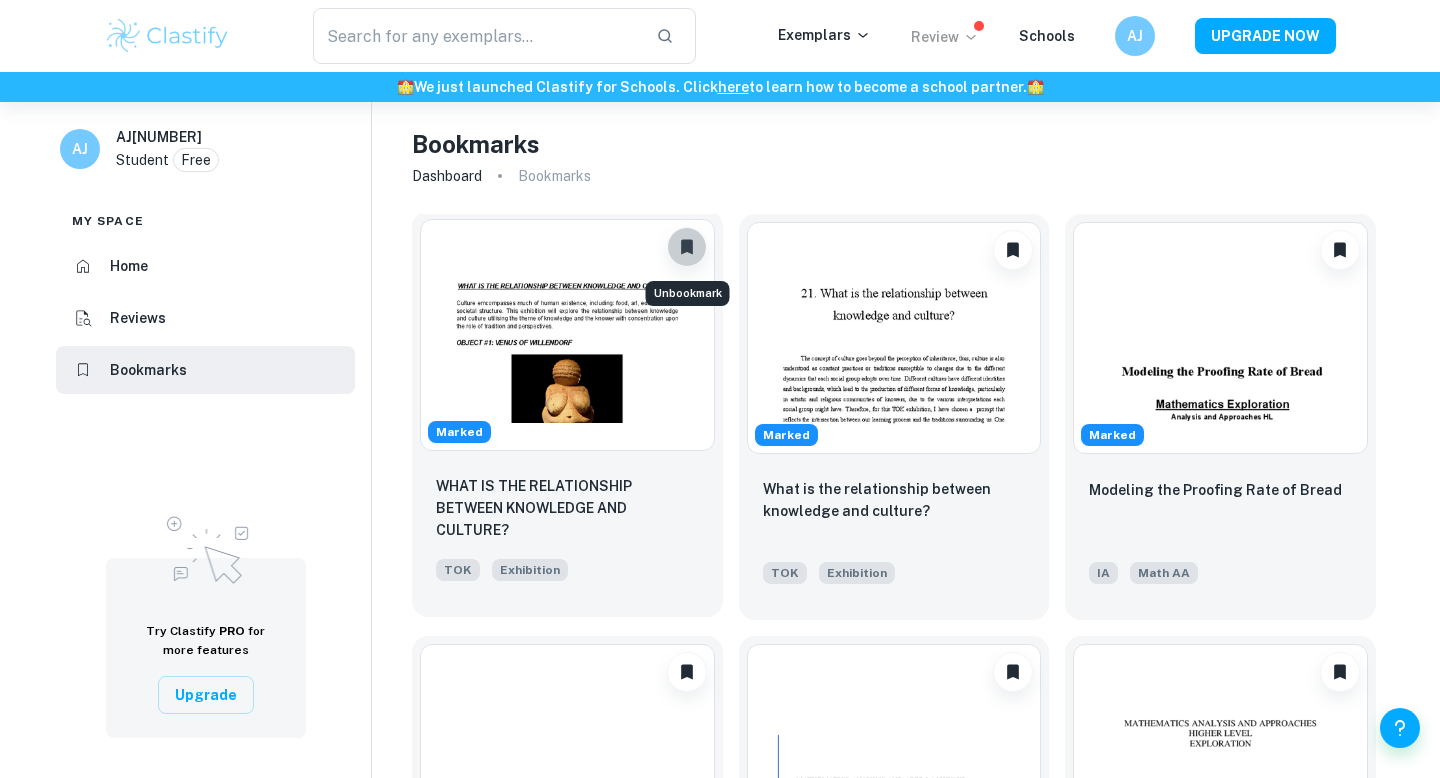 click 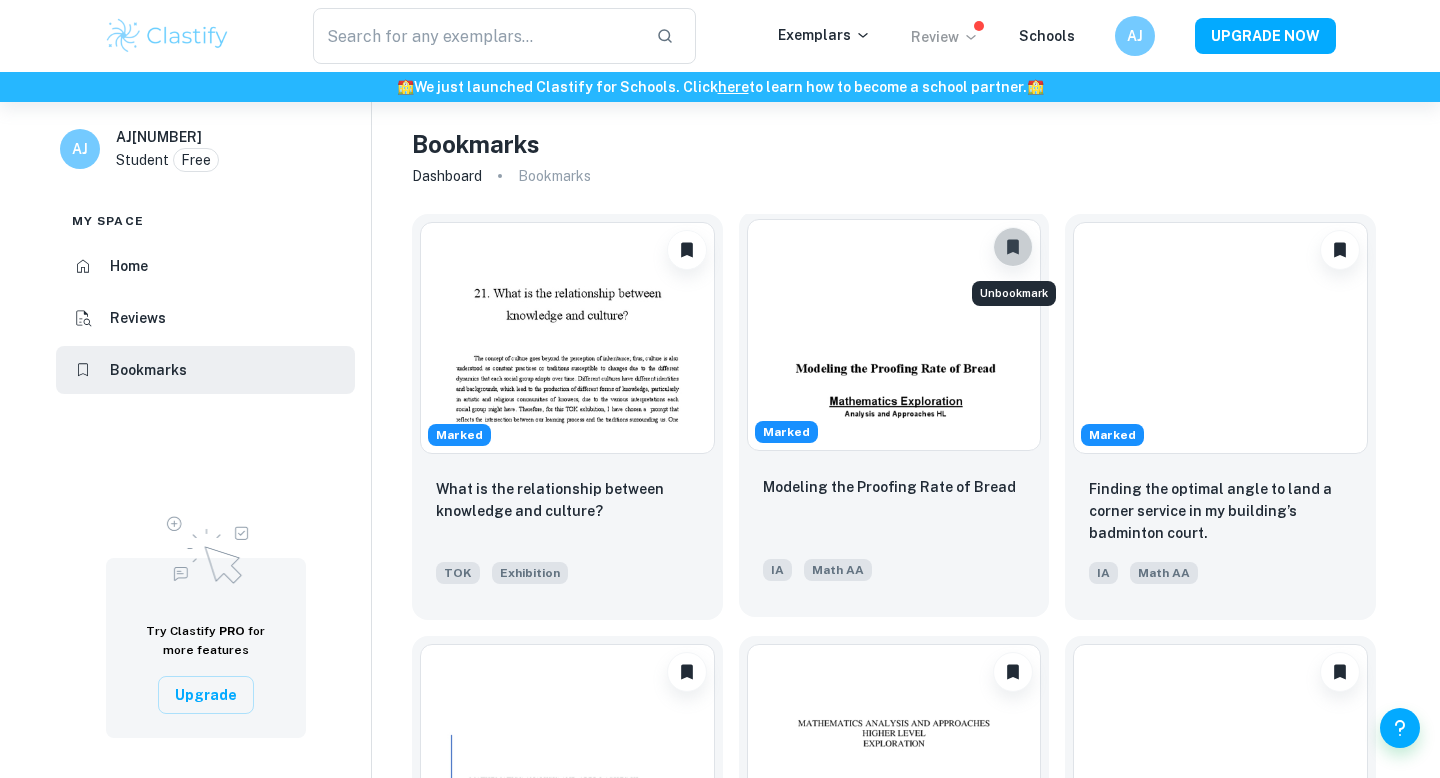 click 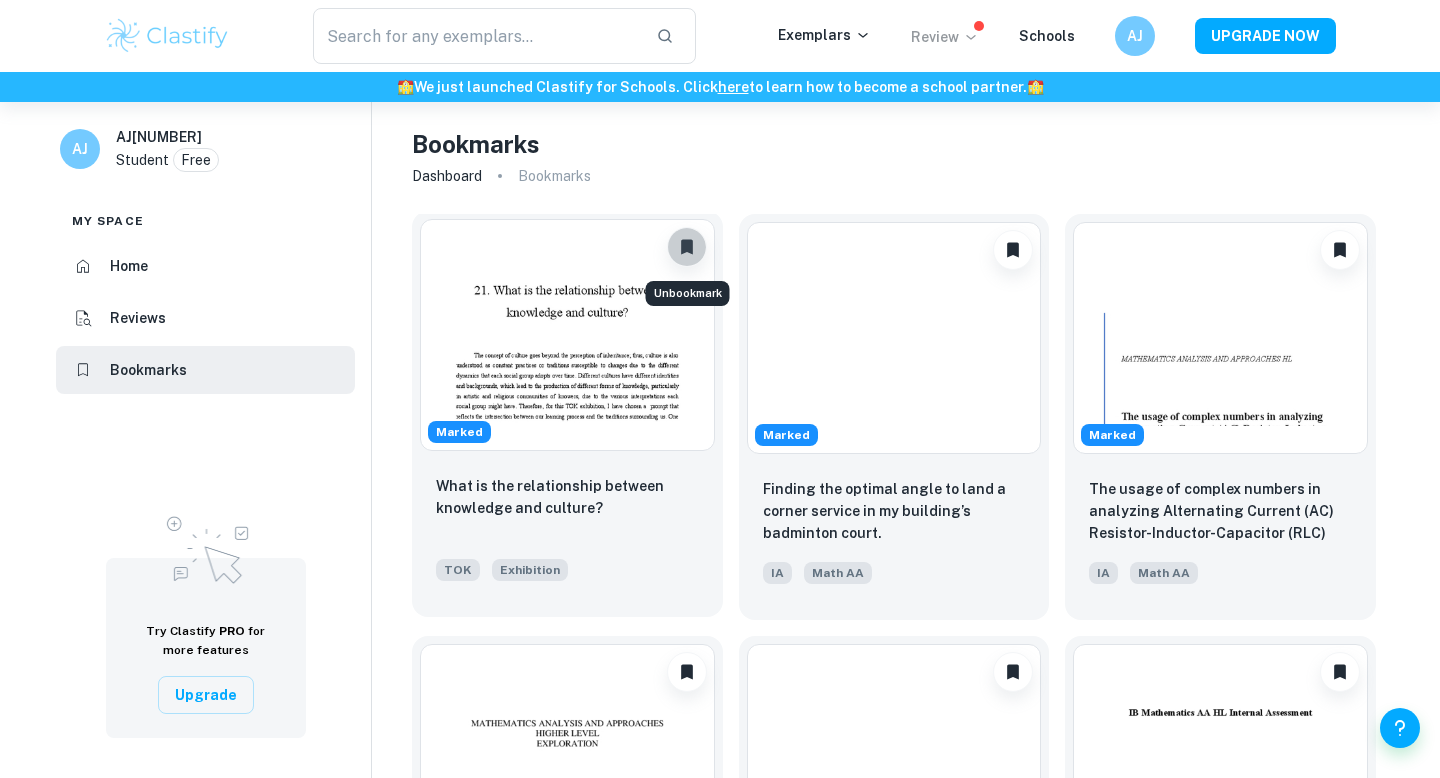 click 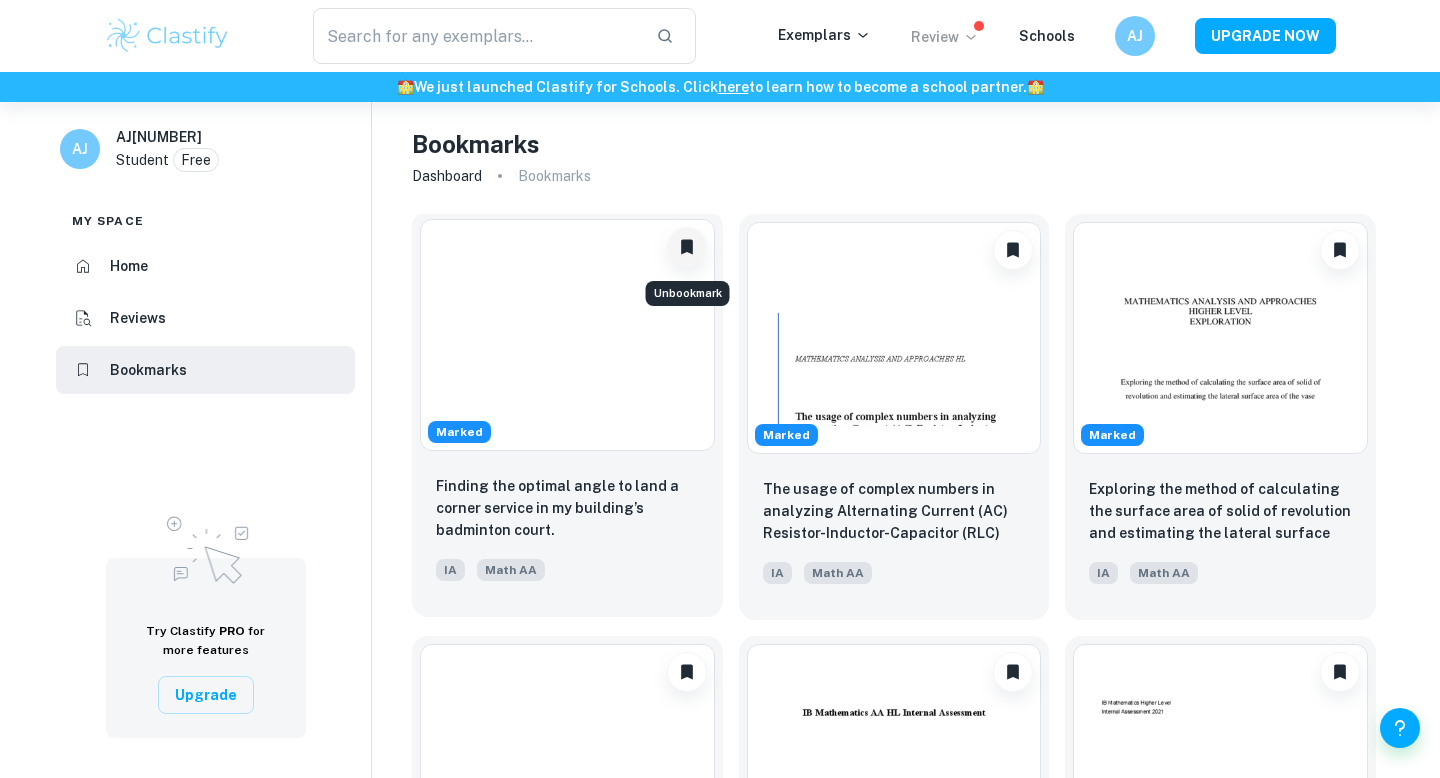 click 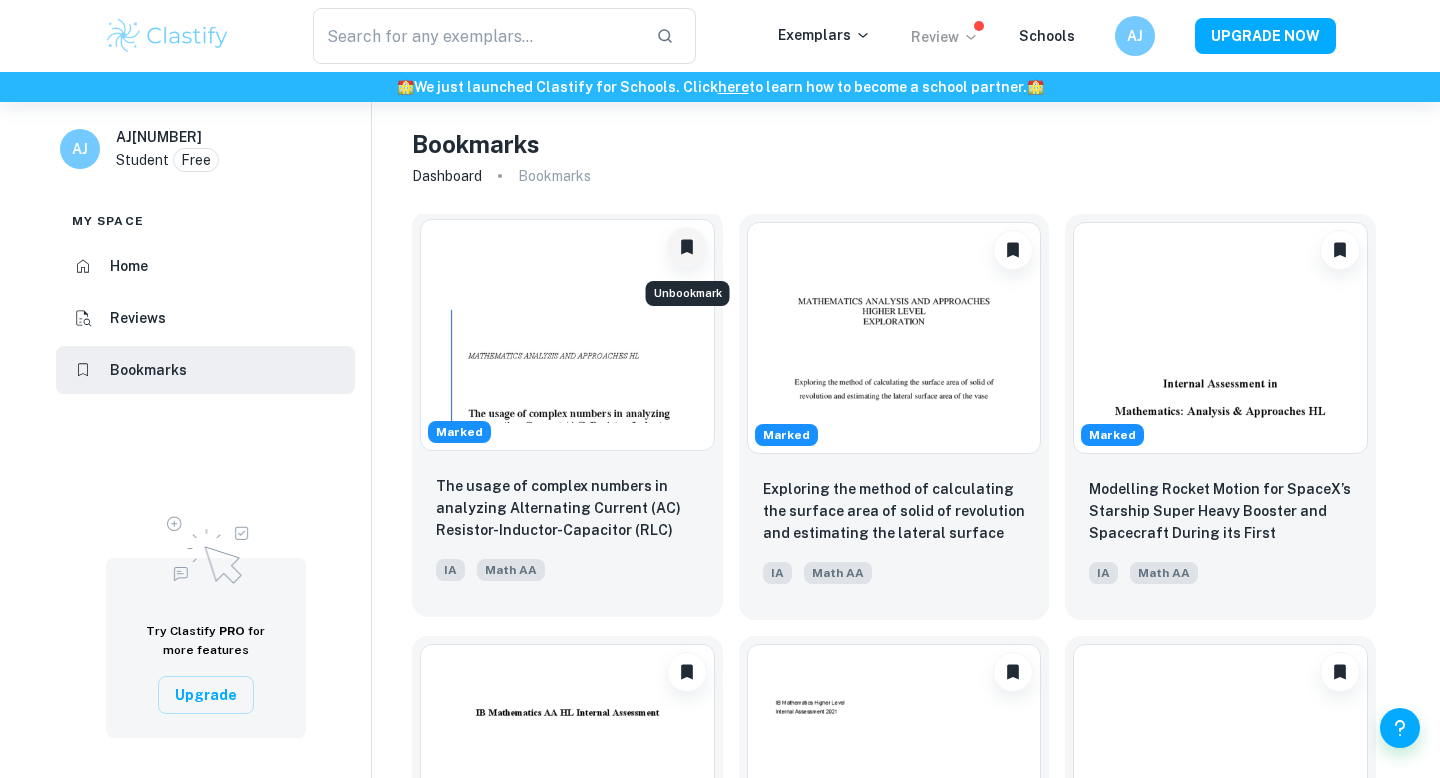 click 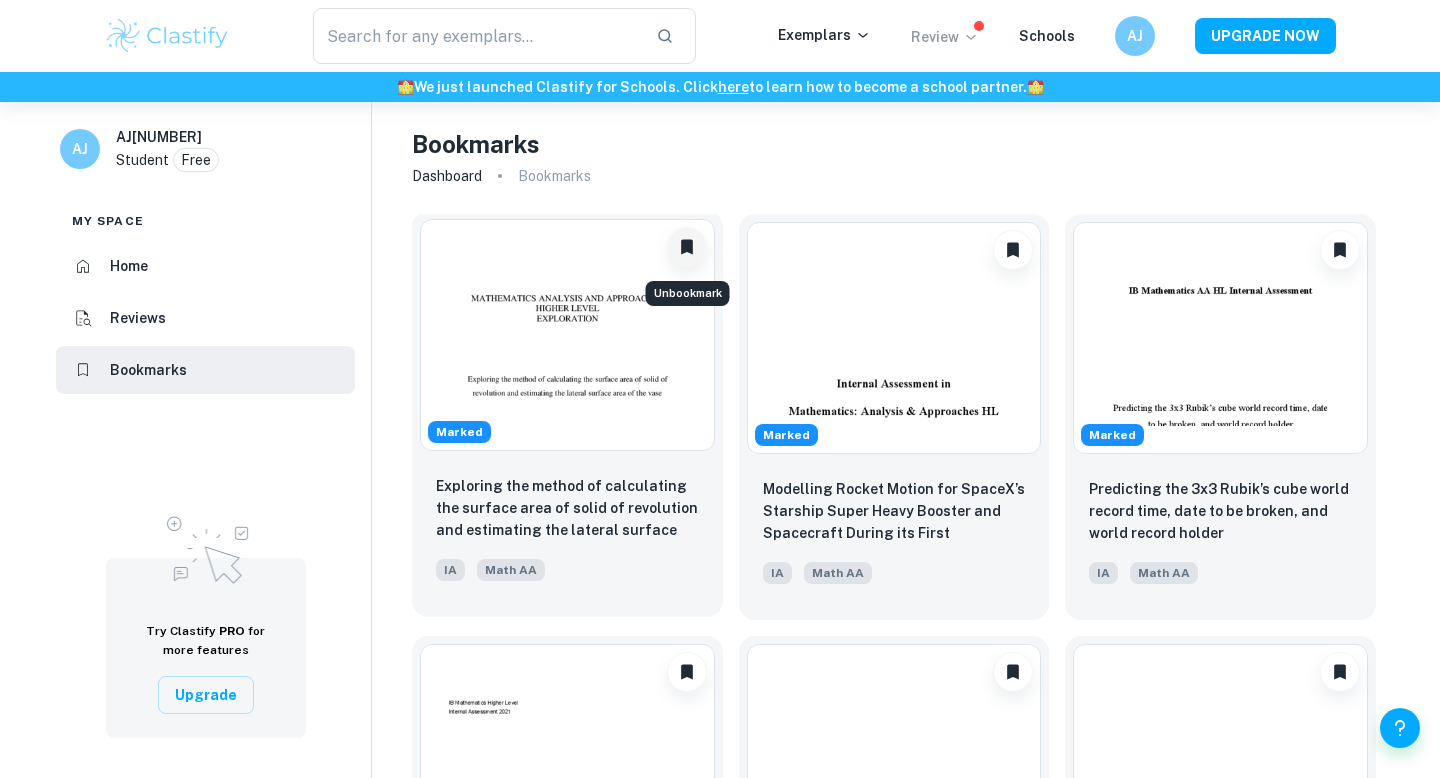 click 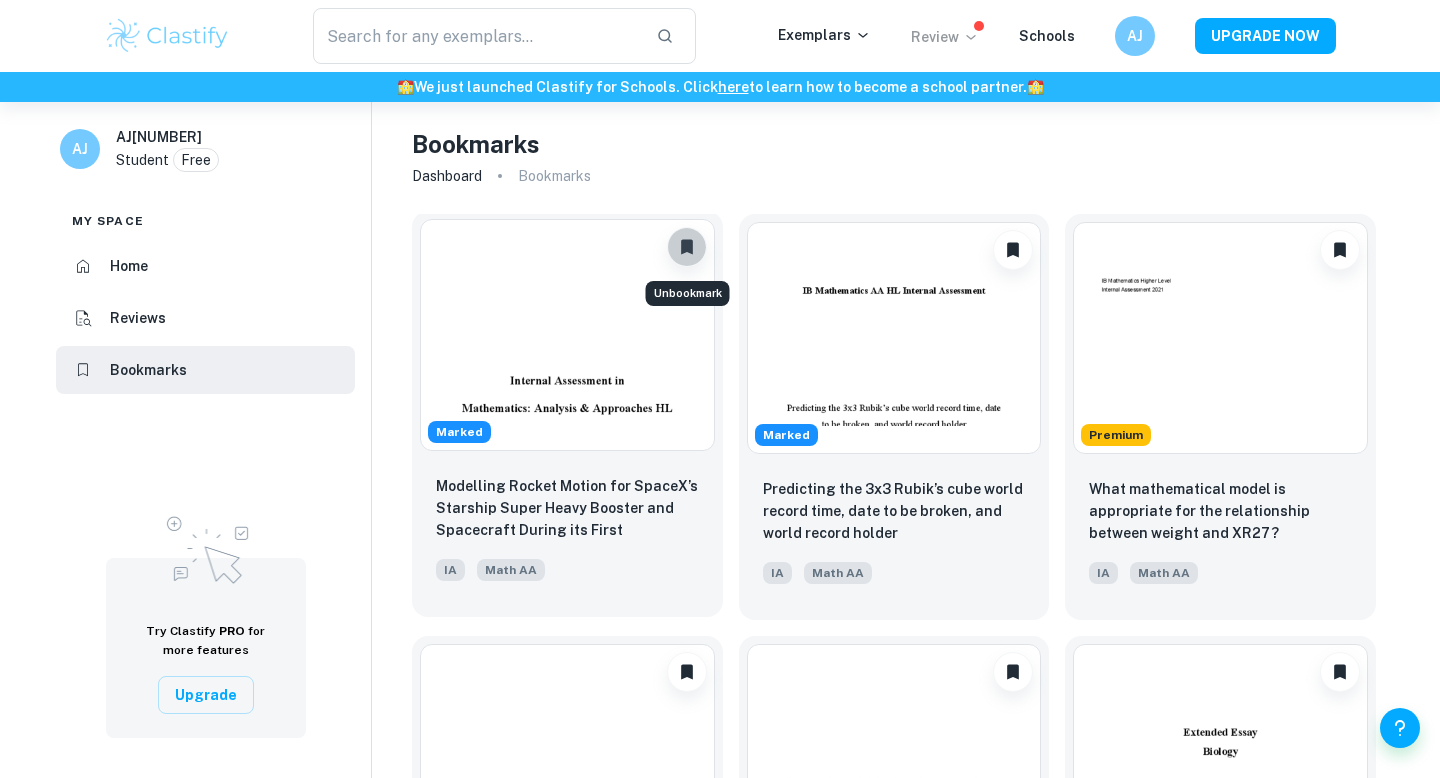 click 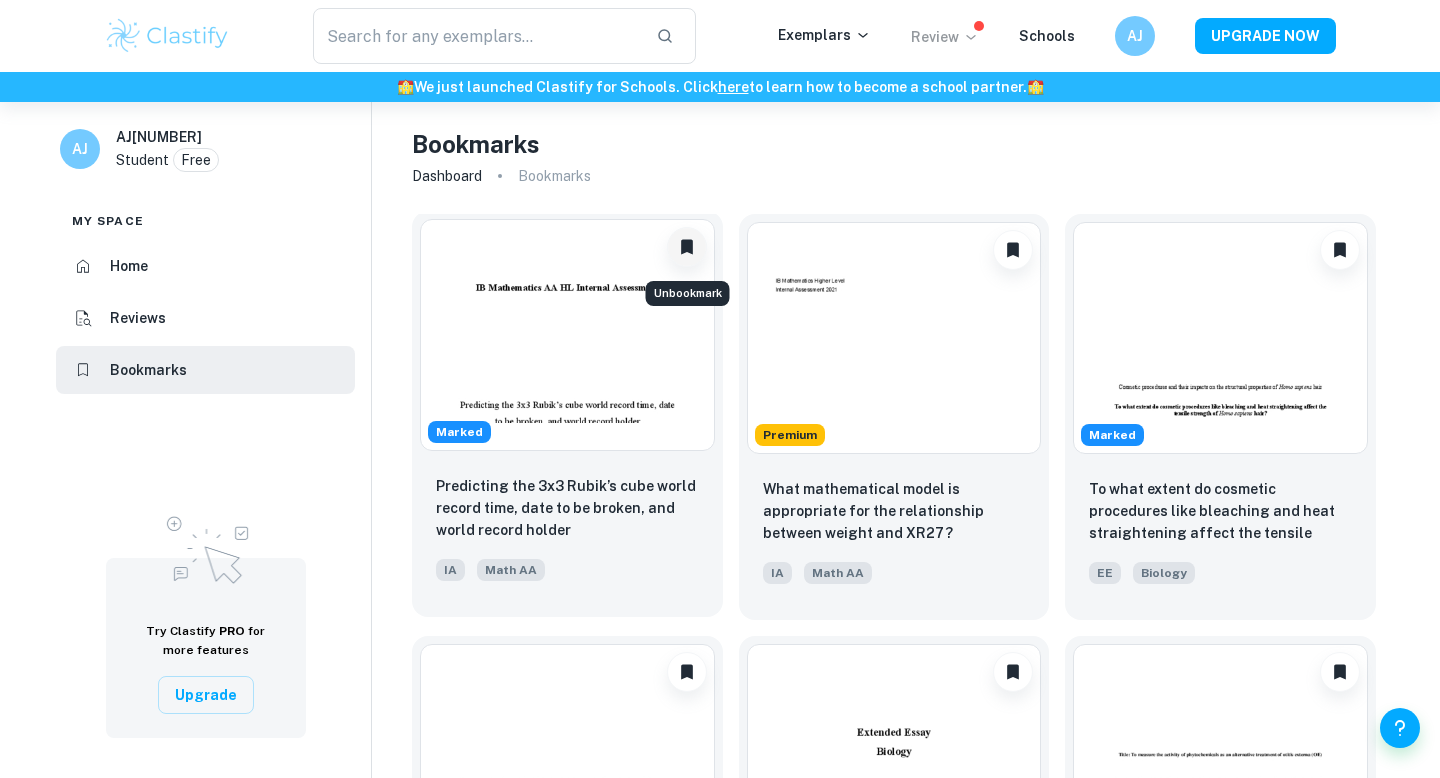 click 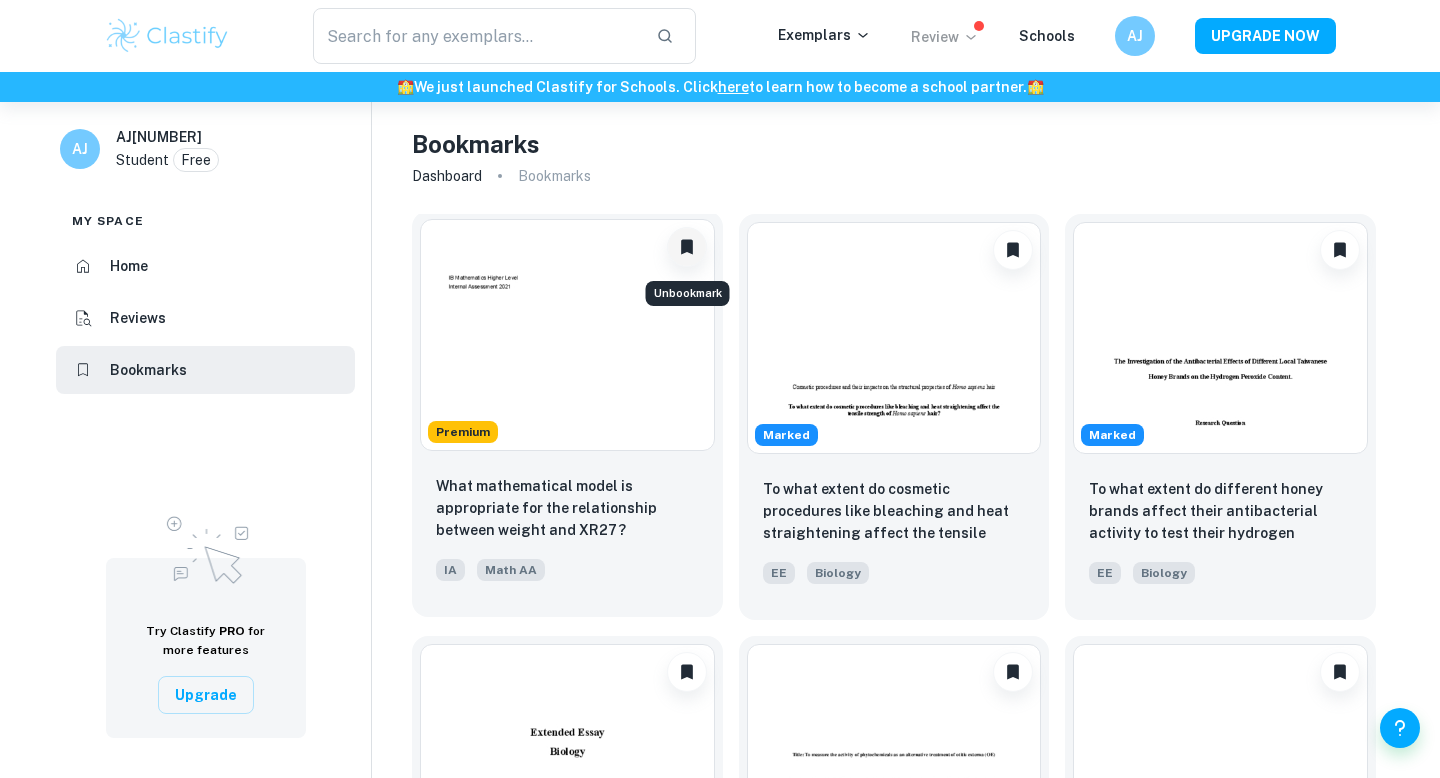 click 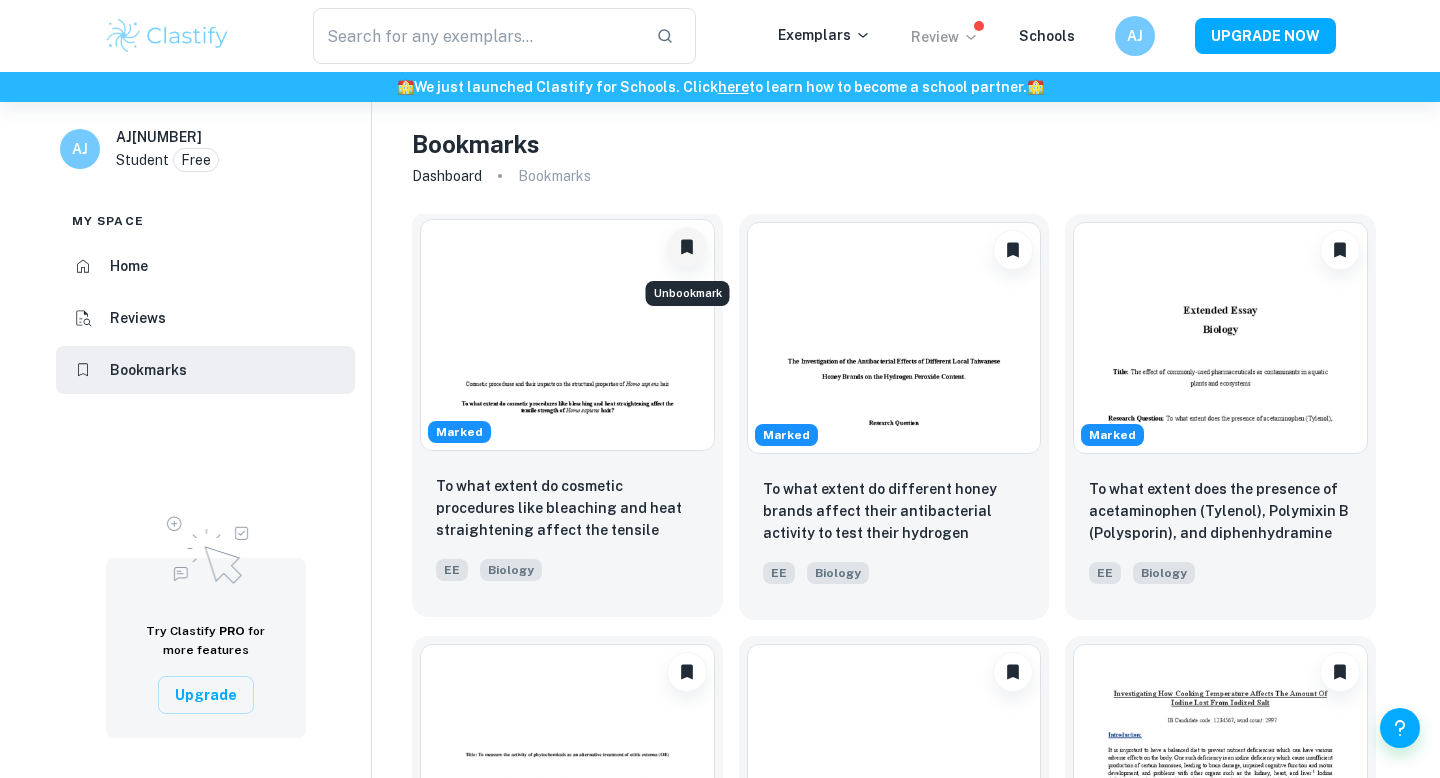 click 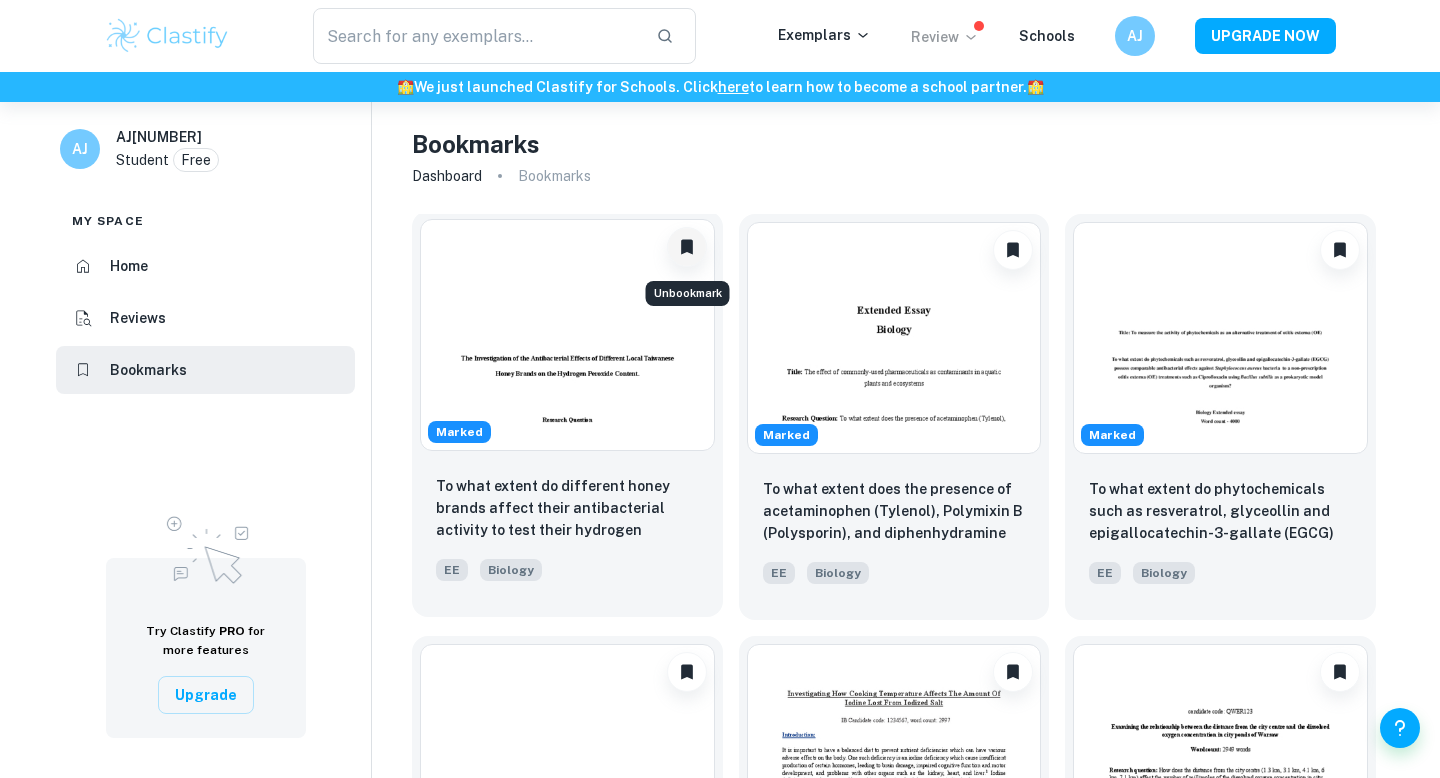 click 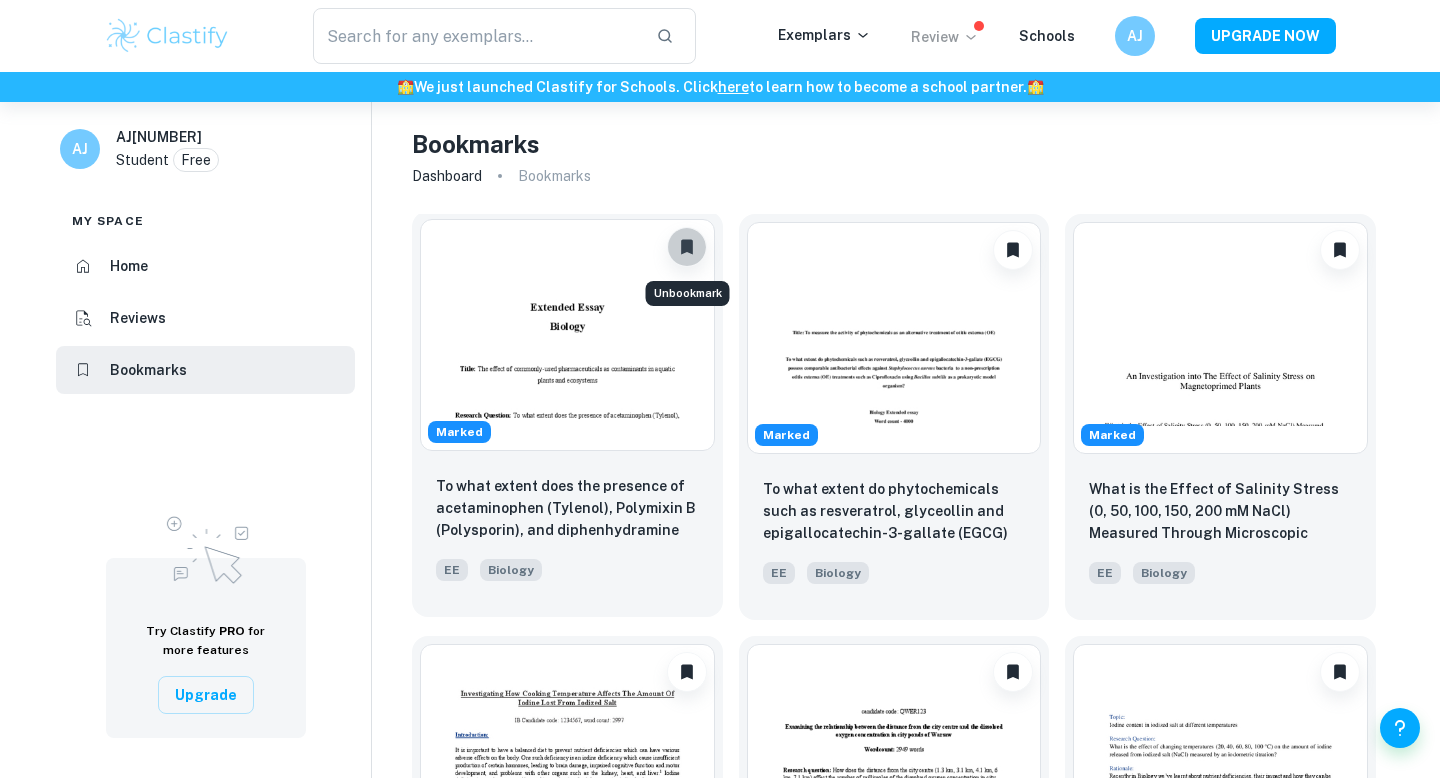click 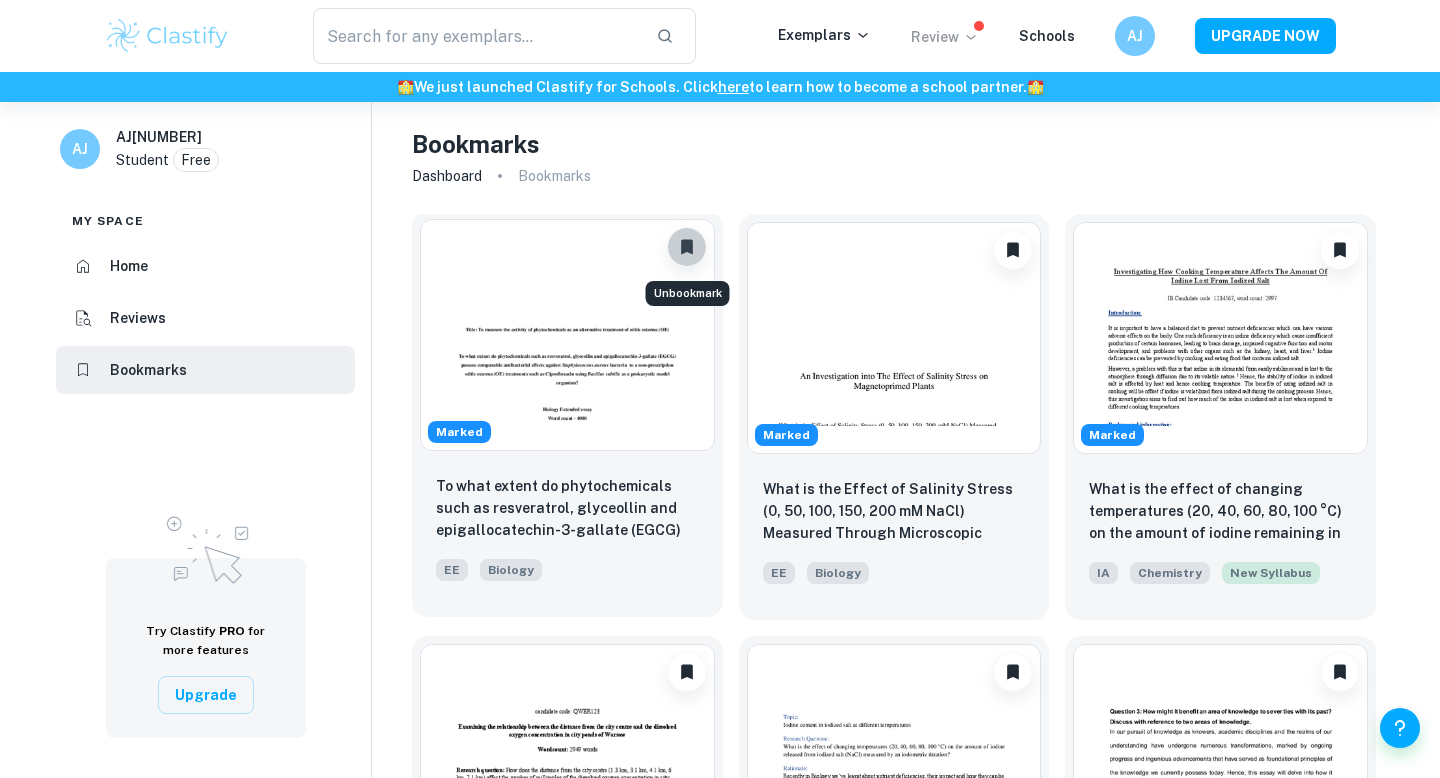 click 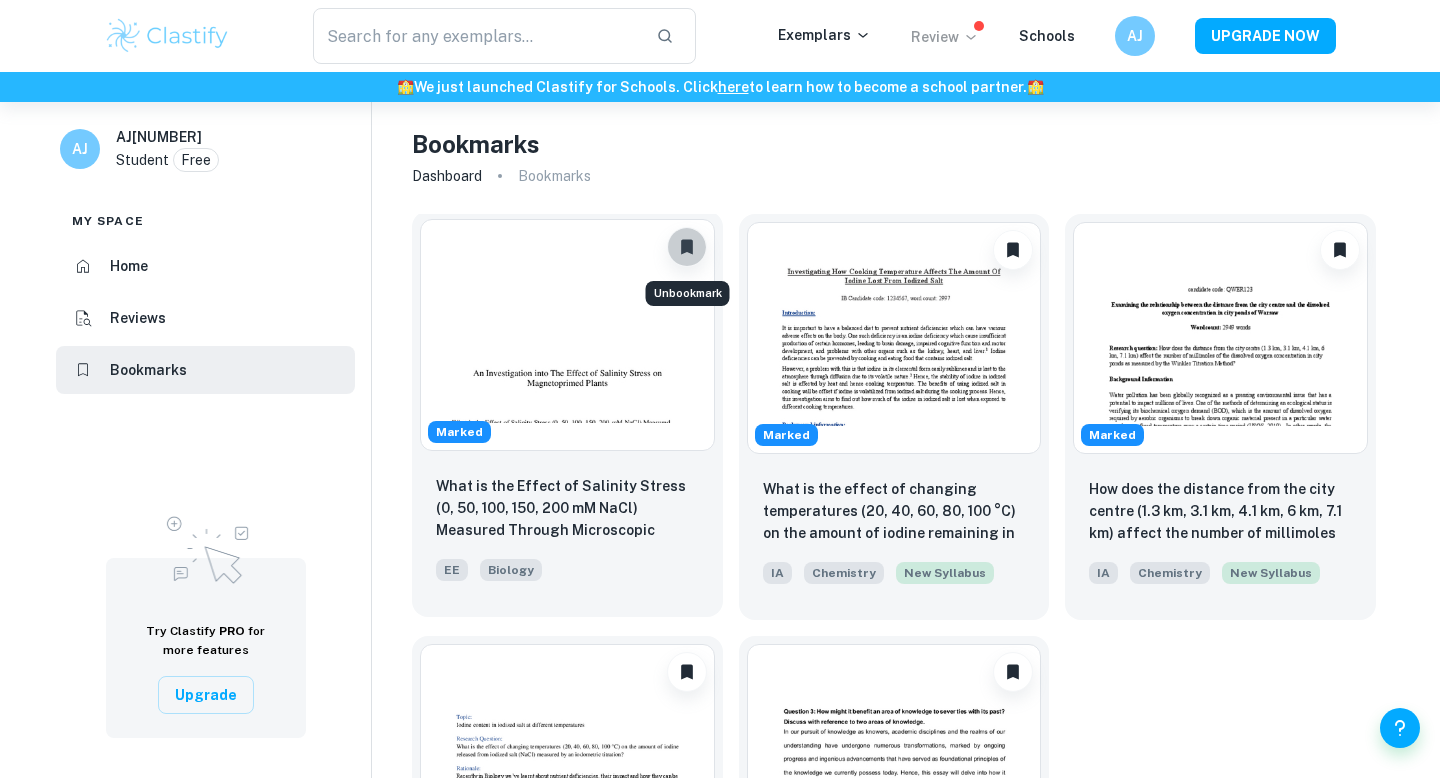 click 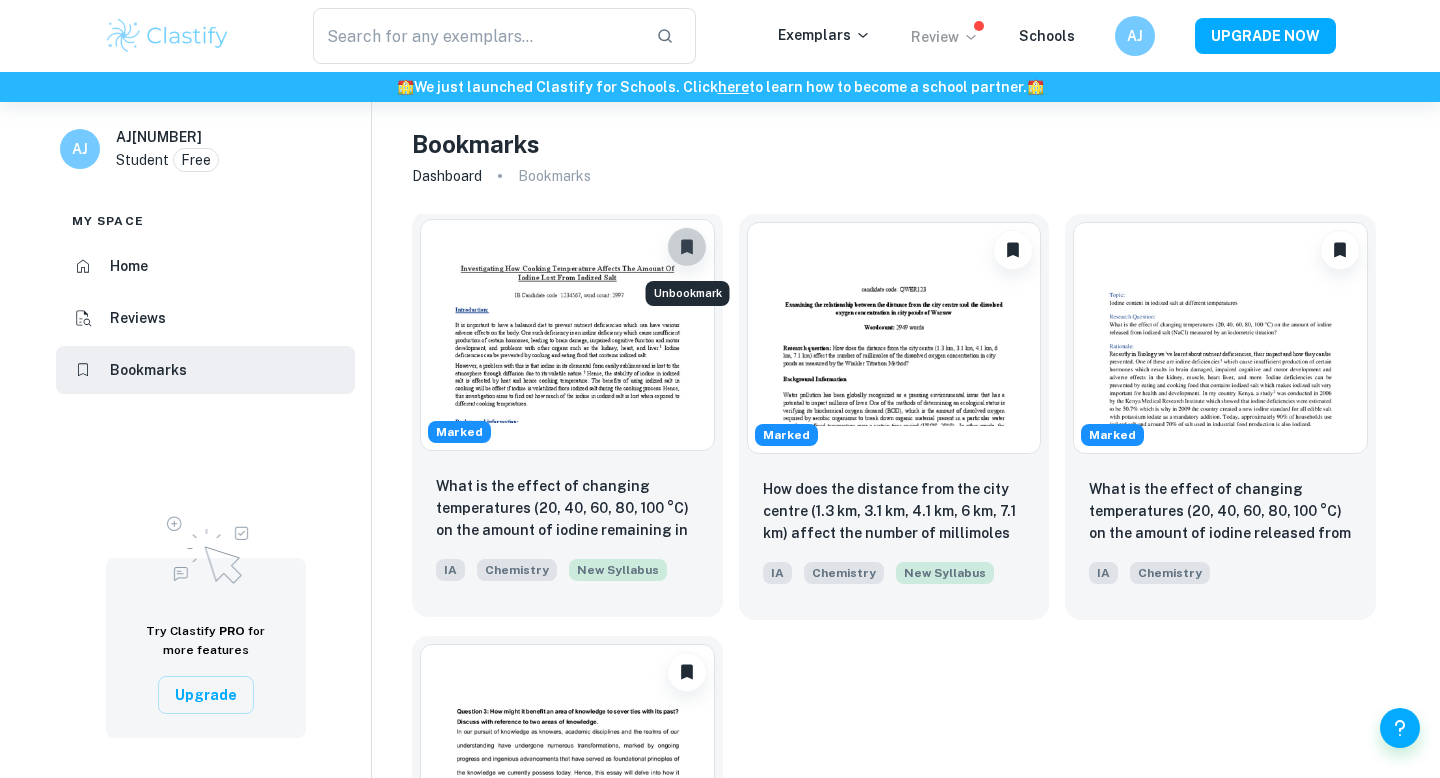 click 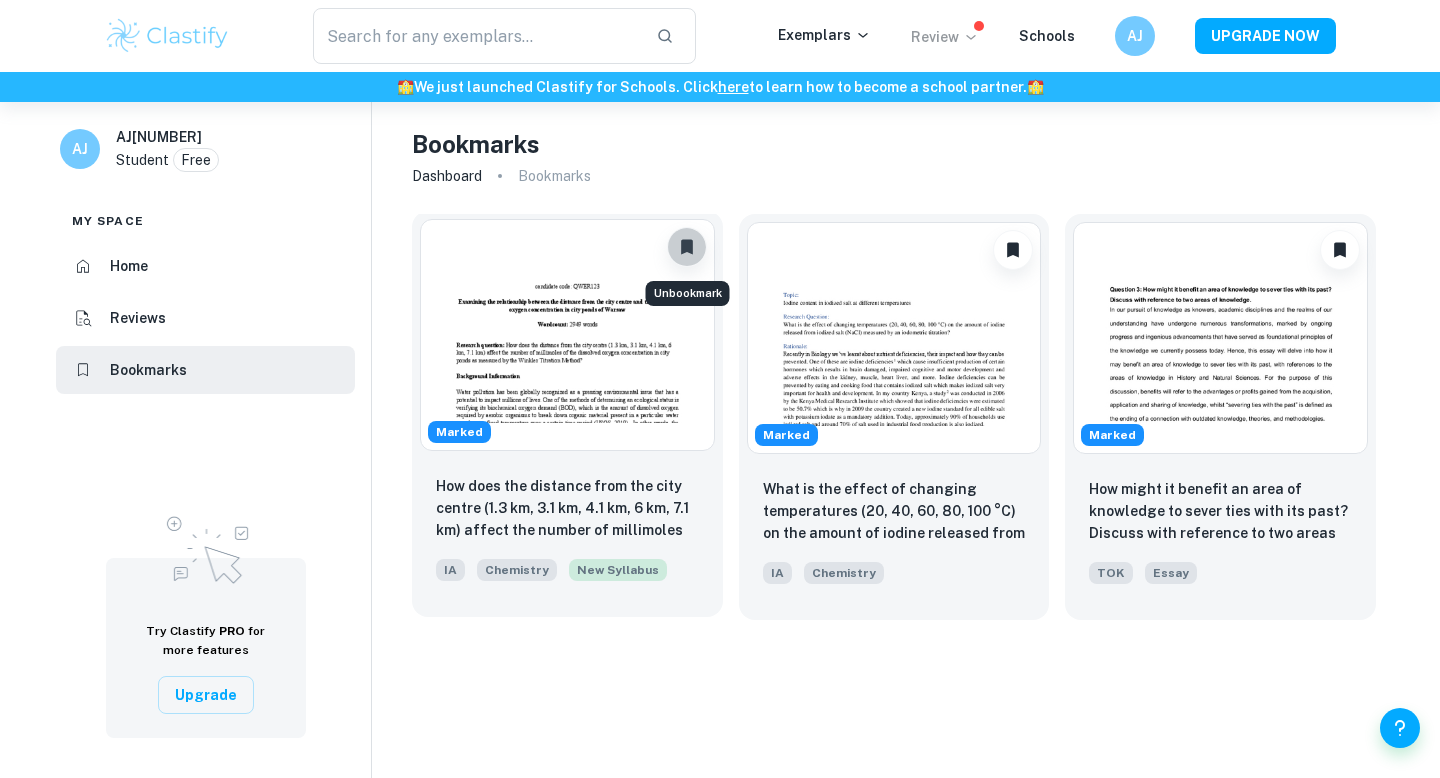 click 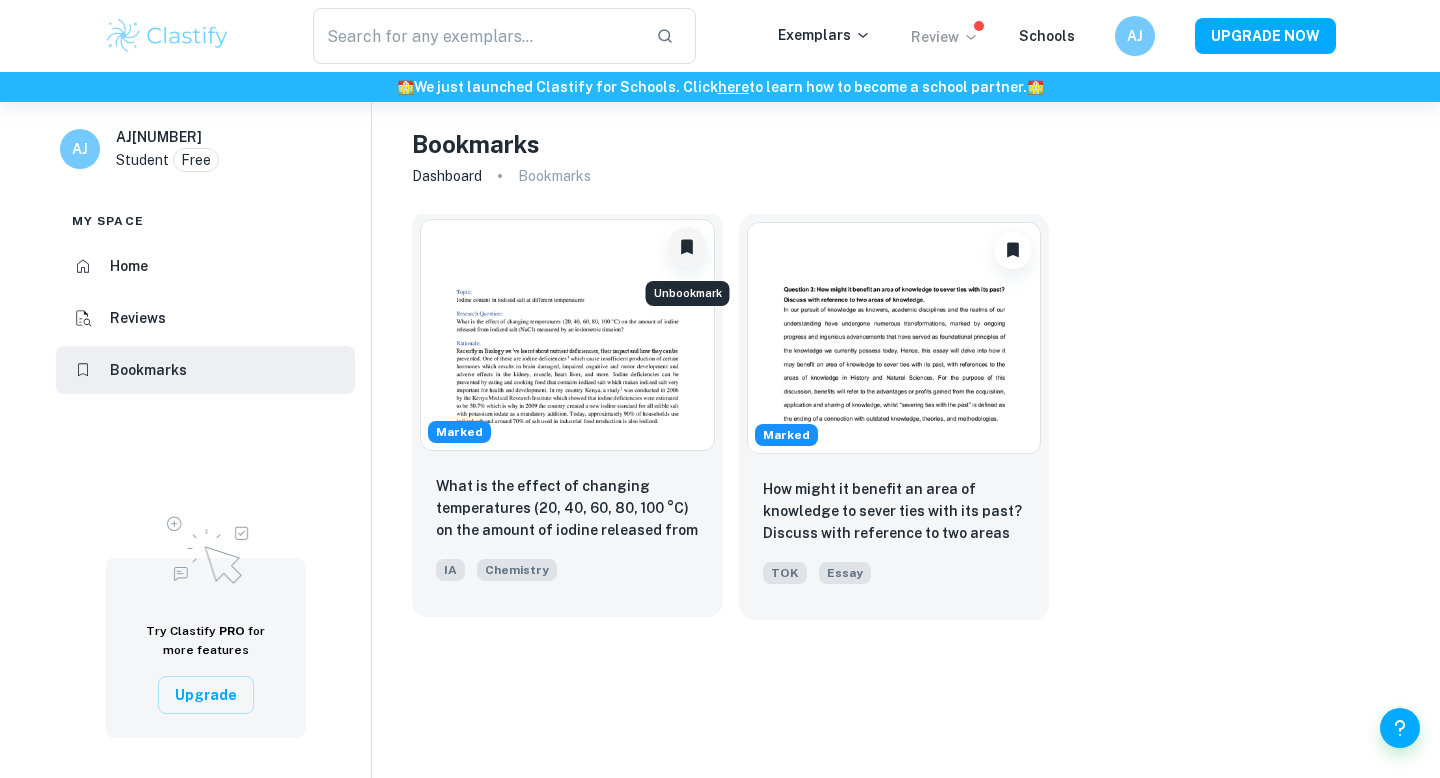 click 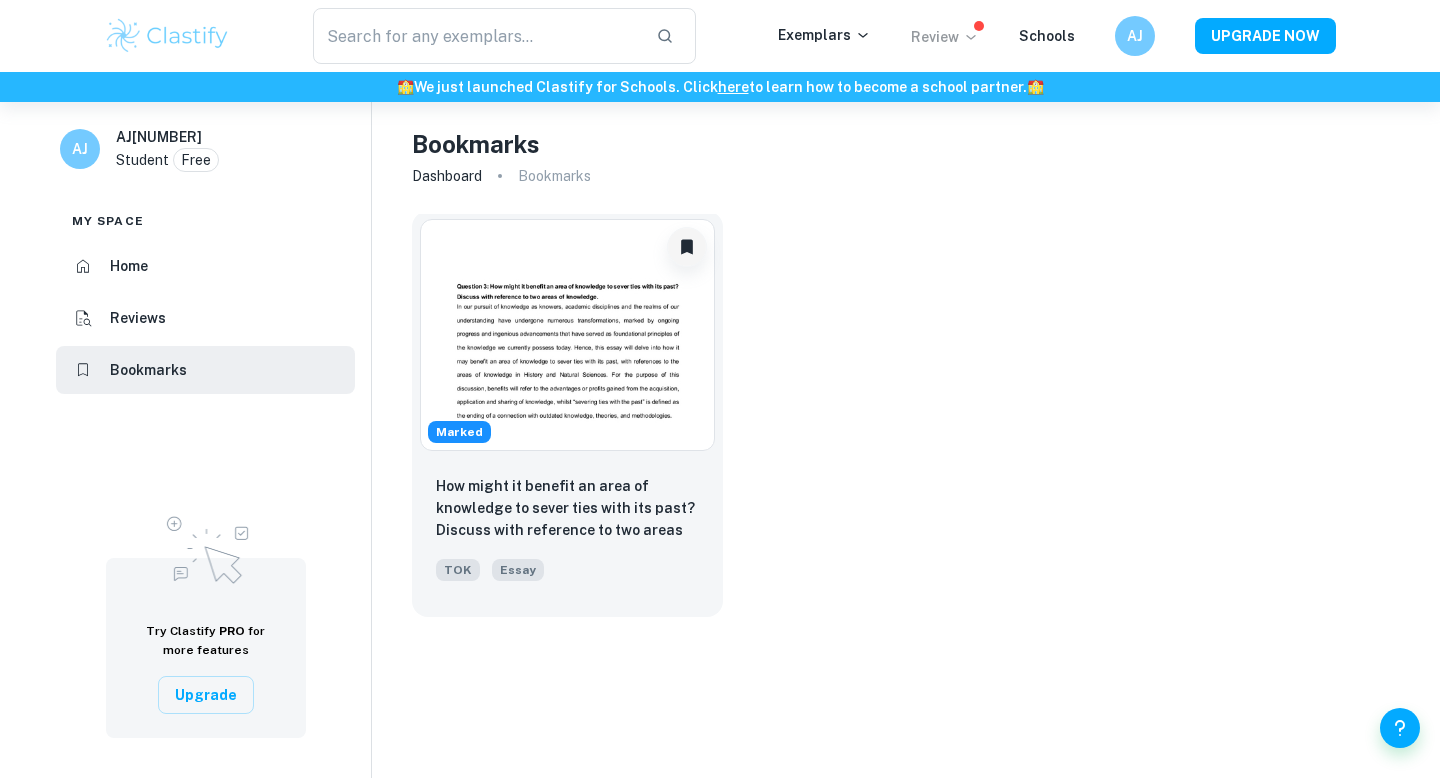 click 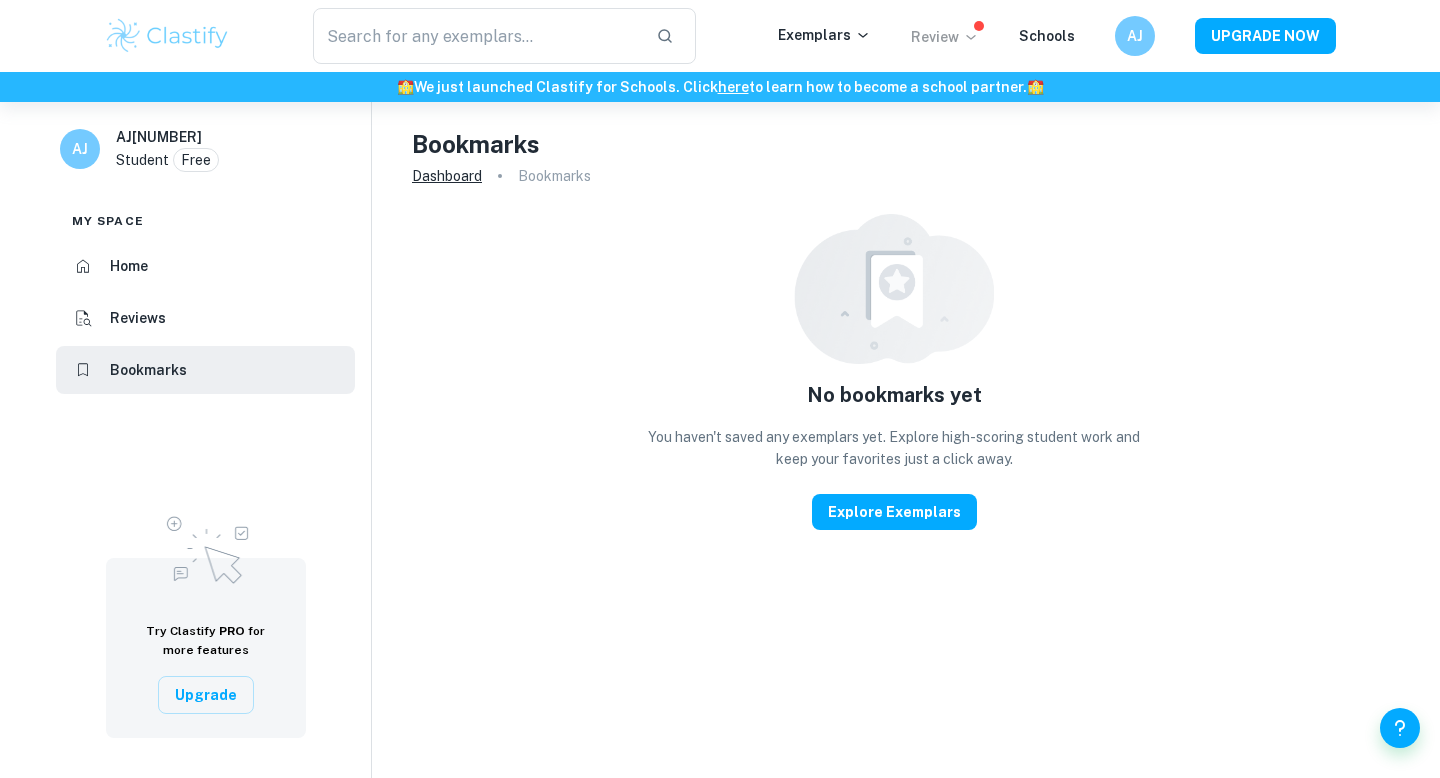 click on "Dashboard" at bounding box center (447, 176) 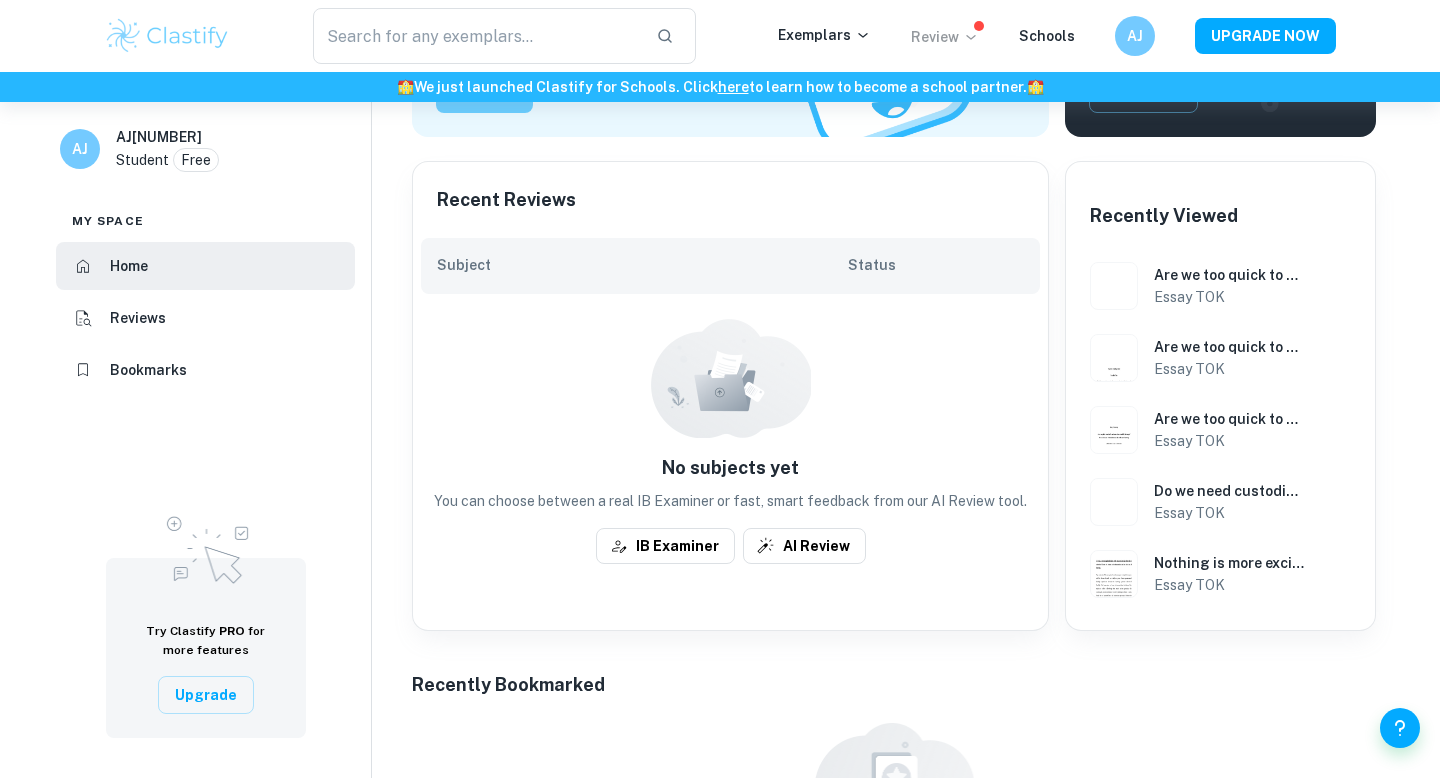 scroll, scrollTop: 403, scrollLeft: 0, axis: vertical 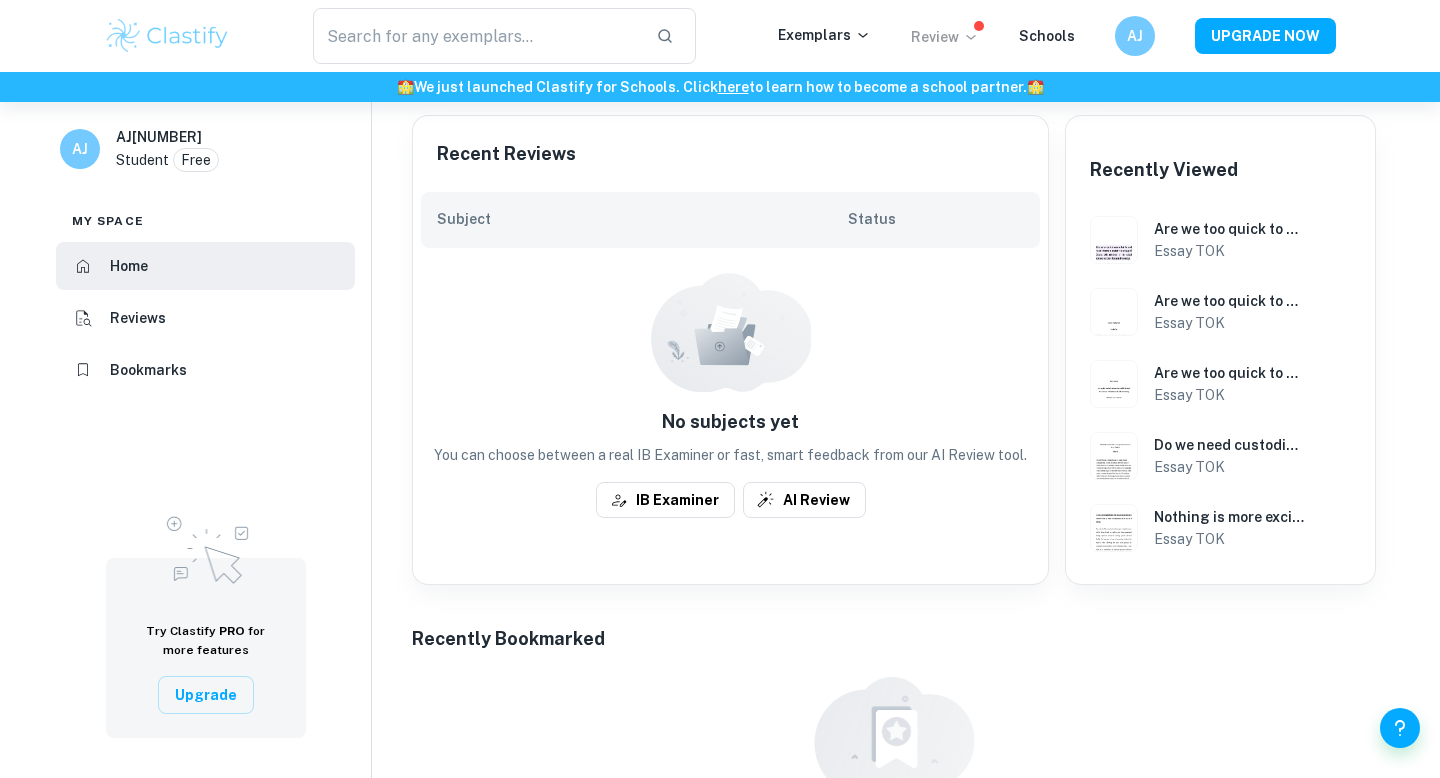 drag, startPoint x: 698, startPoint y: 467, endPoint x: 939, endPoint y: 489, distance: 242.00206 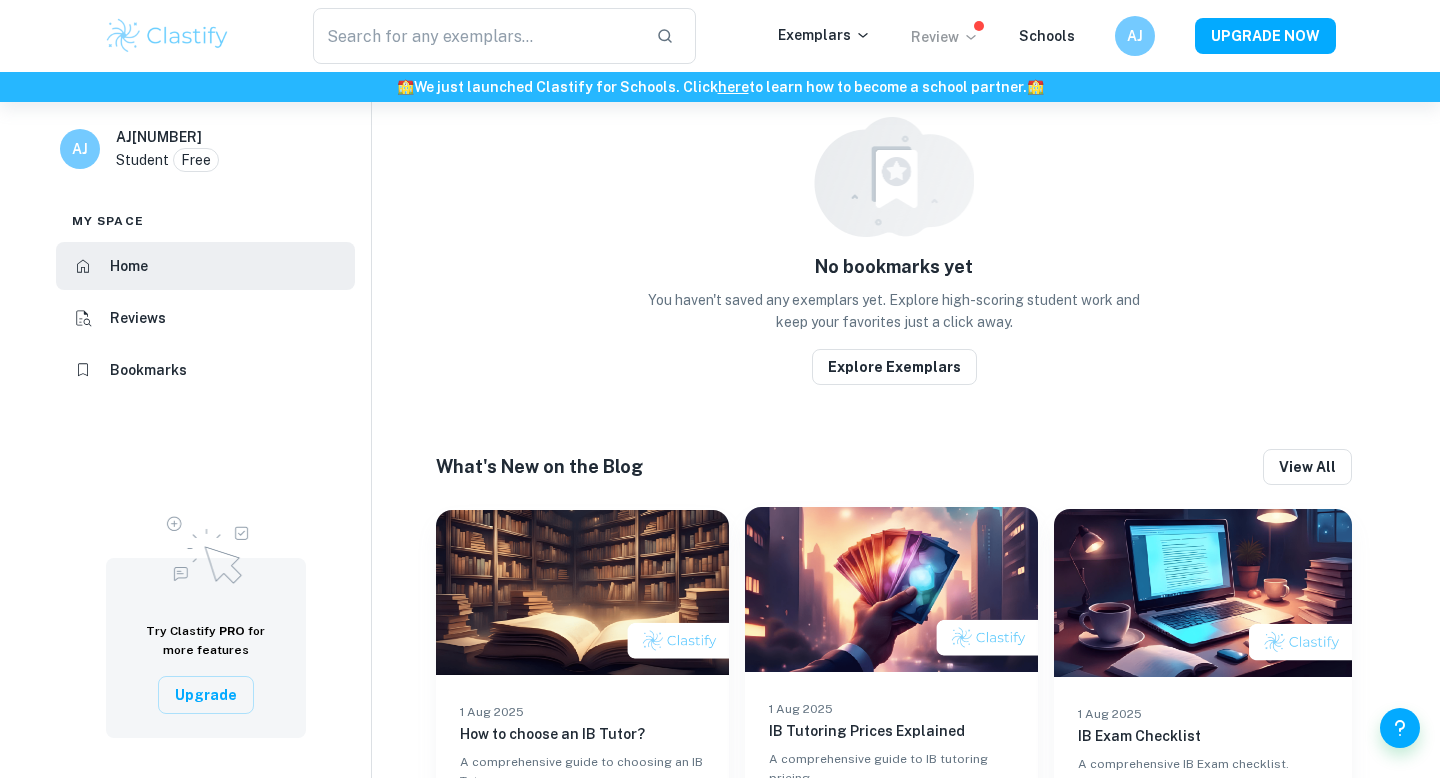 scroll, scrollTop: 1067, scrollLeft: 0, axis: vertical 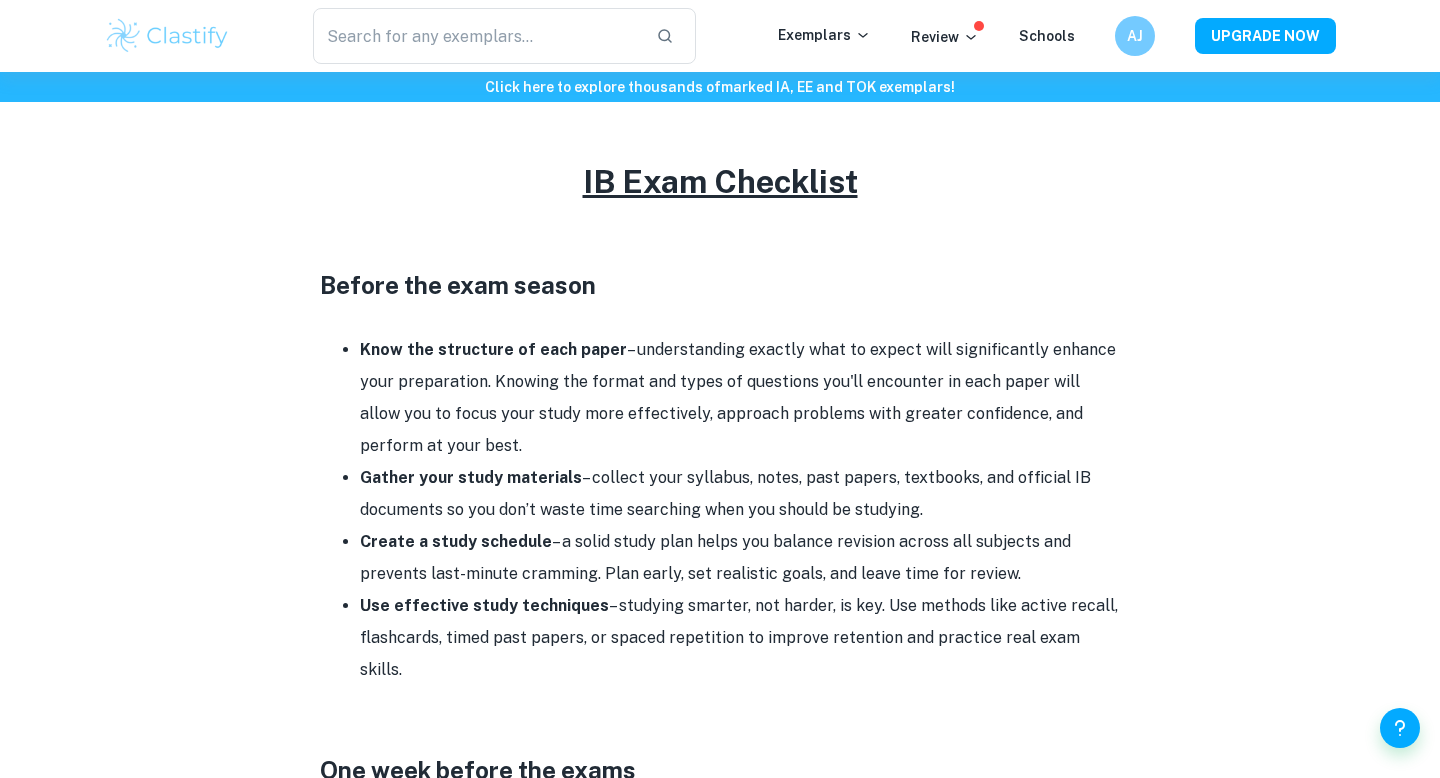 click on "Know the structure of each paper  – understanding exactly what to expect will significantly enhance your preparation. Knowing the format and types of questions you'll encounter in each paper will allow you to focus your study more effectively, approach problems with greater confidence, and perform at your best." at bounding box center [740, 398] 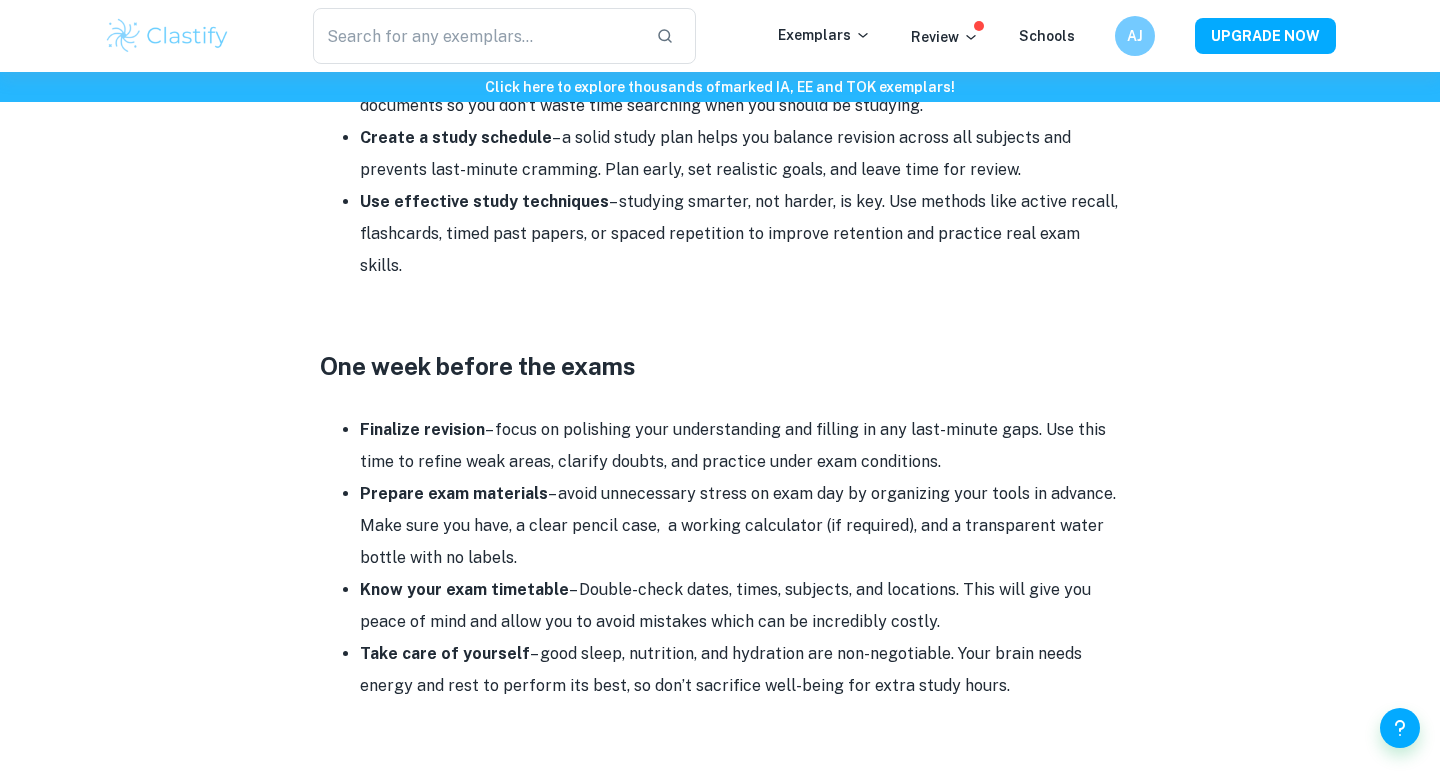 scroll, scrollTop: 1182, scrollLeft: 0, axis: vertical 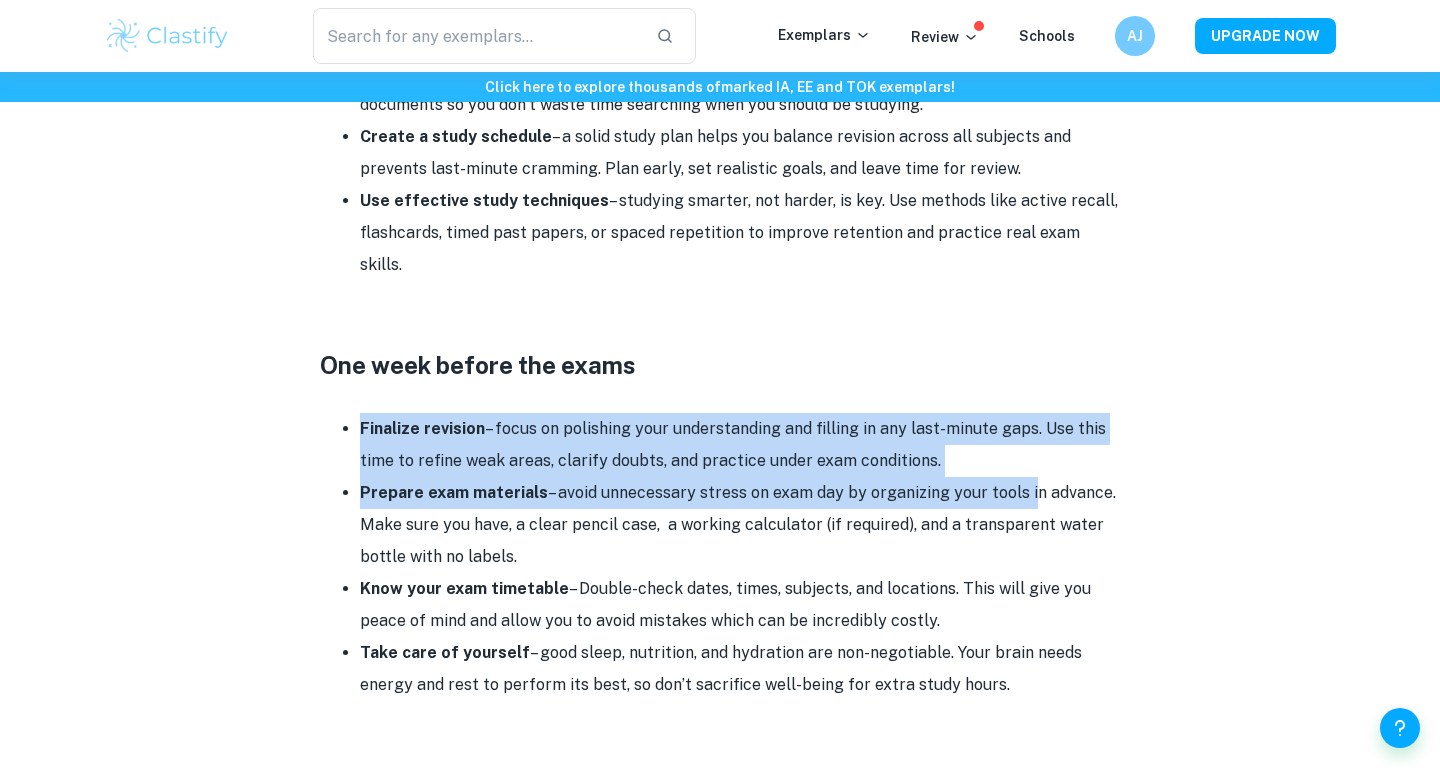 drag, startPoint x: 1018, startPoint y: 452, endPoint x: 965, endPoint y: 370, distance: 97.637085 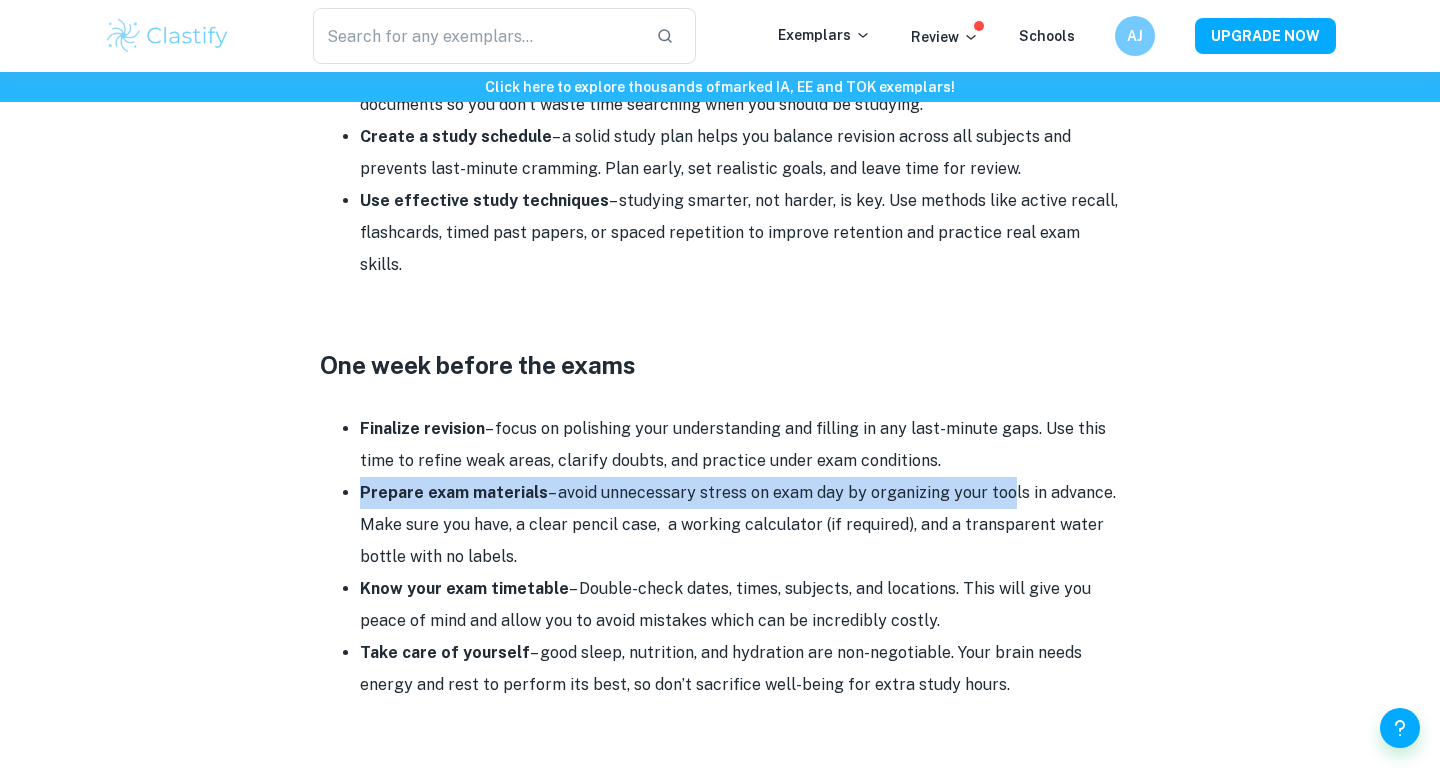 drag, startPoint x: 965, startPoint y: 441, endPoint x: 997, endPoint y: 457, distance: 35.77709 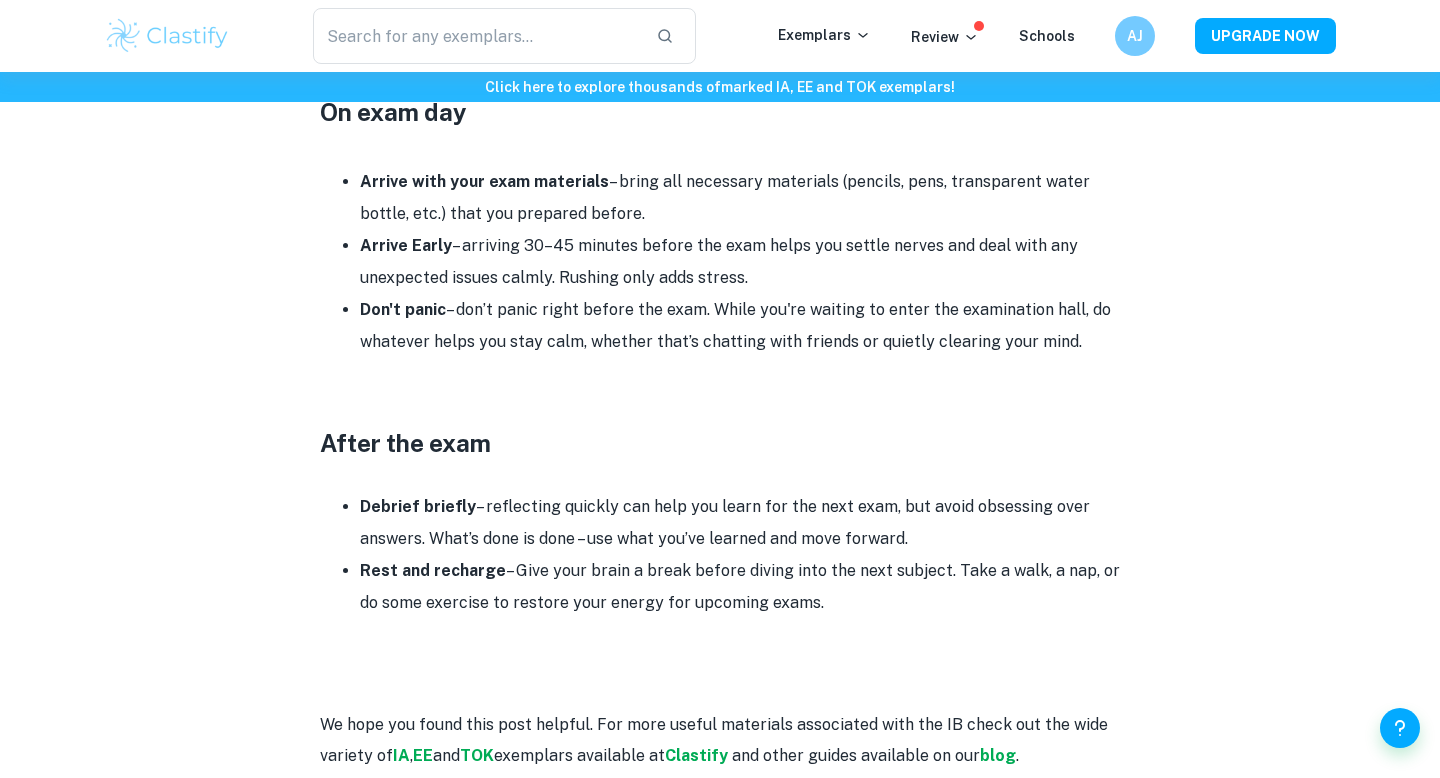 click at bounding box center (720, 476) 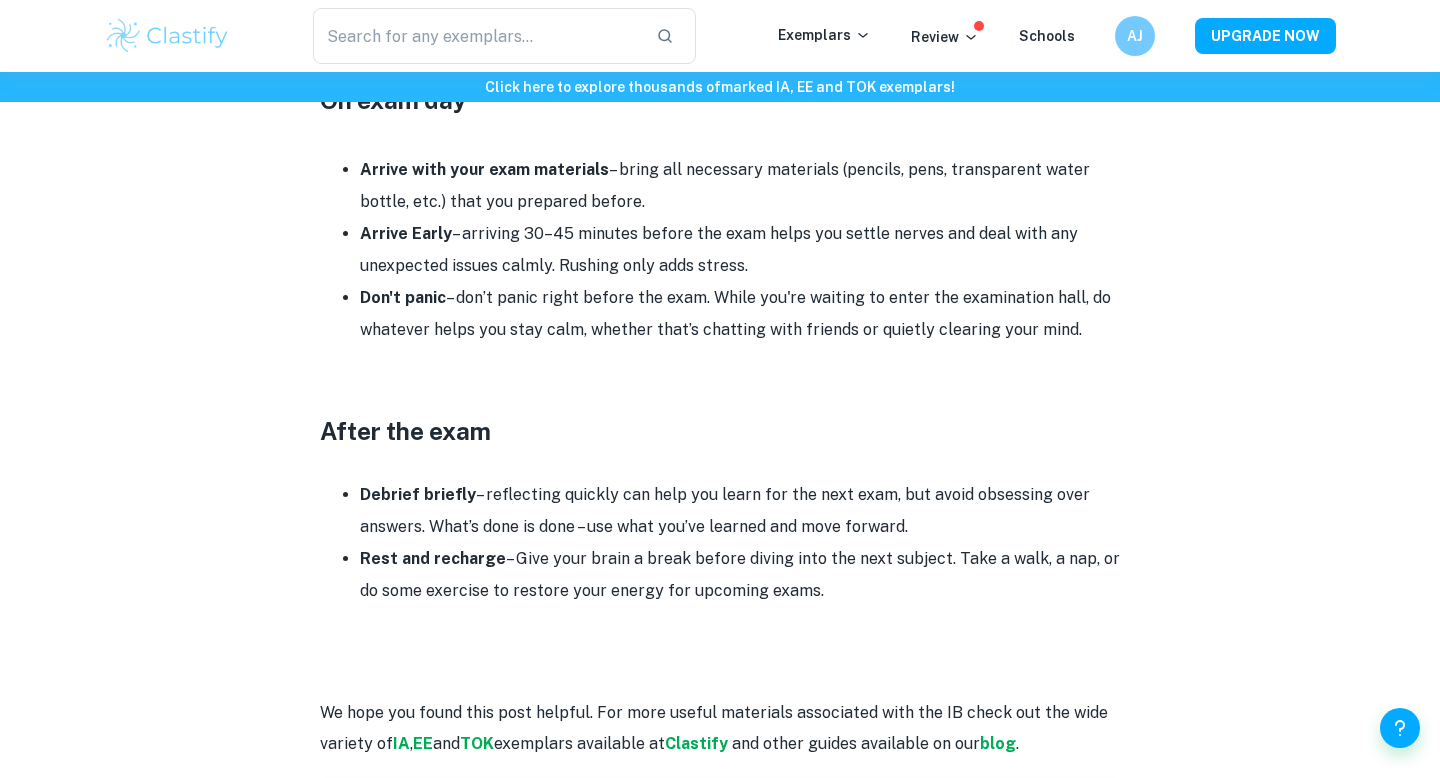 scroll, scrollTop: 1921, scrollLeft: 0, axis: vertical 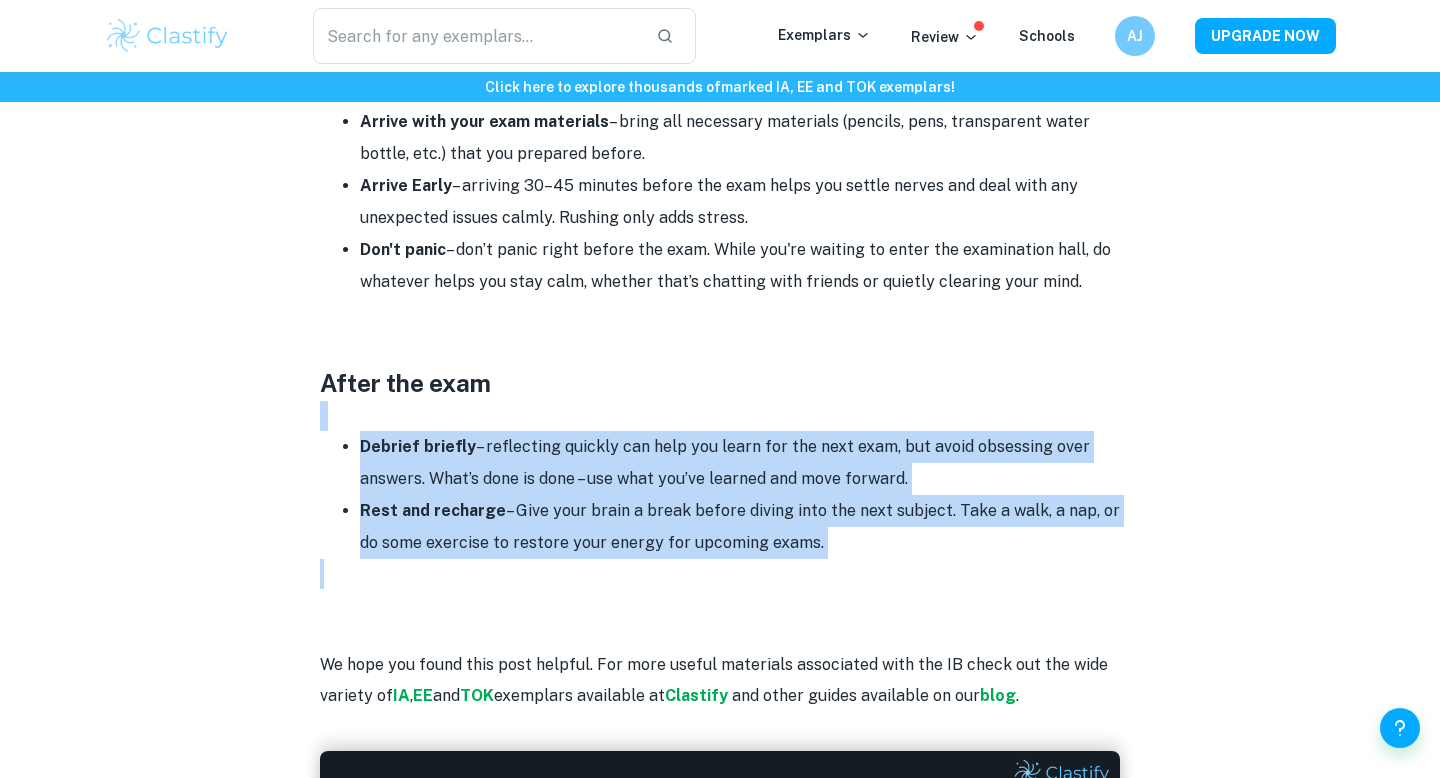 drag, startPoint x: 903, startPoint y: 547, endPoint x: 913, endPoint y: 365, distance: 182.27452 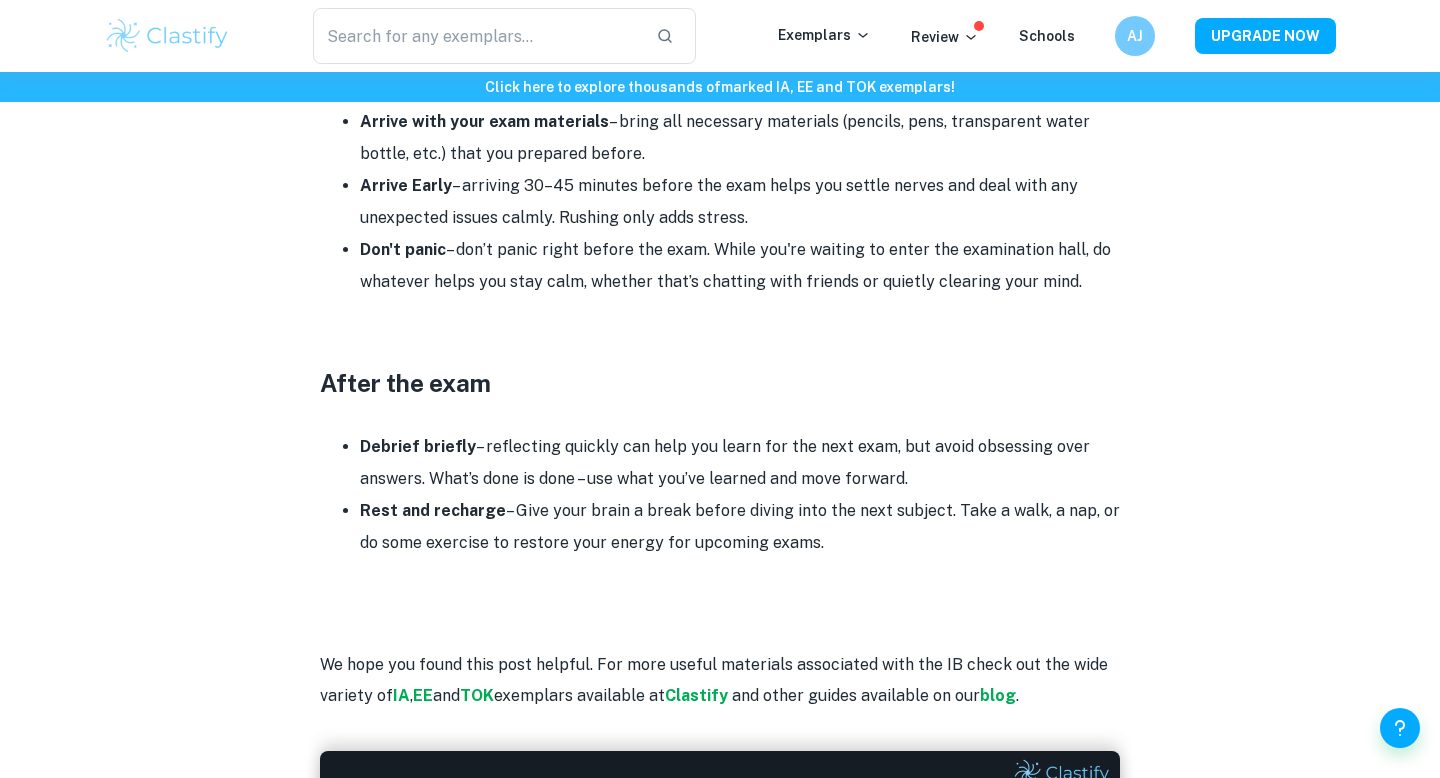 drag, startPoint x: 889, startPoint y: 521, endPoint x: 1126, endPoint y: 553, distance: 239.15057 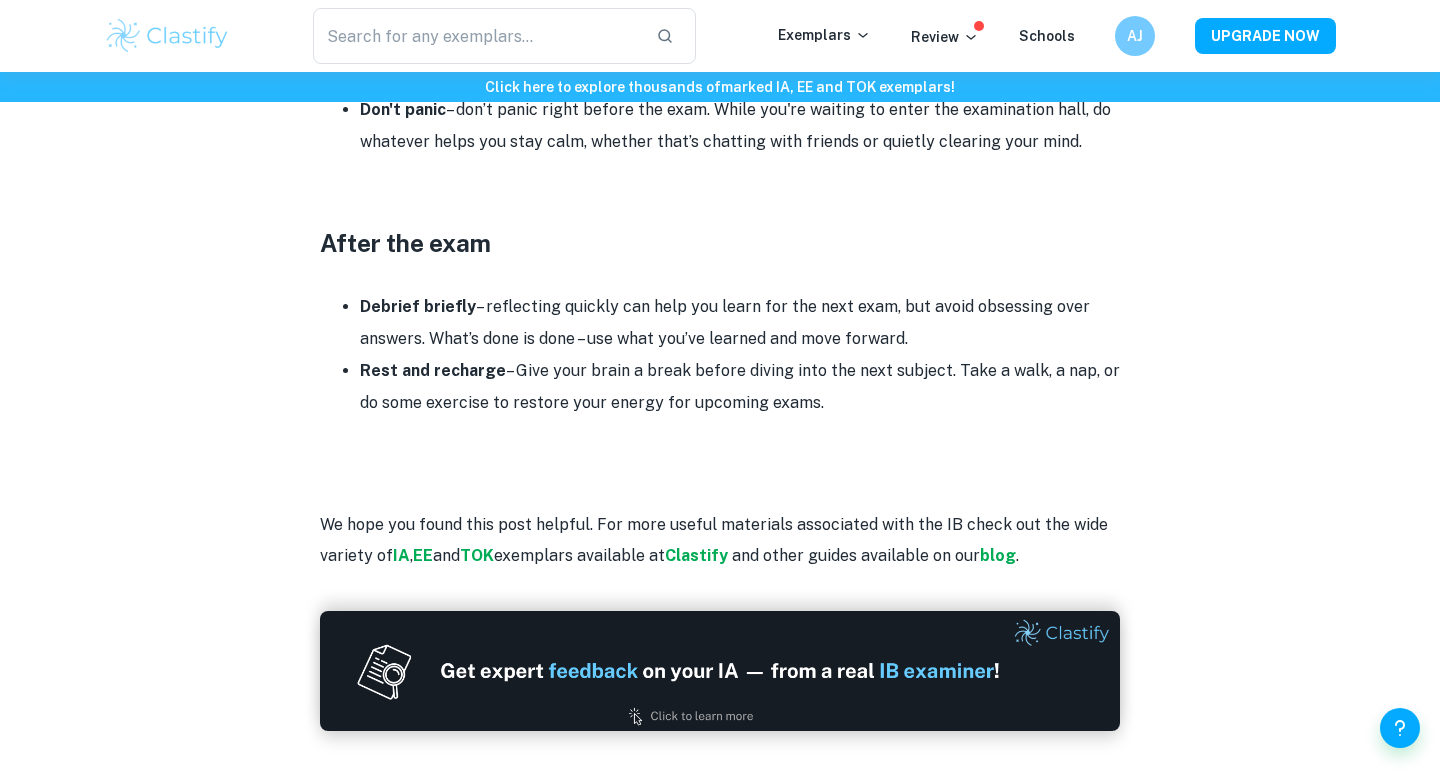 click on "IB Exam Checklist By [NAME] • August 1, 2025 Get feedback on your IA Marked only by official IB examiners Learn more Exams coming up? Feeling overwhelmed or stressed? We get it, it can all feel like a lot. But don’t worry! We’ve put together a comprehensive checklist to help you feel prepared, confident, and in control. IB Exam Checklist Before the exam season Know the structure of each paper – understanding exactly what to expect will significantly enhance your preparation. Knowing the format and types of questions you'll encounter in each paper will allow you to focus your study more effectively, approach problems with greater confidence, and perform at your best. Gather your study materials – collect your syllabus, notes, past papers, textbooks, and official IB documents so you don’t waste time searching when you should be studying. Create a study schedule Use effective study techniques One week before the exams Finalize revision Prepare exam materials" at bounding box center (720, -497) 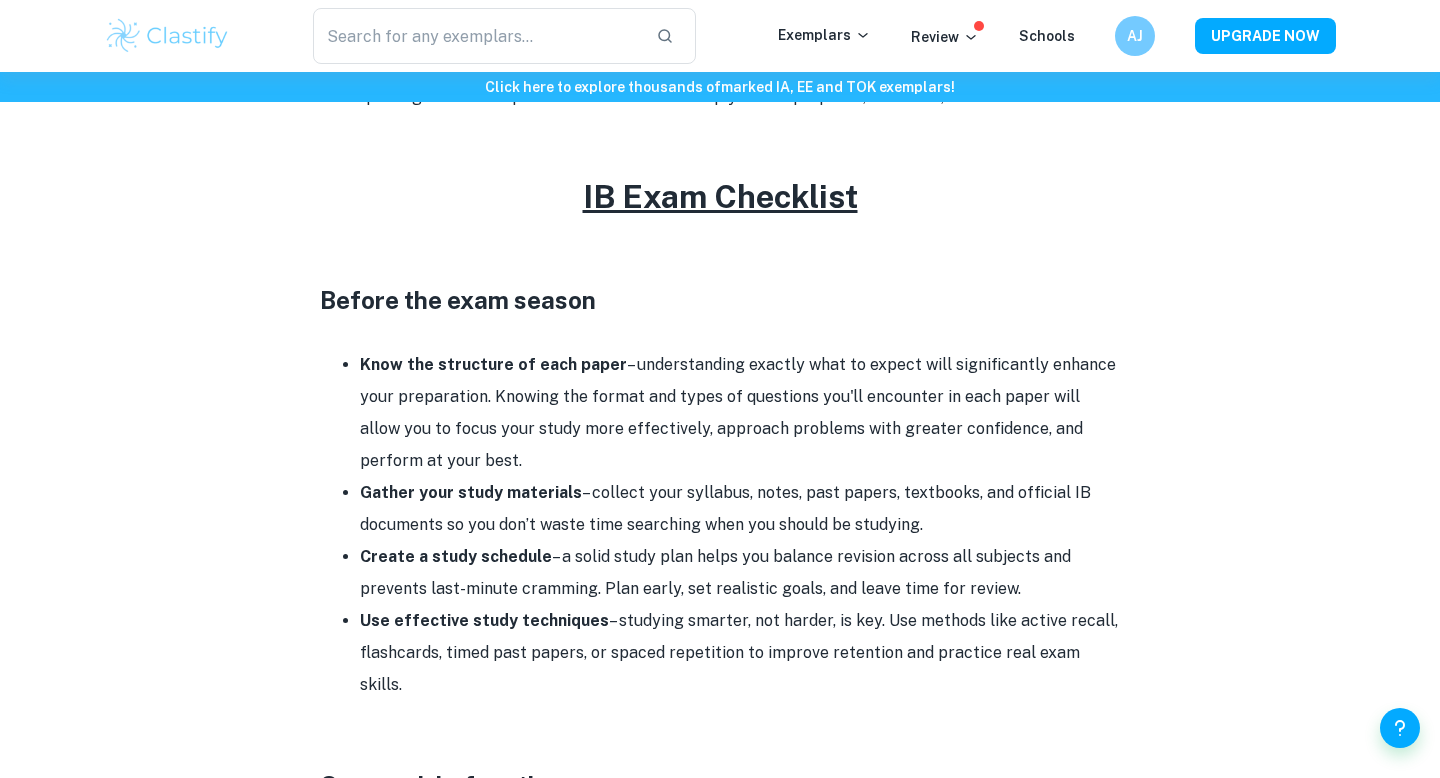 scroll, scrollTop: 0, scrollLeft: 0, axis: both 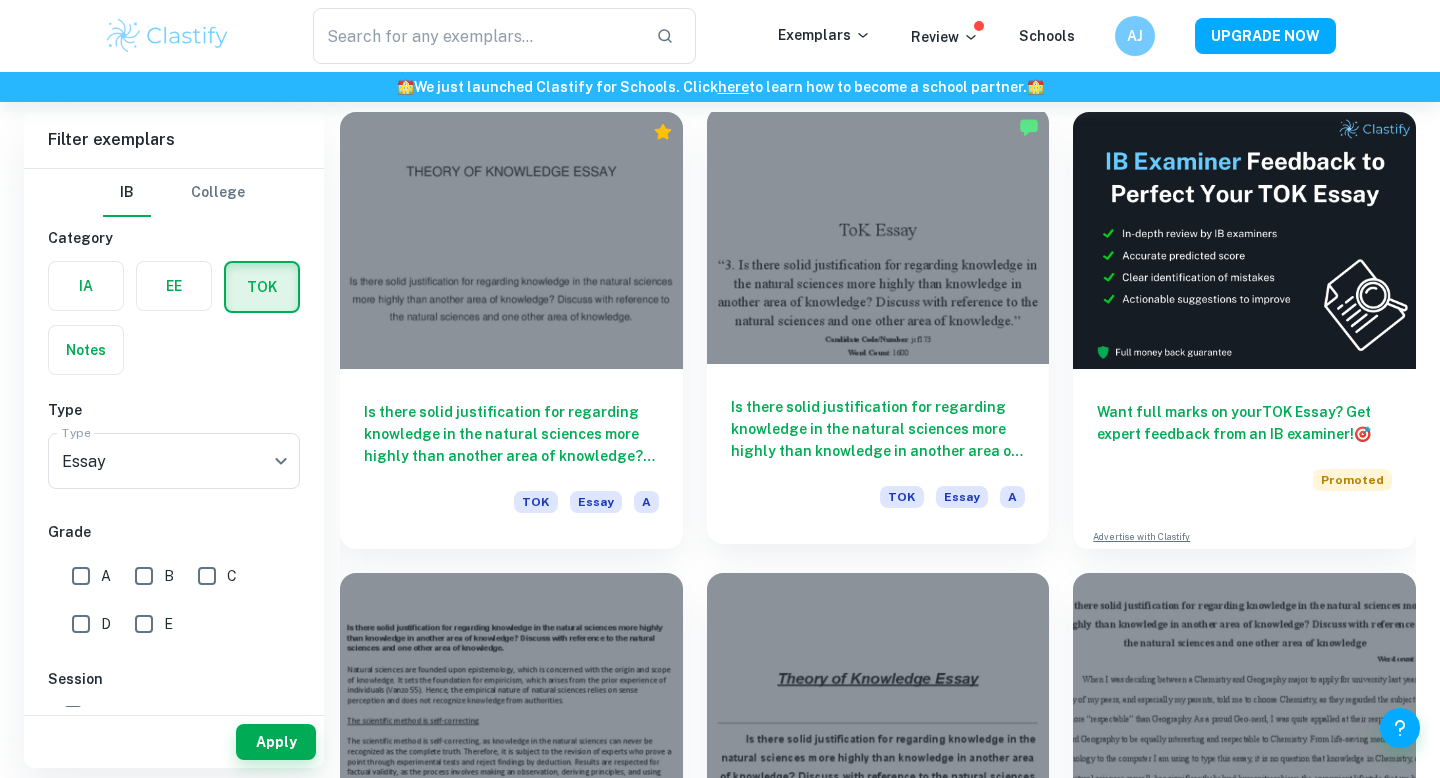 click on "Is there solid justification for regarding knowledge in the natural sciences more highly than knowledge in another area of knowledge? Discuss with reference to the natural sciences and one other area of knowledge. TOK Essay A" at bounding box center [878, 454] 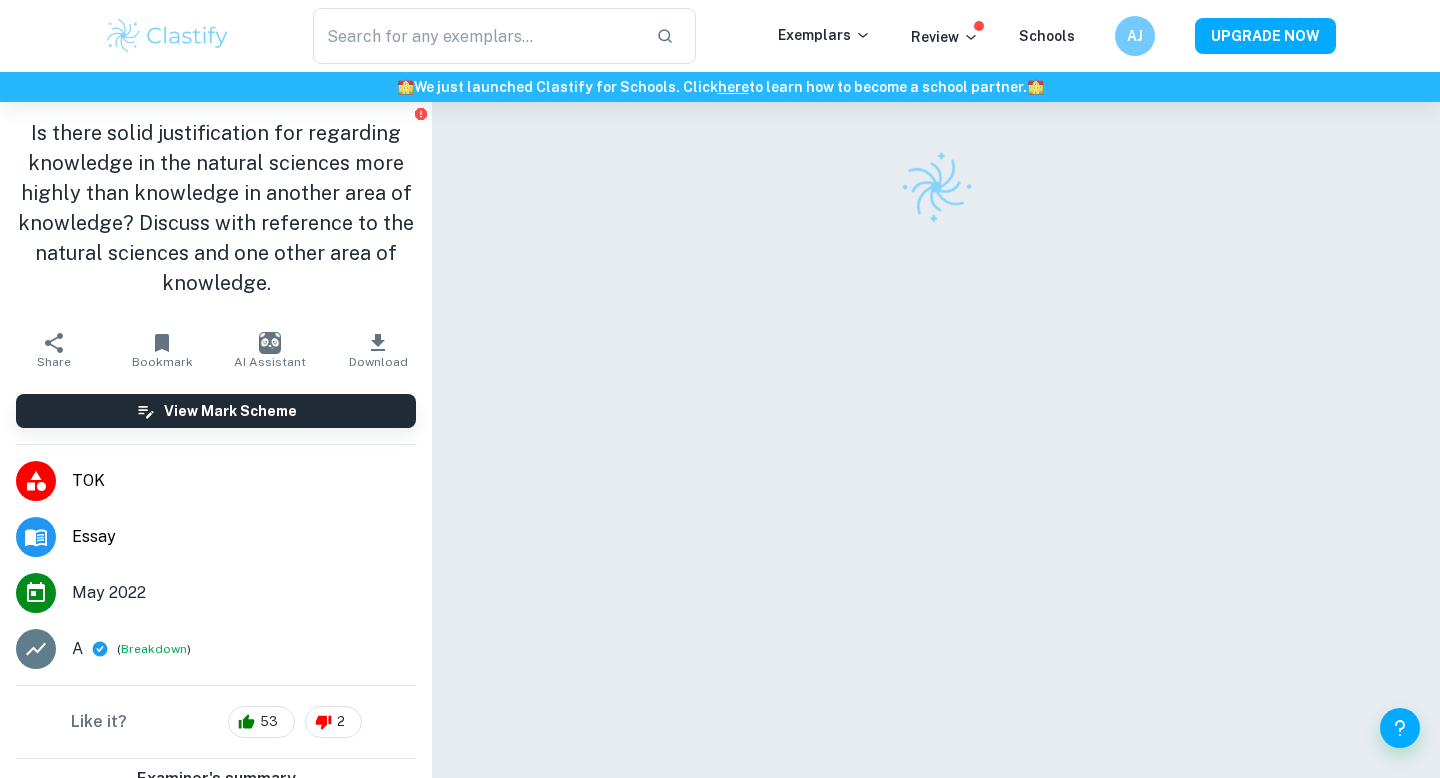 scroll, scrollTop: 63, scrollLeft: 0, axis: vertical 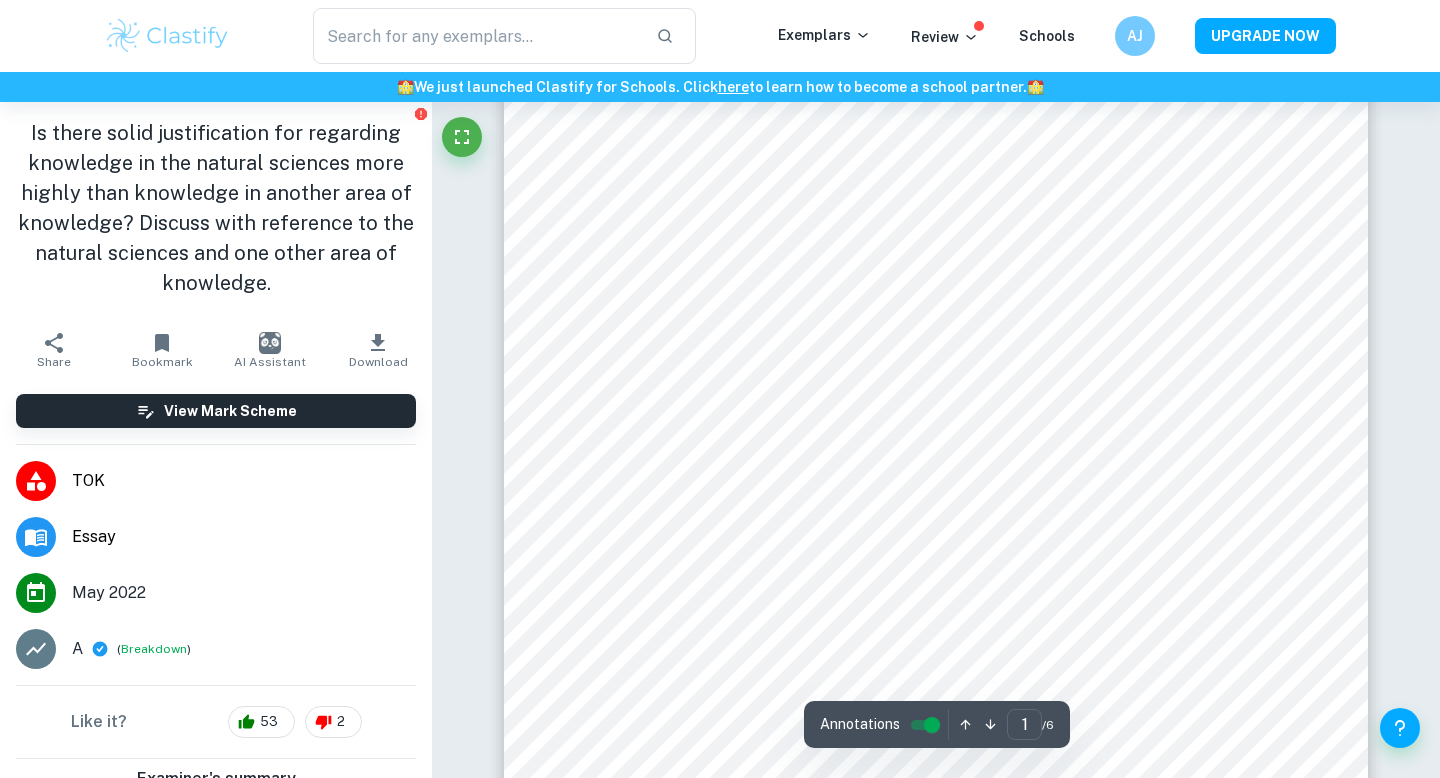 click on "Bookmark" at bounding box center (162, 350) 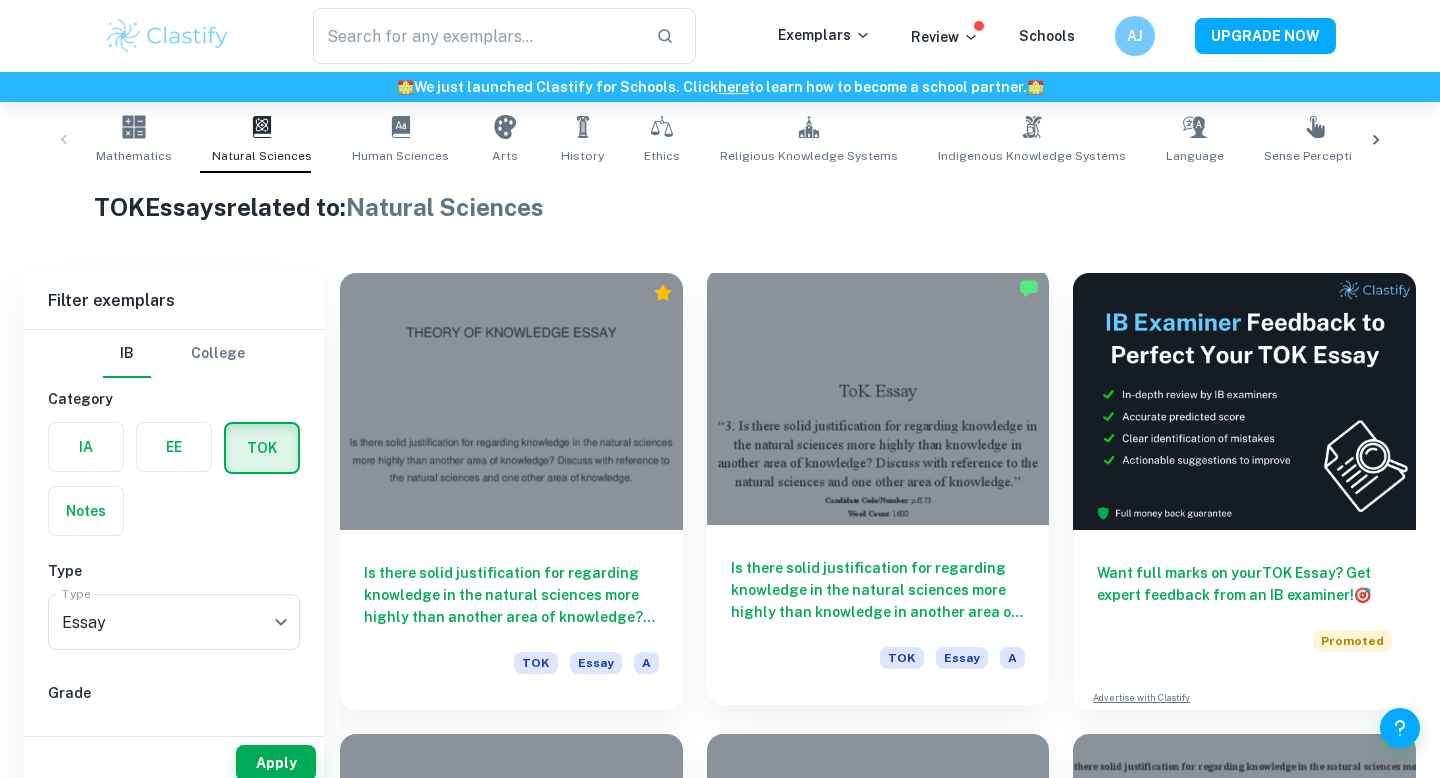 scroll, scrollTop: 911, scrollLeft: 0, axis: vertical 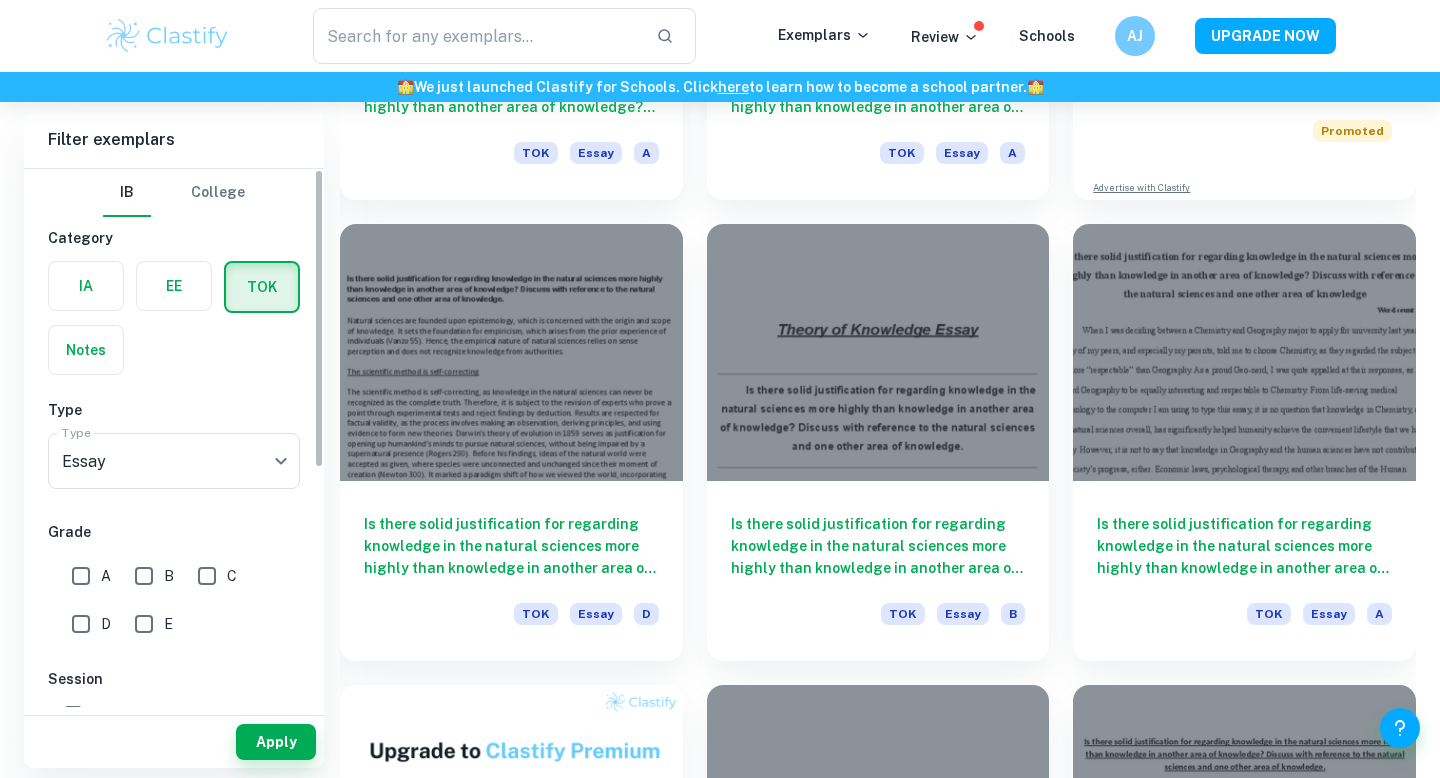 click on "A" at bounding box center [95, 572] 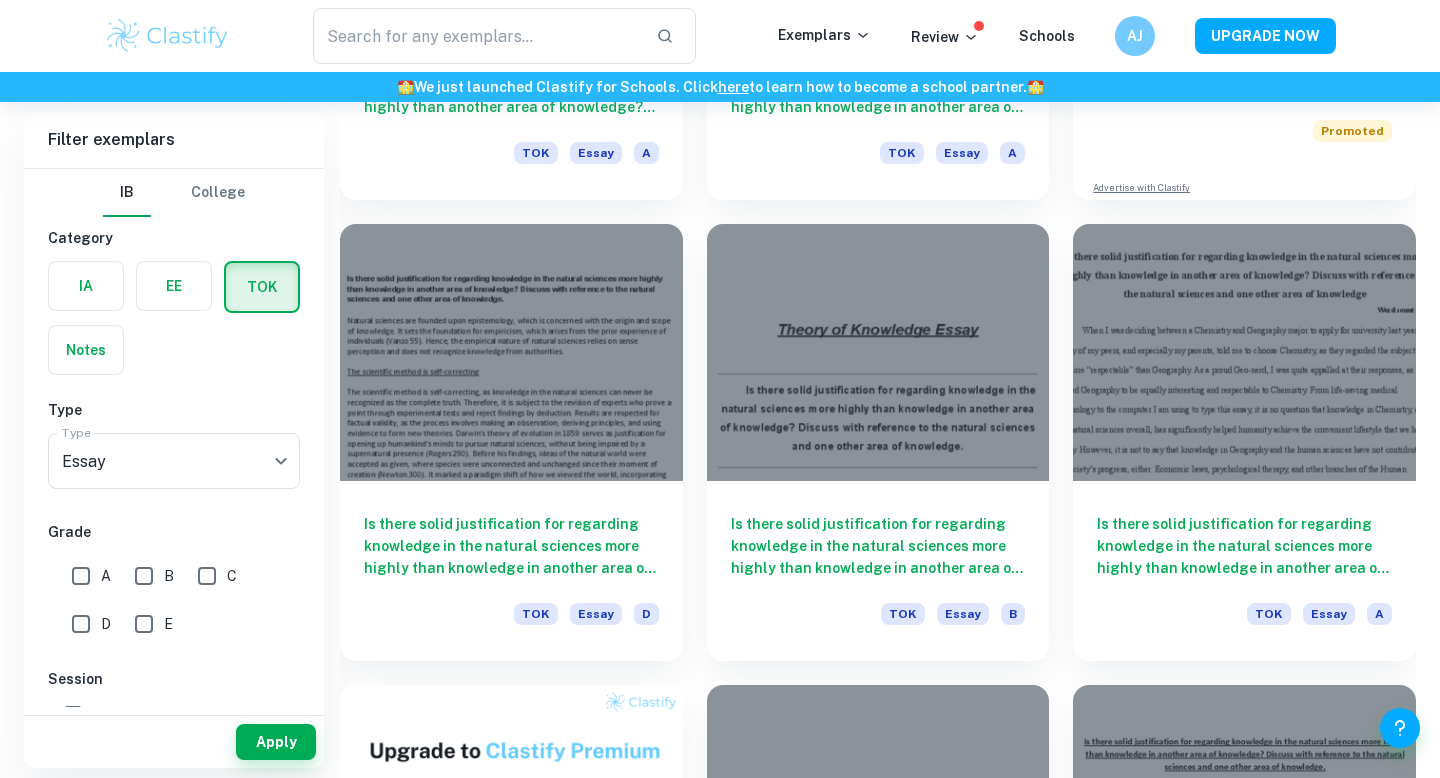 click on "A" at bounding box center (81, 576) 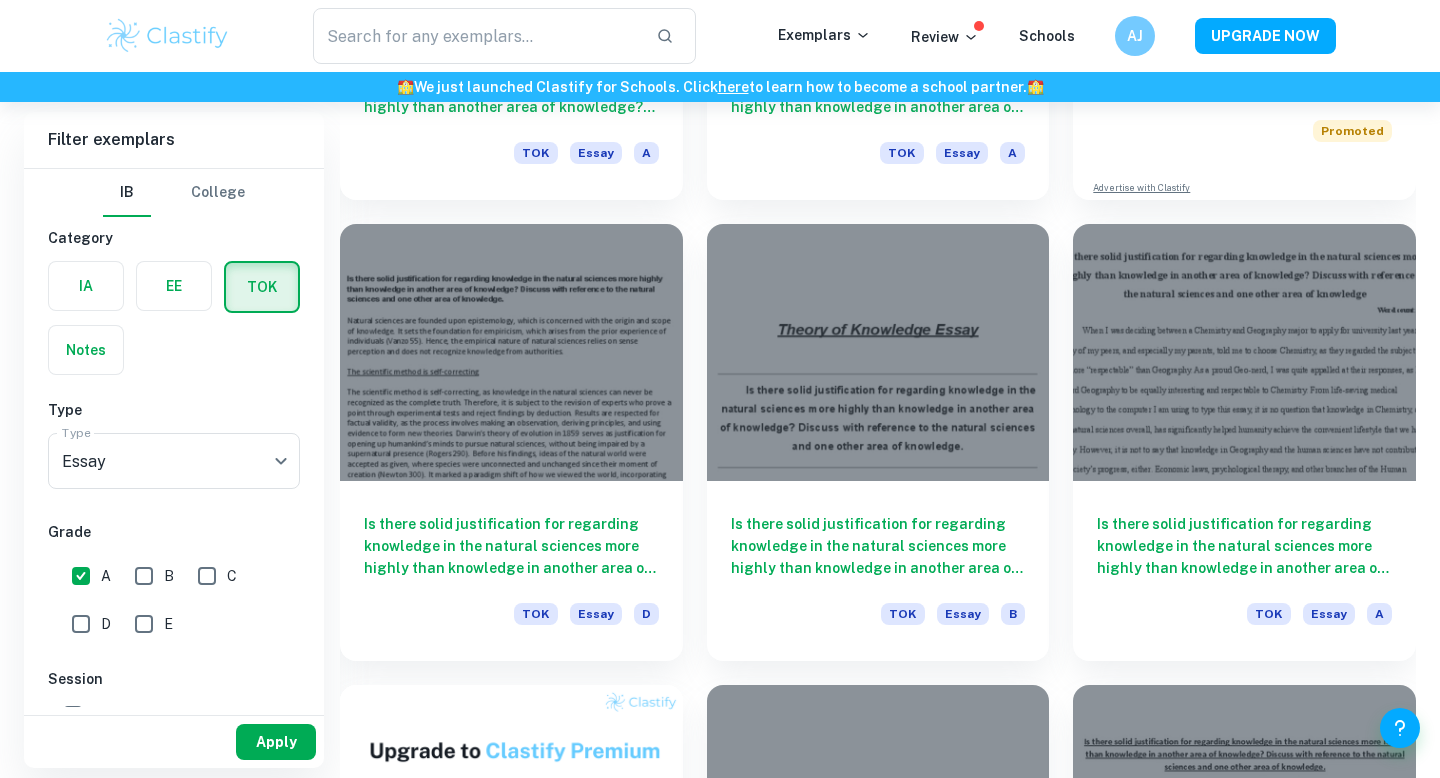 click on "Apply" at bounding box center [276, 742] 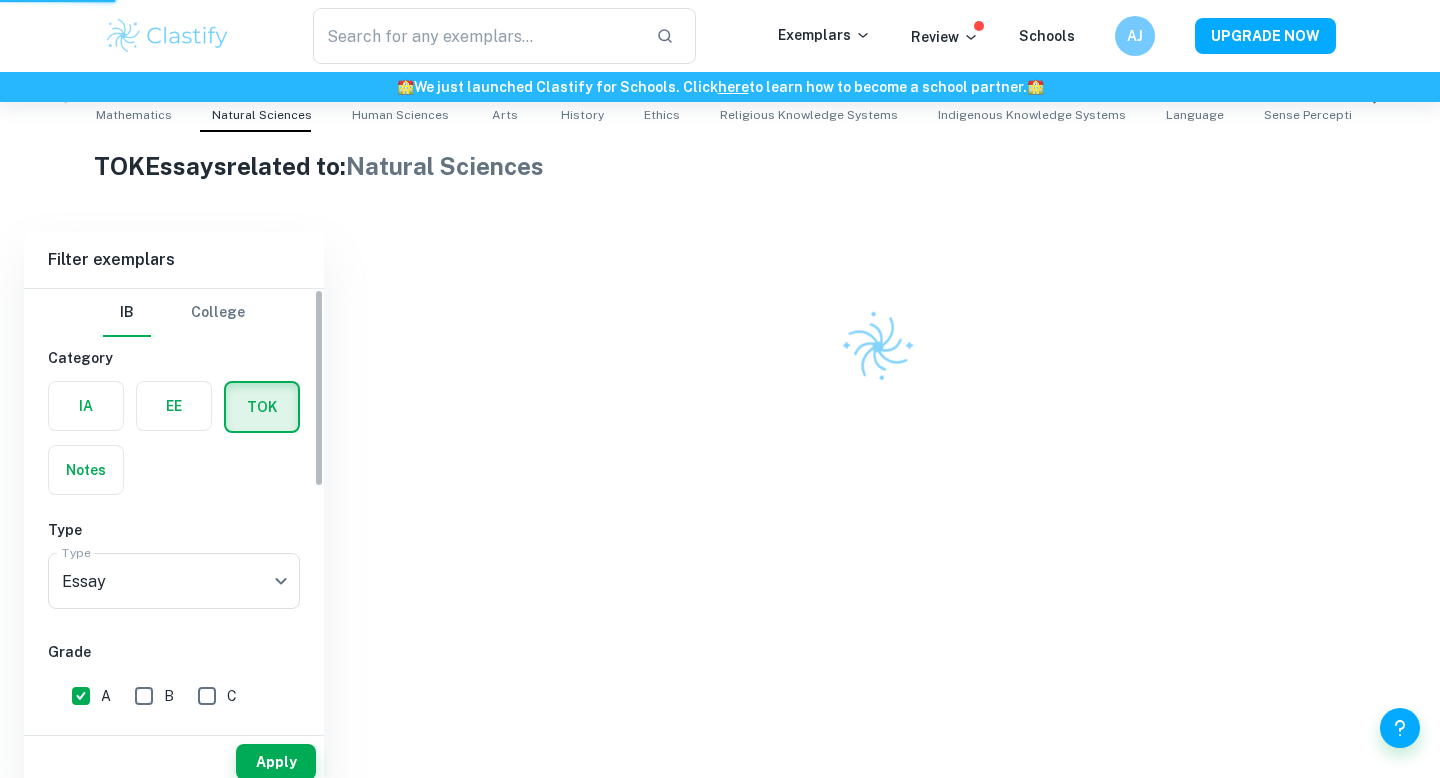 scroll, scrollTop: 392, scrollLeft: 0, axis: vertical 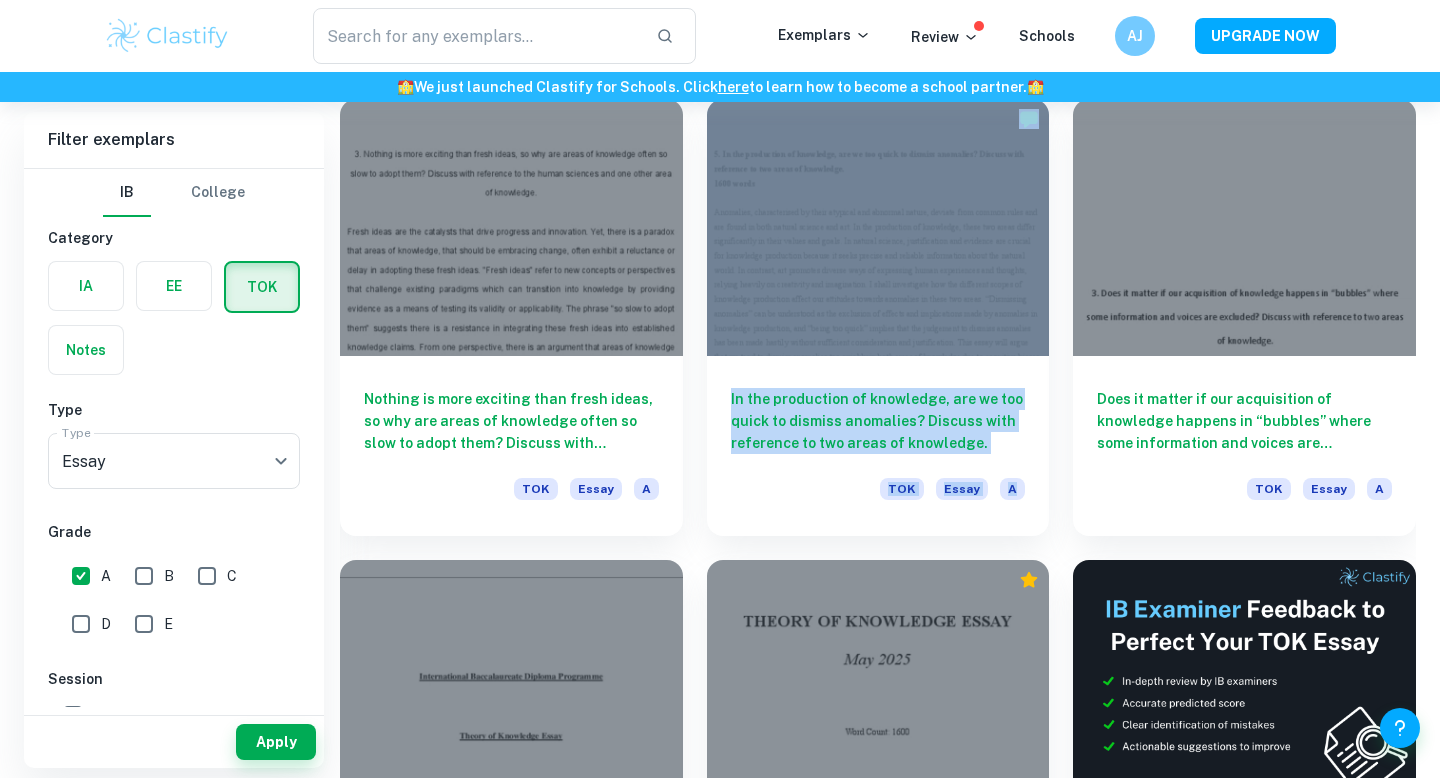 click on "Does it matter if our acquisition of knowledge happens in “bubbles” where  some information and voices are excluded? Discuss with reference to two areas  of knowledge. TOK Essay A" at bounding box center [1232, 305] 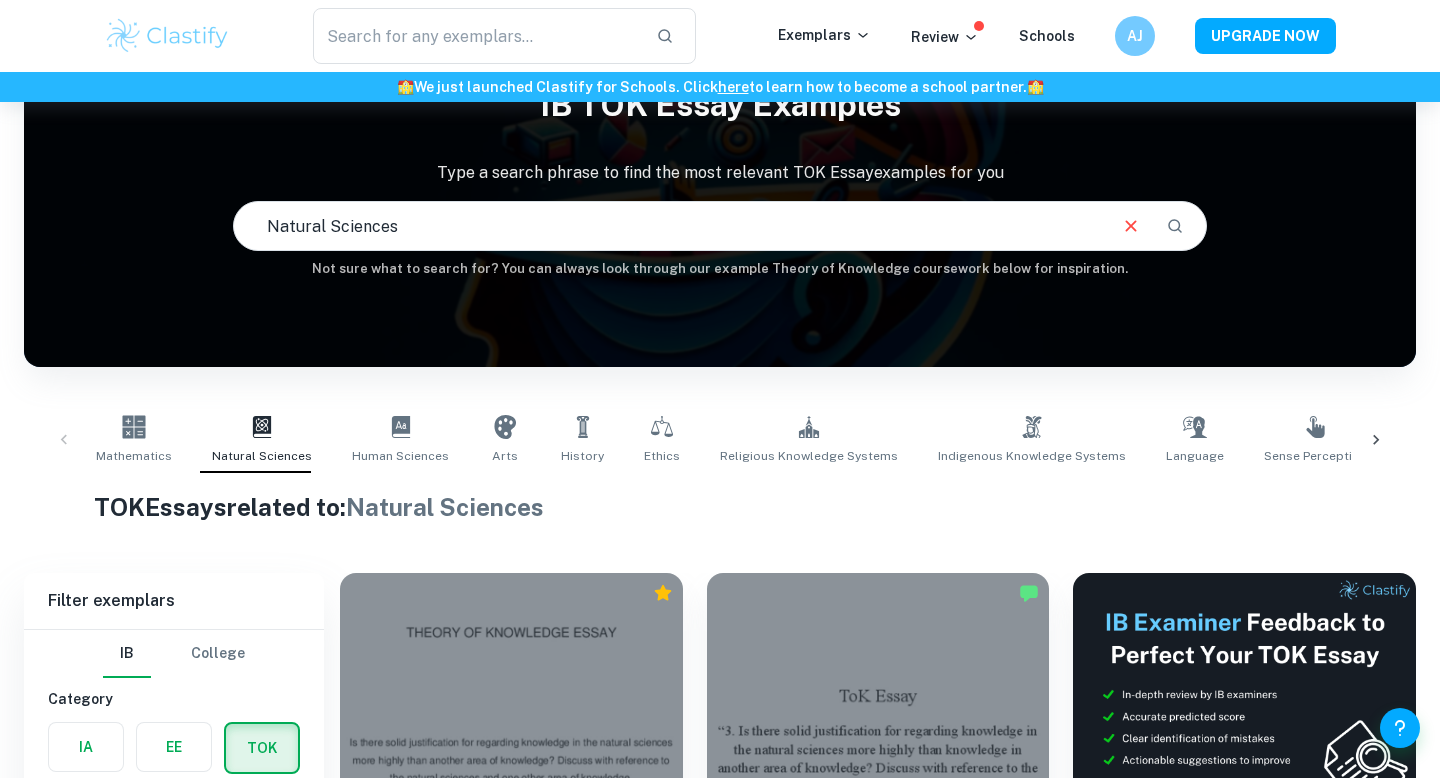 scroll, scrollTop: 229, scrollLeft: 0, axis: vertical 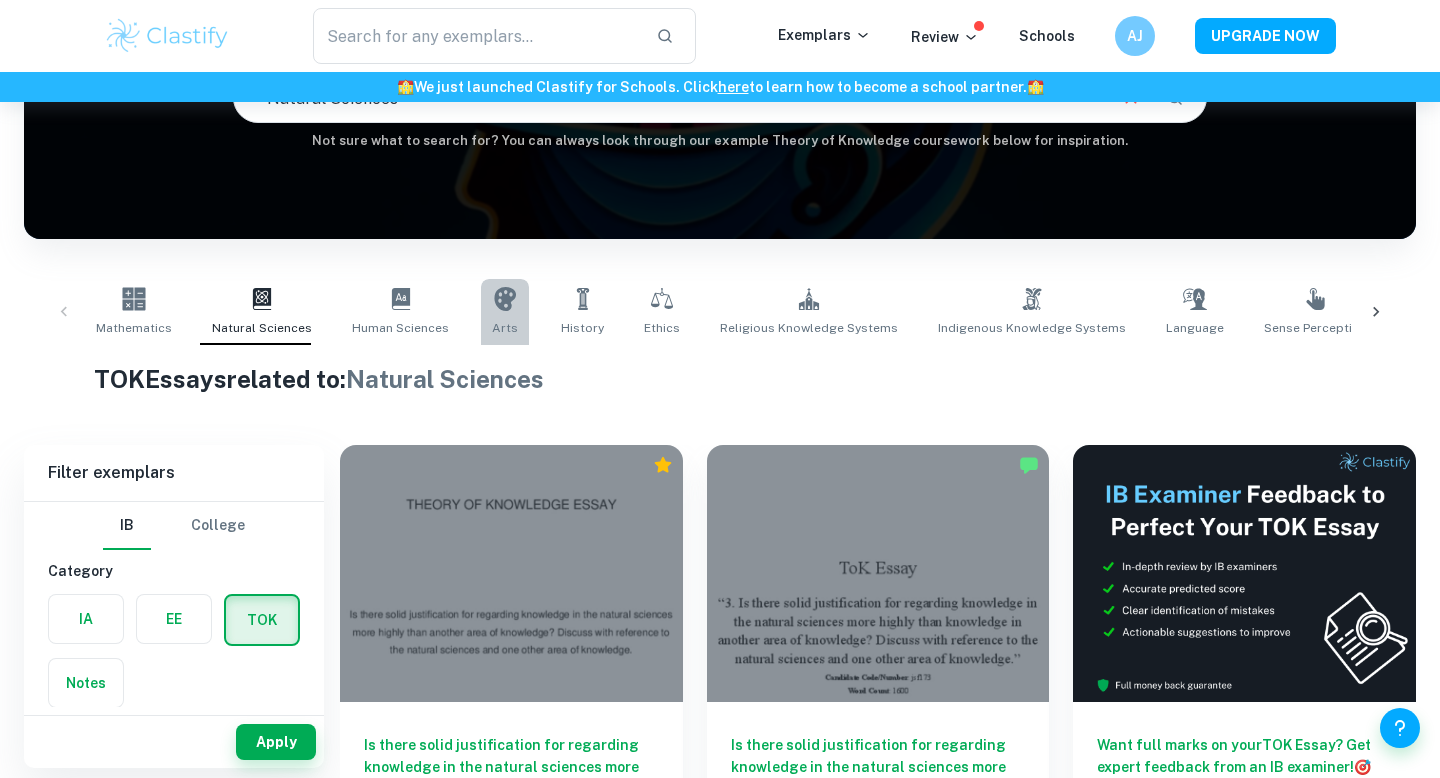 click 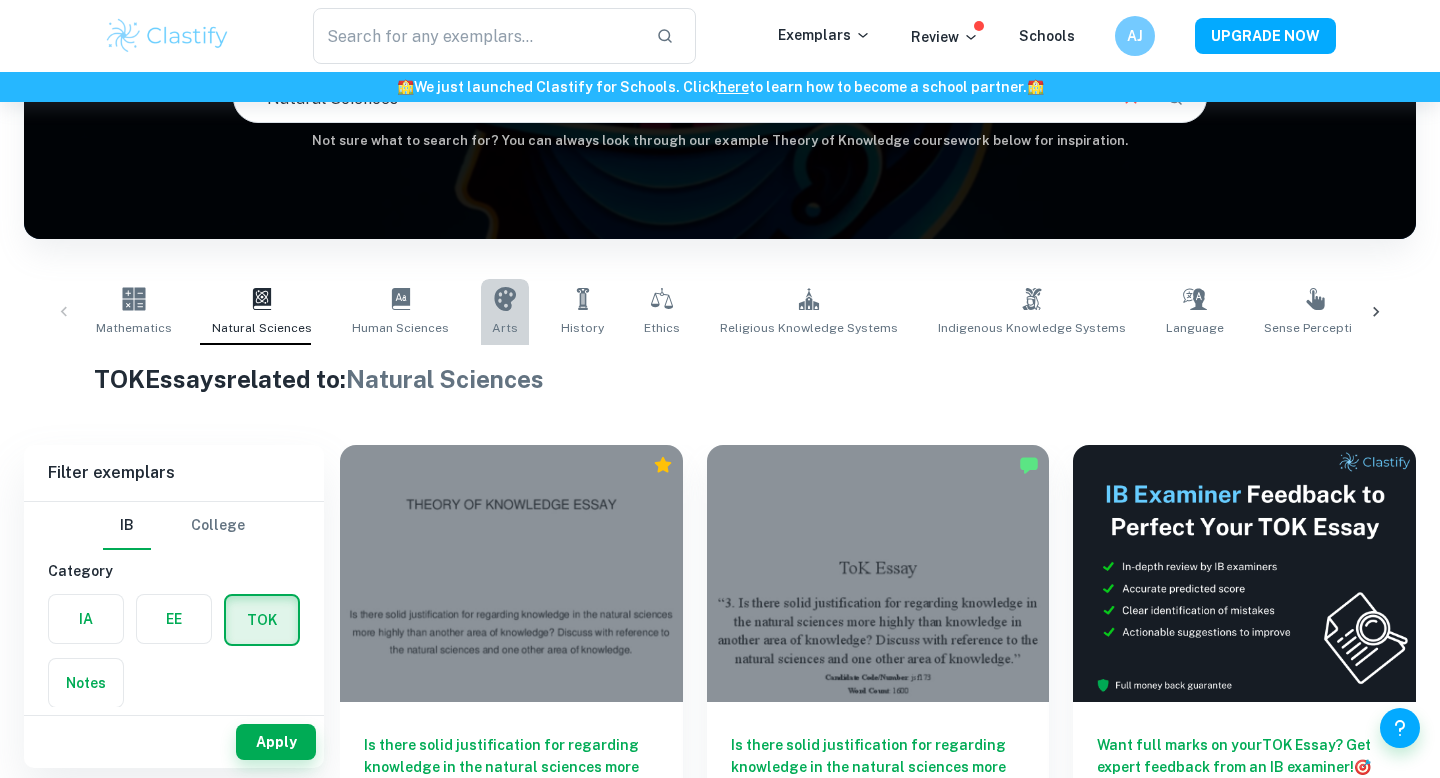 type on "Arts" 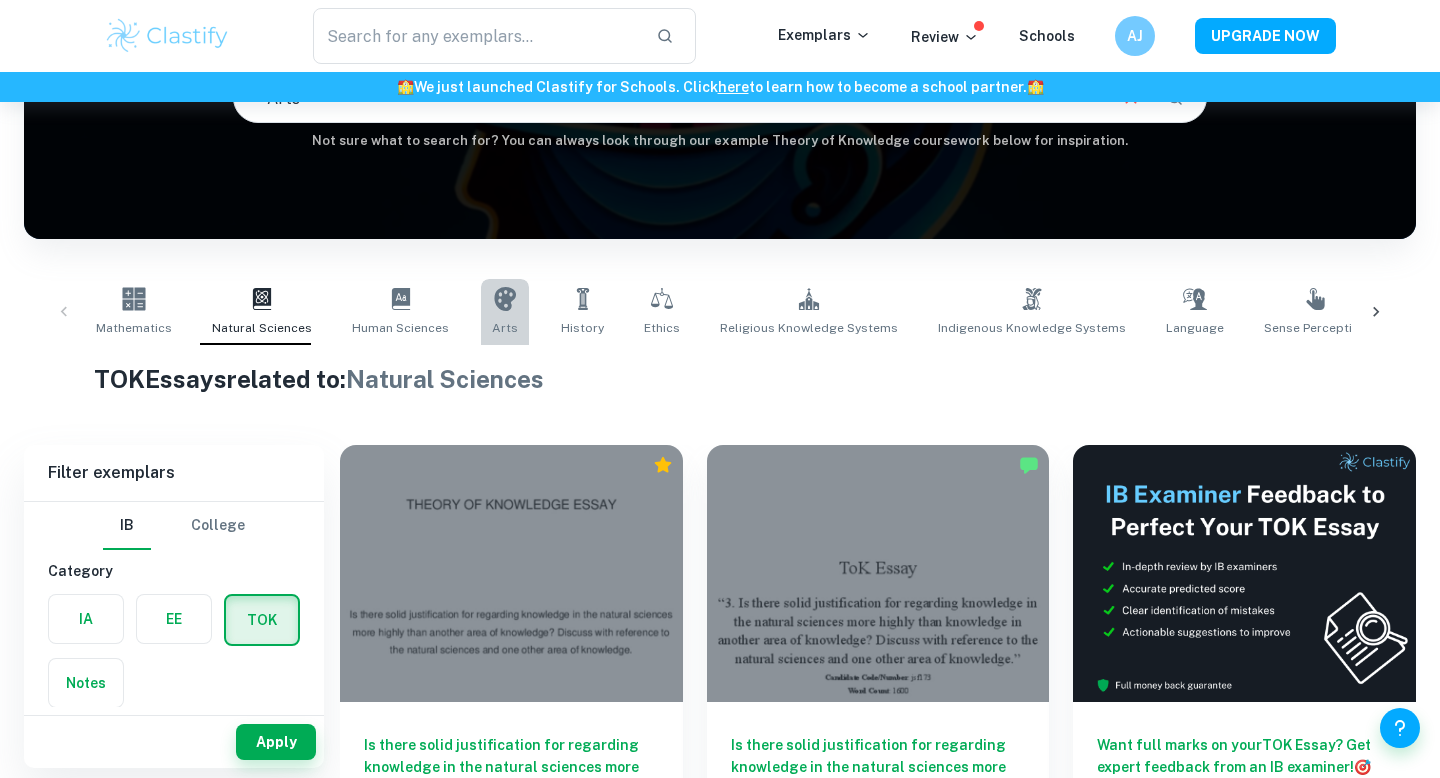 scroll, scrollTop: 0, scrollLeft: 0, axis: both 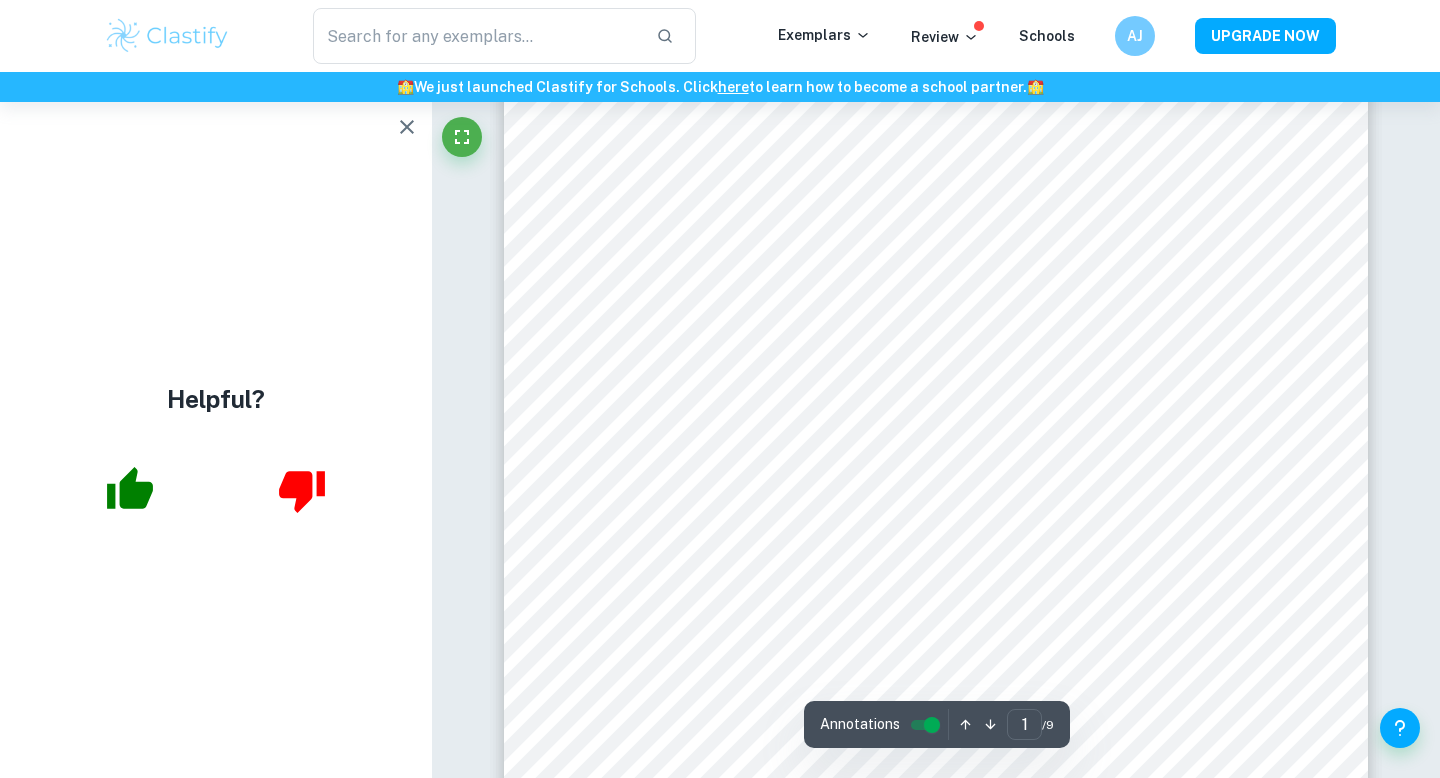 click 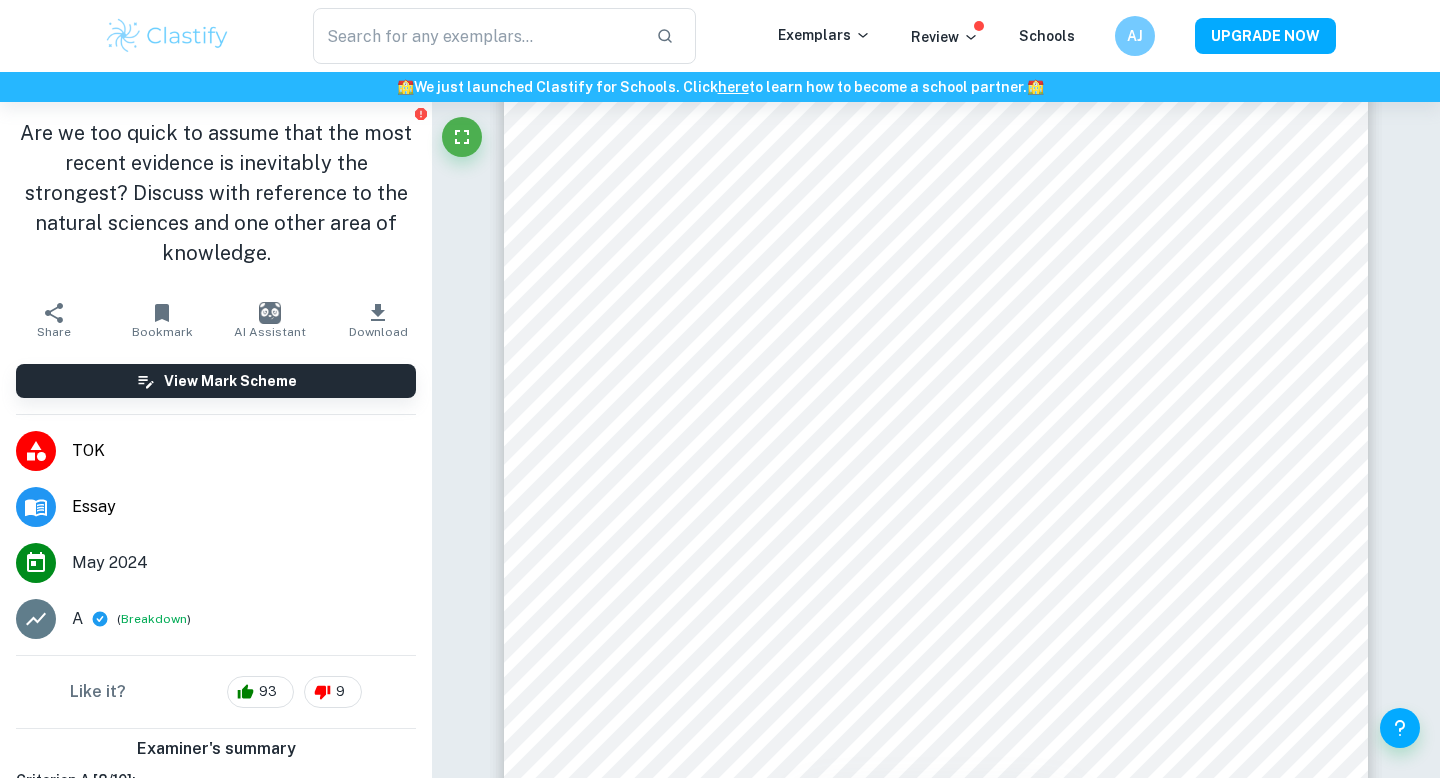 scroll, scrollTop: 136, scrollLeft: 0, axis: vertical 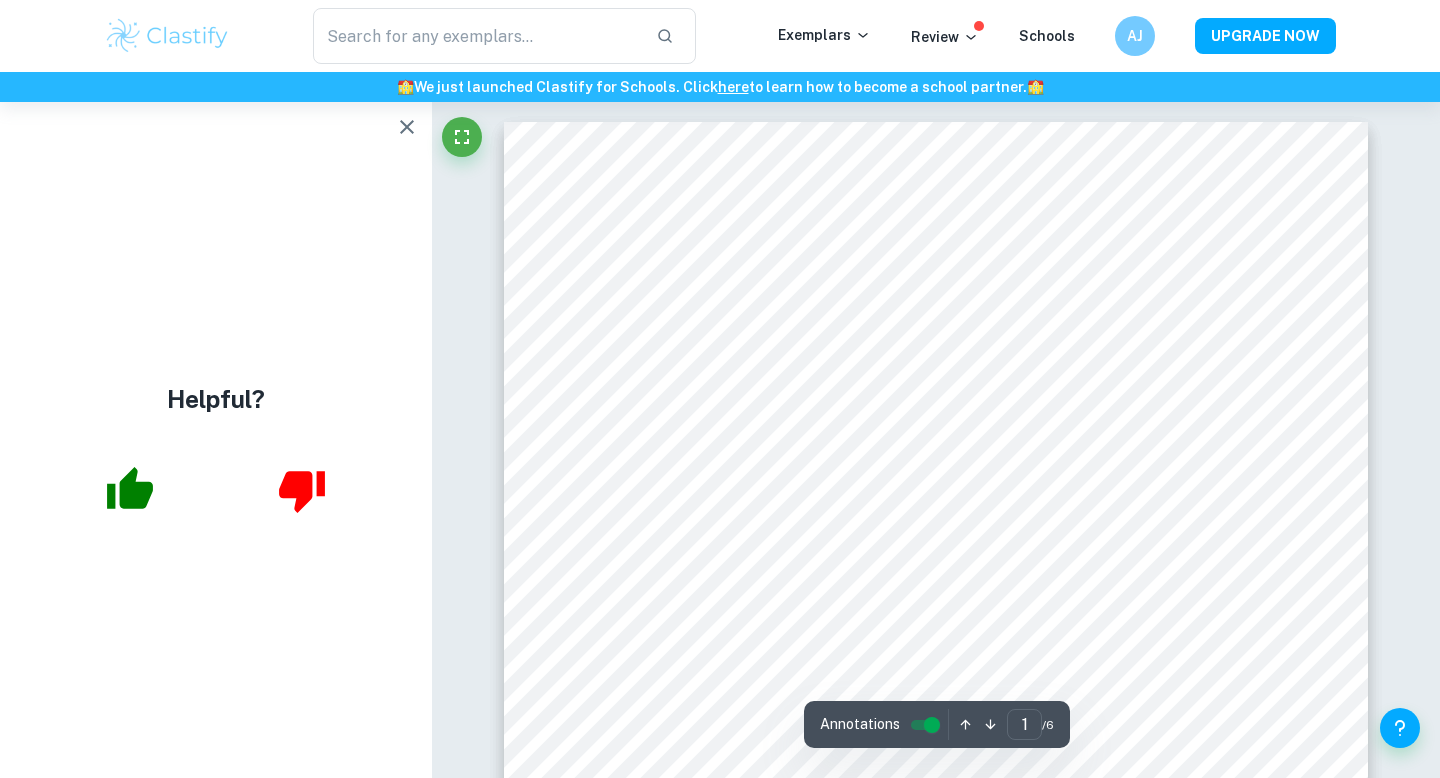 click on "Helpful?" at bounding box center (216, 440) 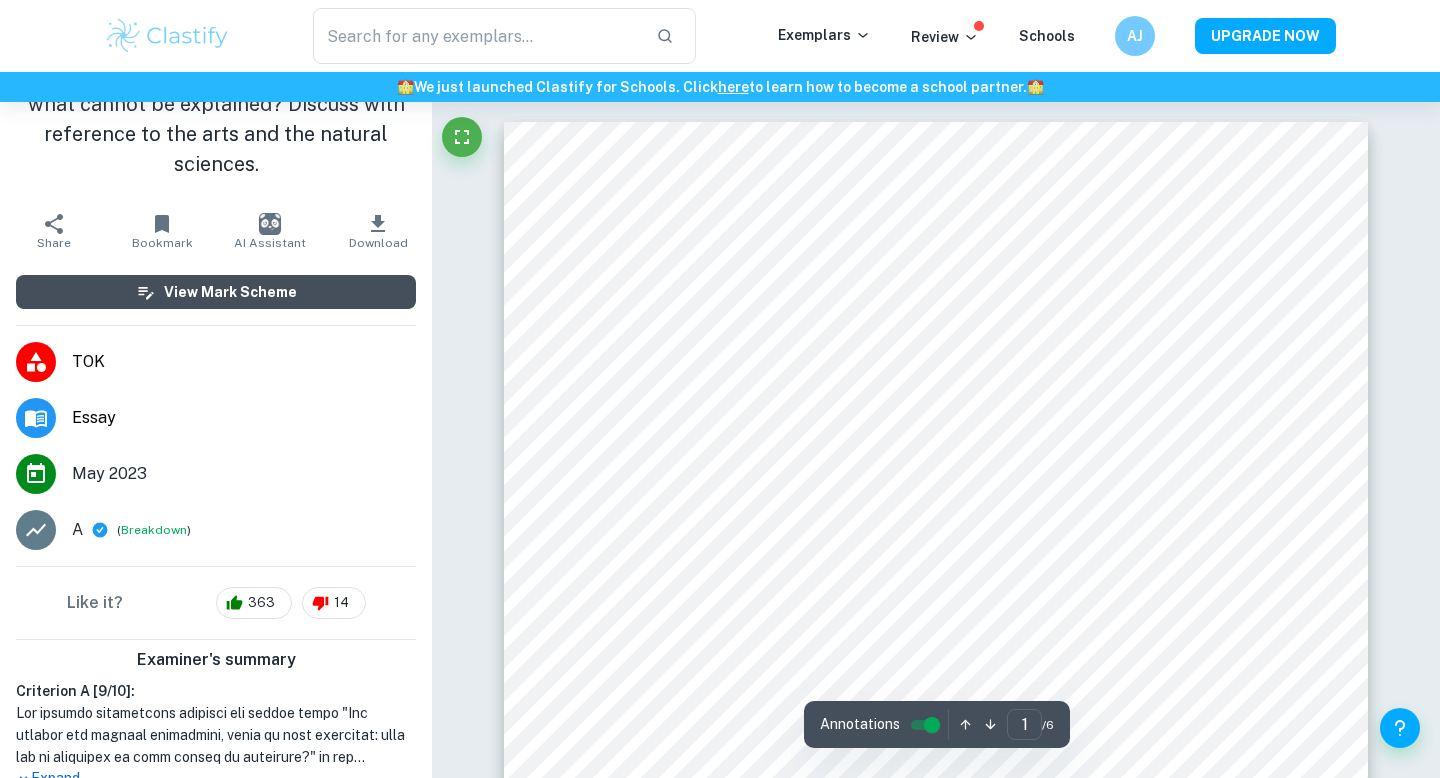 scroll, scrollTop: 176, scrollLeft: 0, axis: vertical 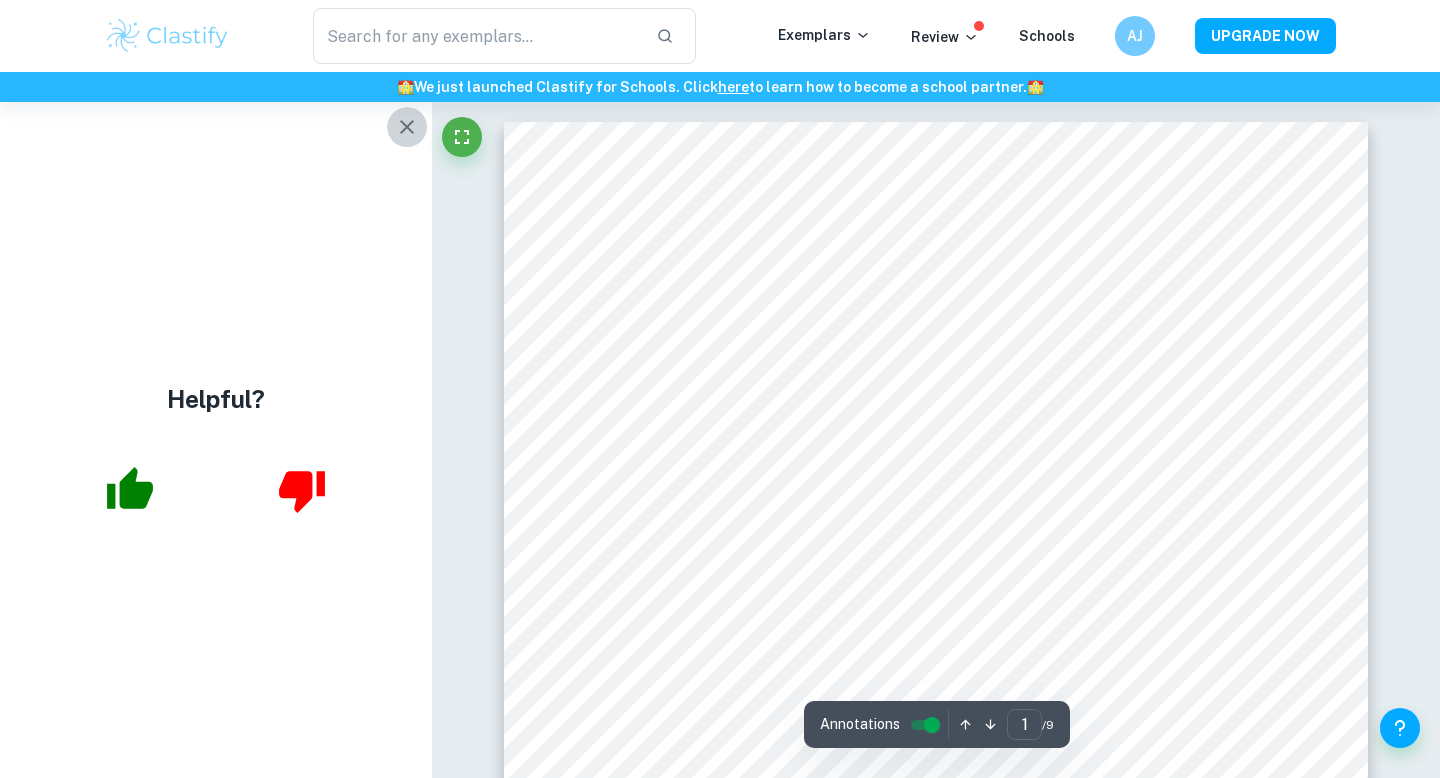 click at bounding box center (407, 127) 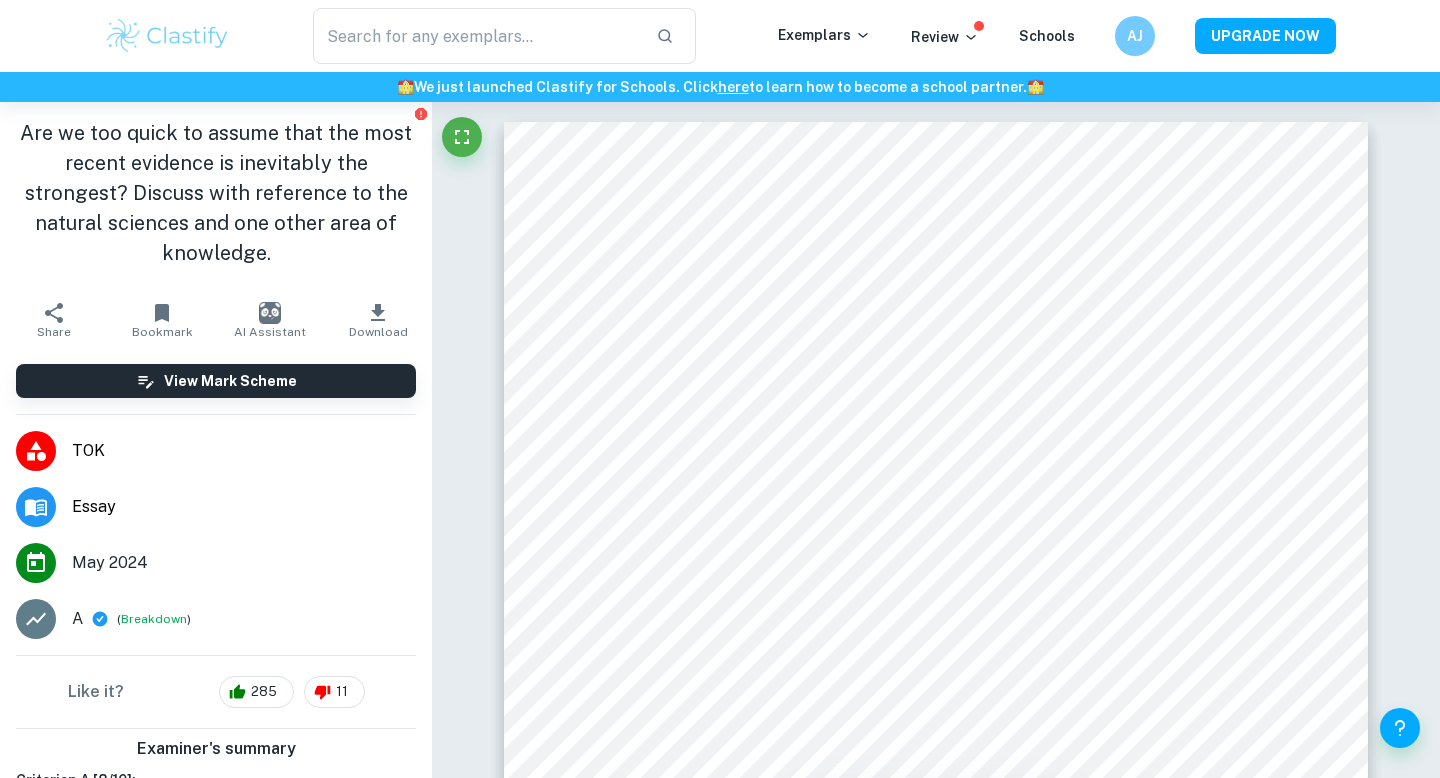 scroll, scrollTop: 182, scrollLeft: 0, axis: vertical 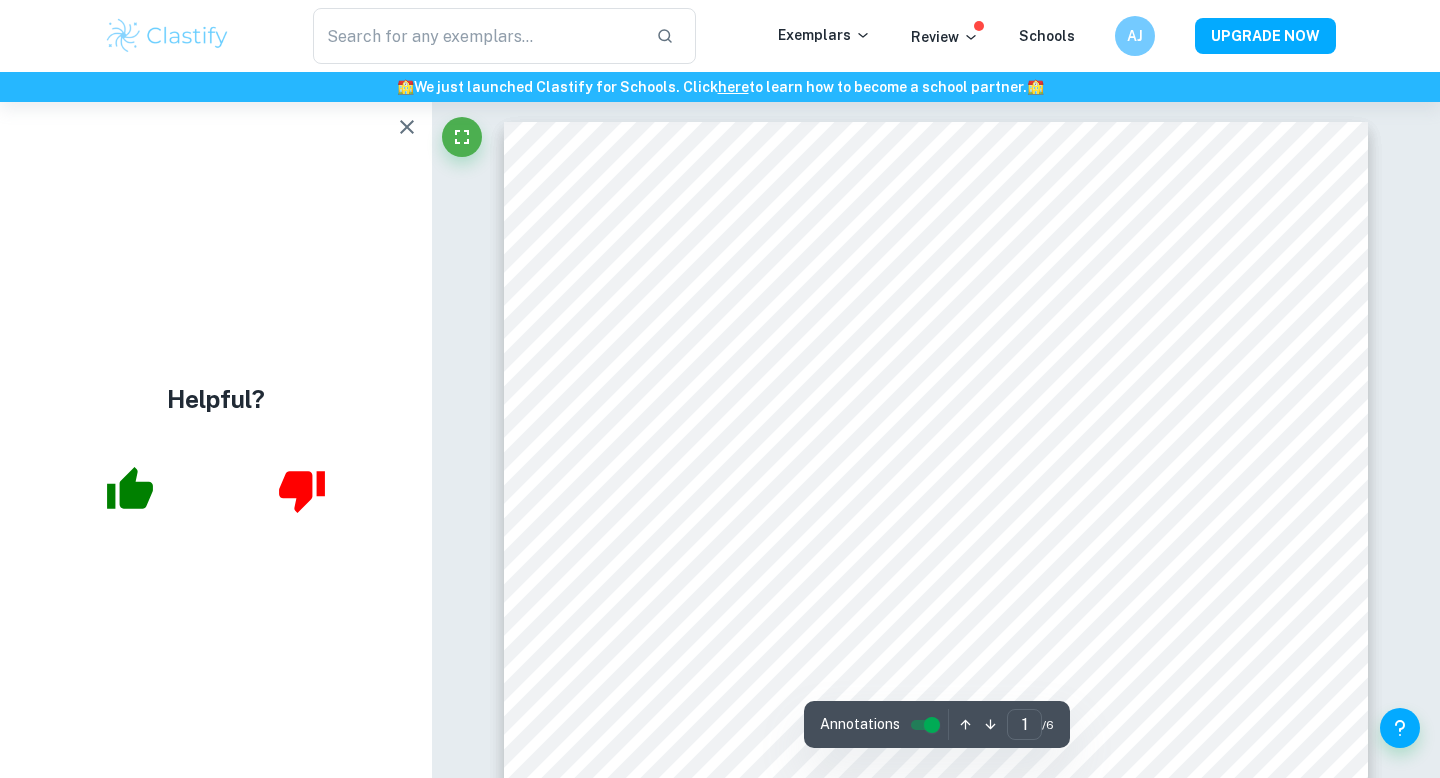 click 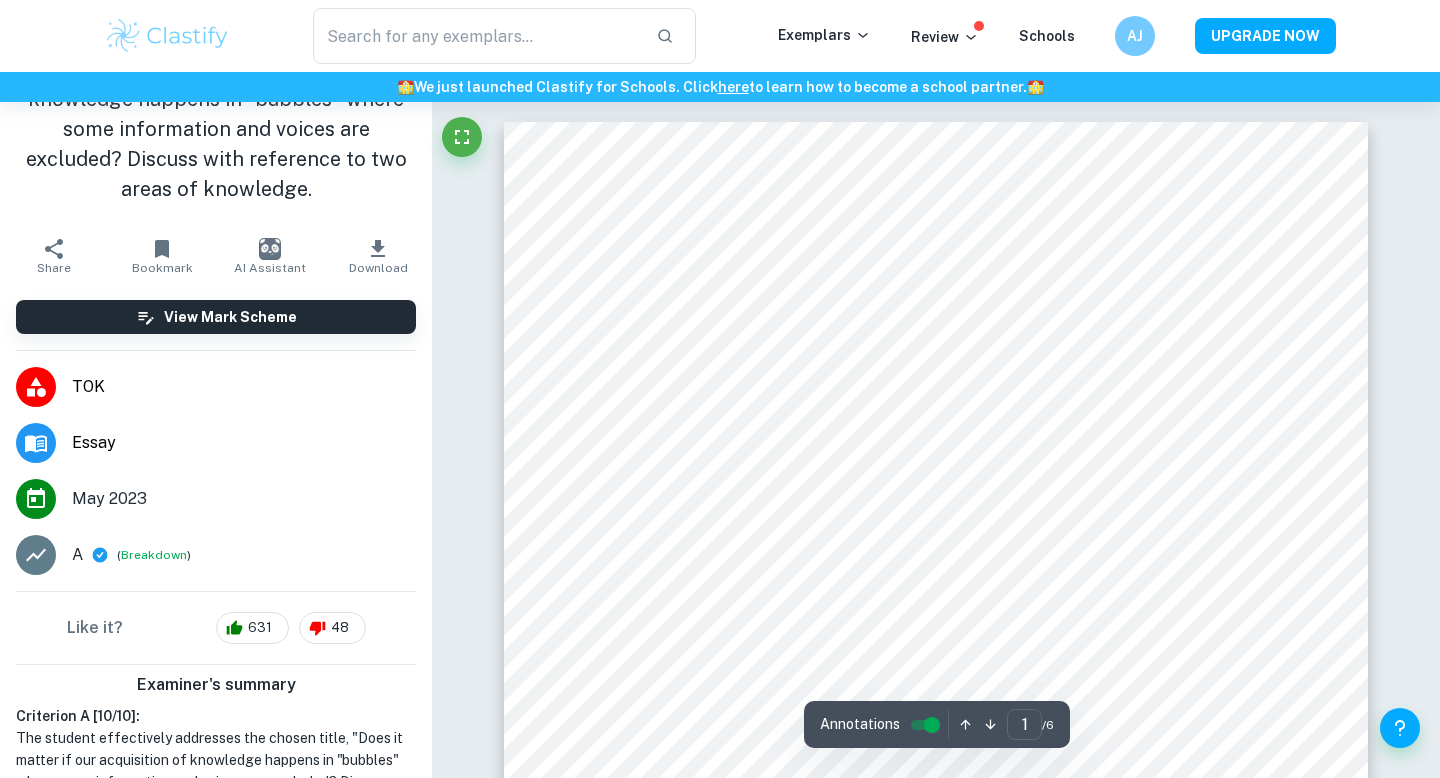 scroll, scrollTop: 68, scrollLeft: 0, axis: vertical 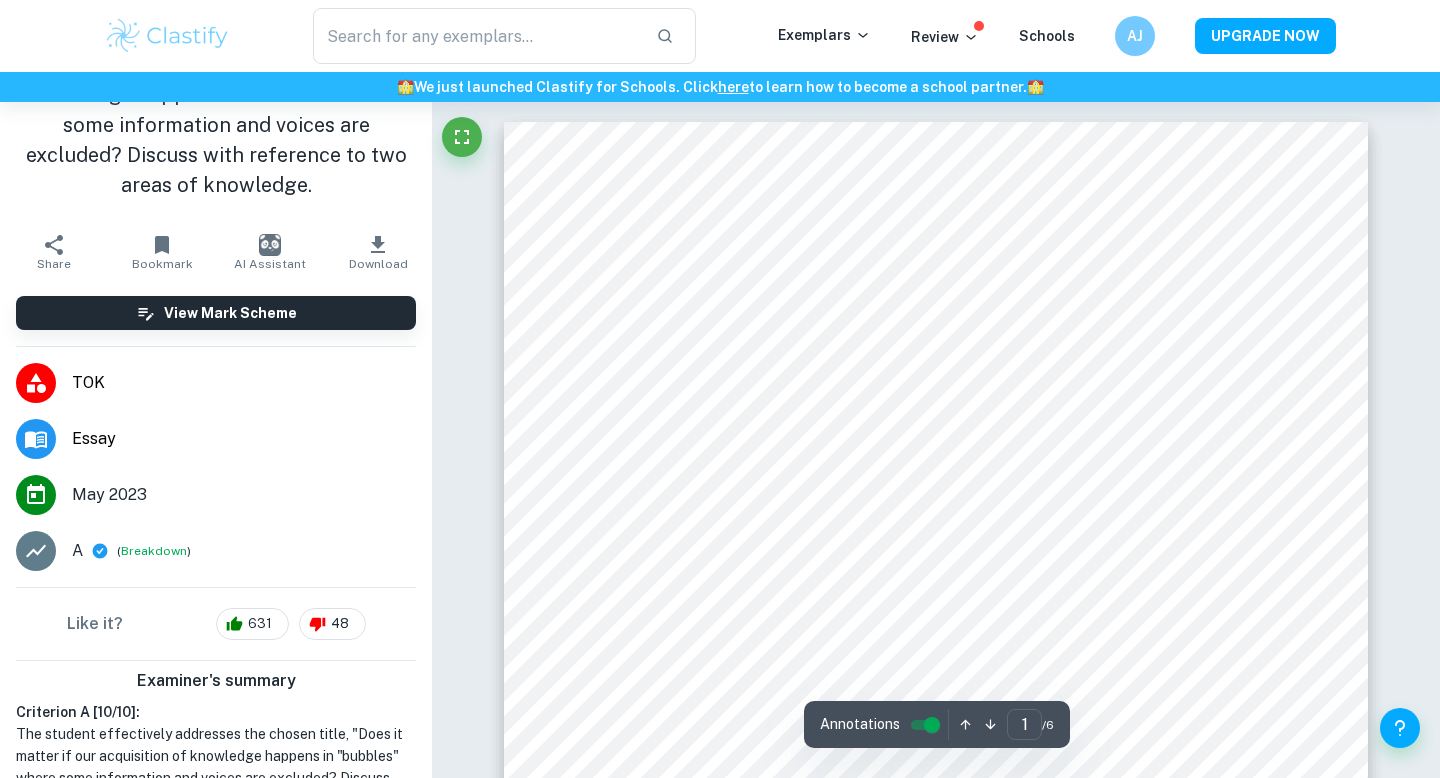 click on "Bookmark" at bounding box center [162, 264] 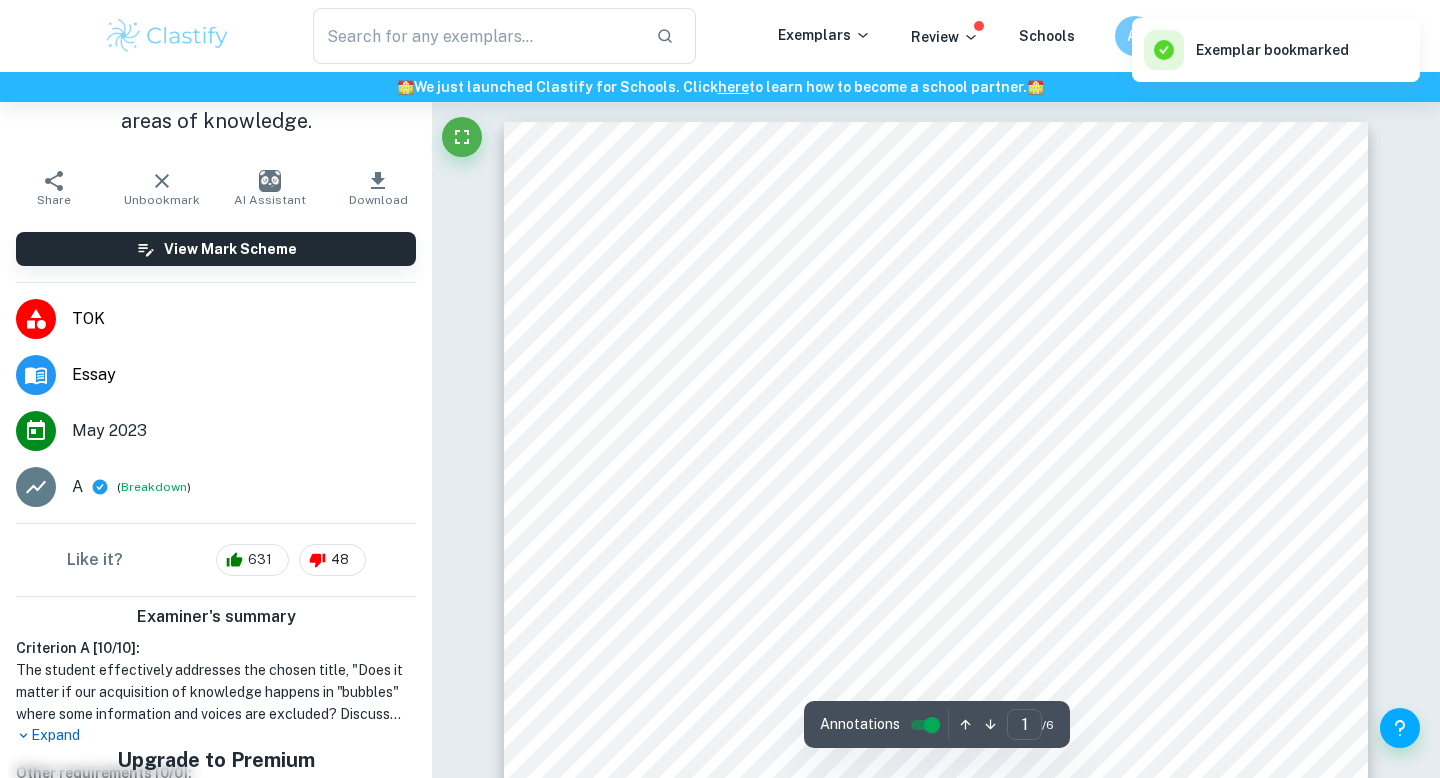 scroll, scrollTop: 138, scrollLeft: 0, axis: vertical 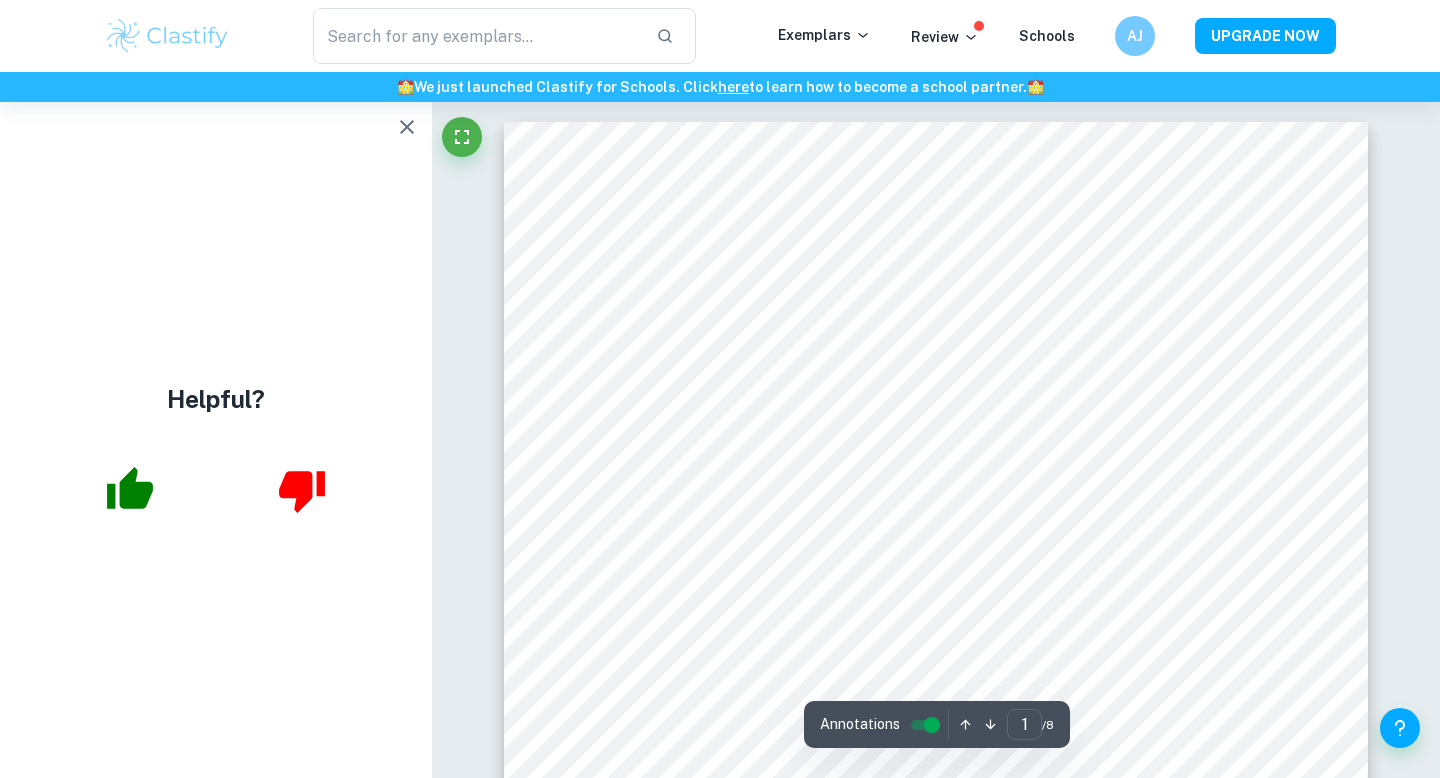 click 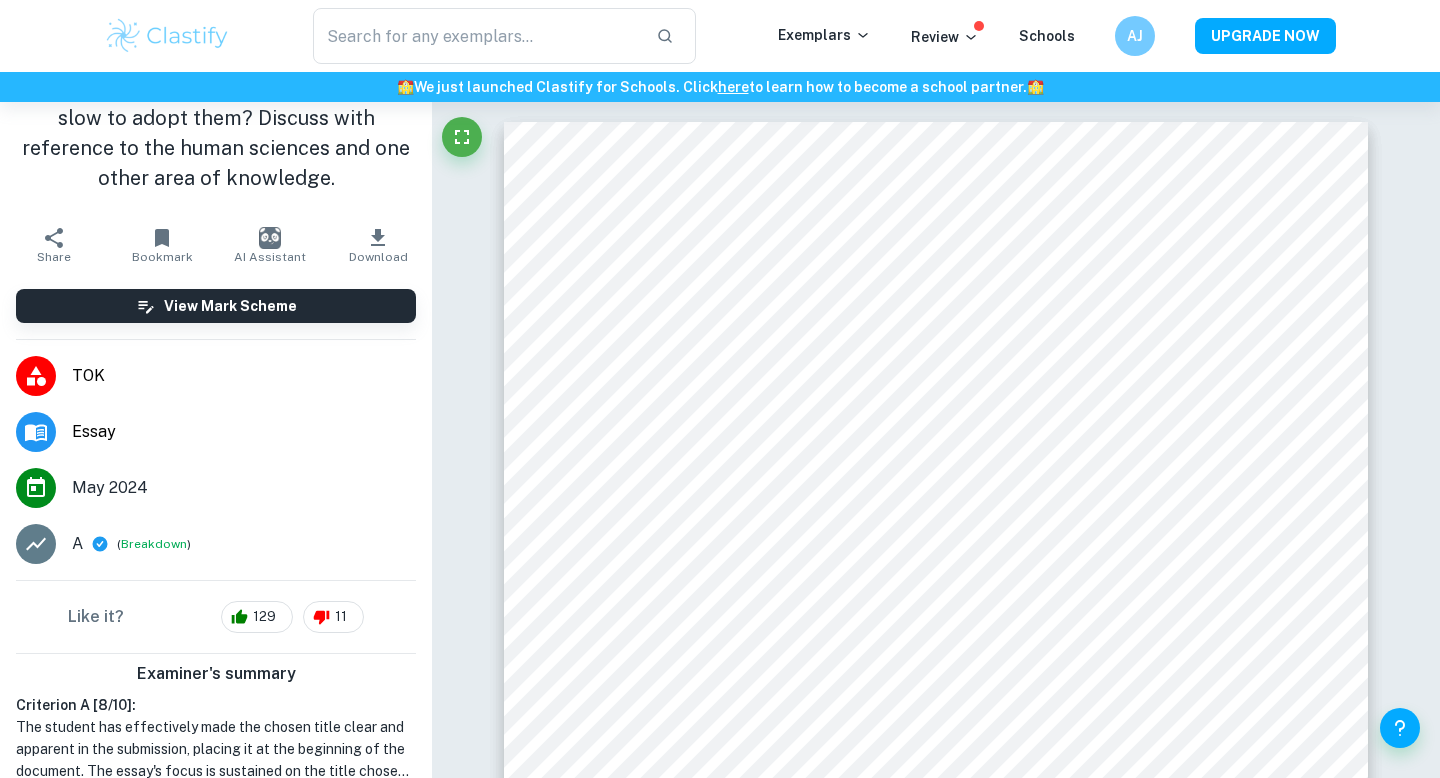 scroll, scrollTop: 76, scrollLeft: 0, axis: vertical 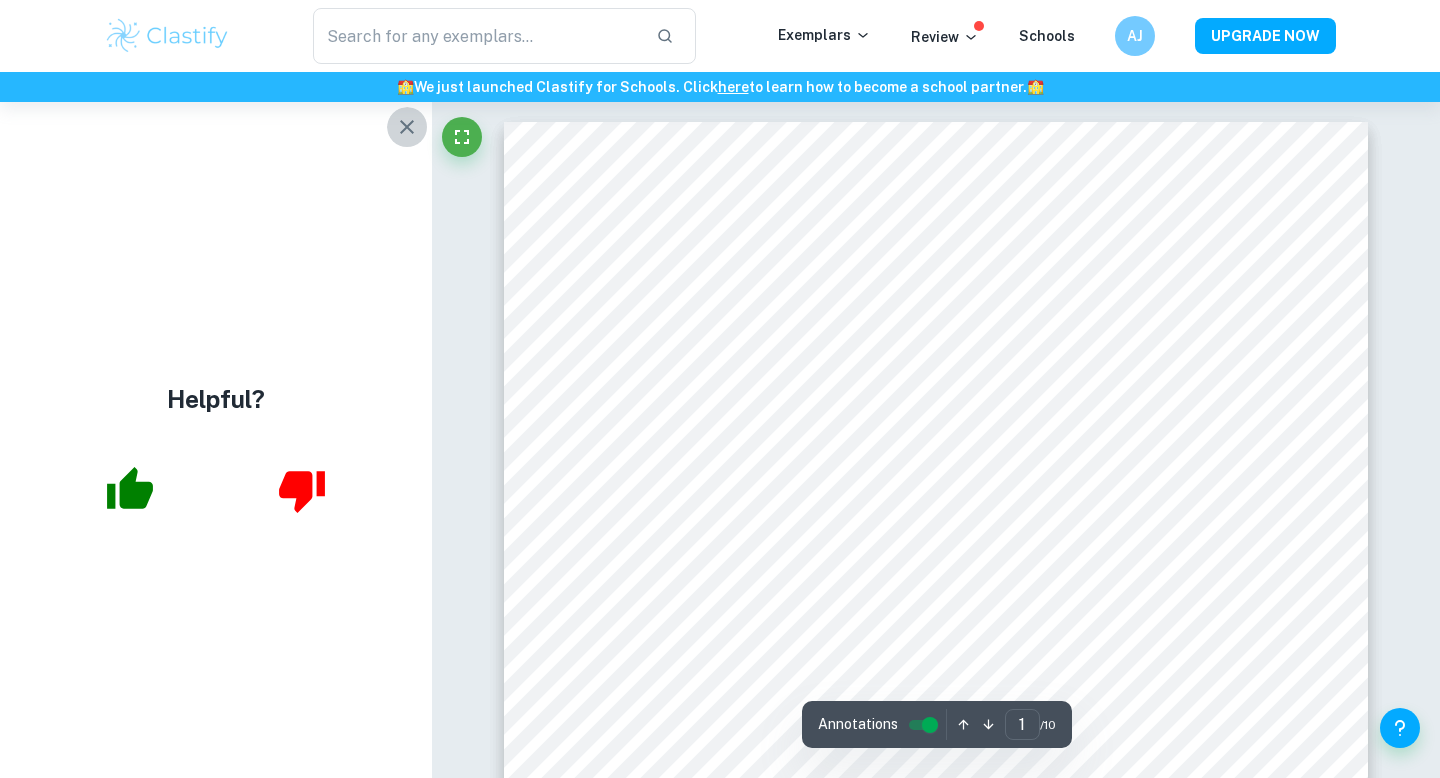 click 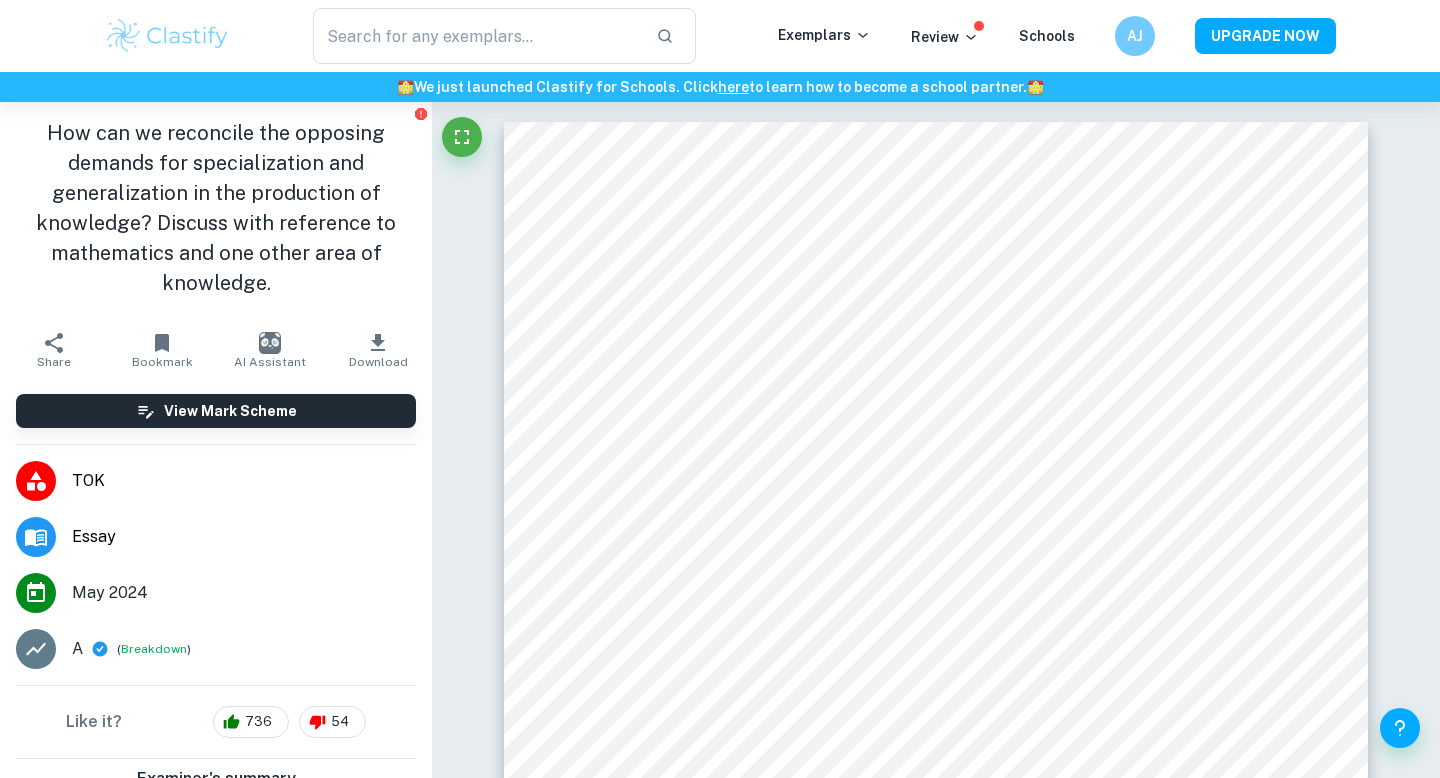 scroll, scrollTop: 200, scrollLeft: 0, axis: vertical 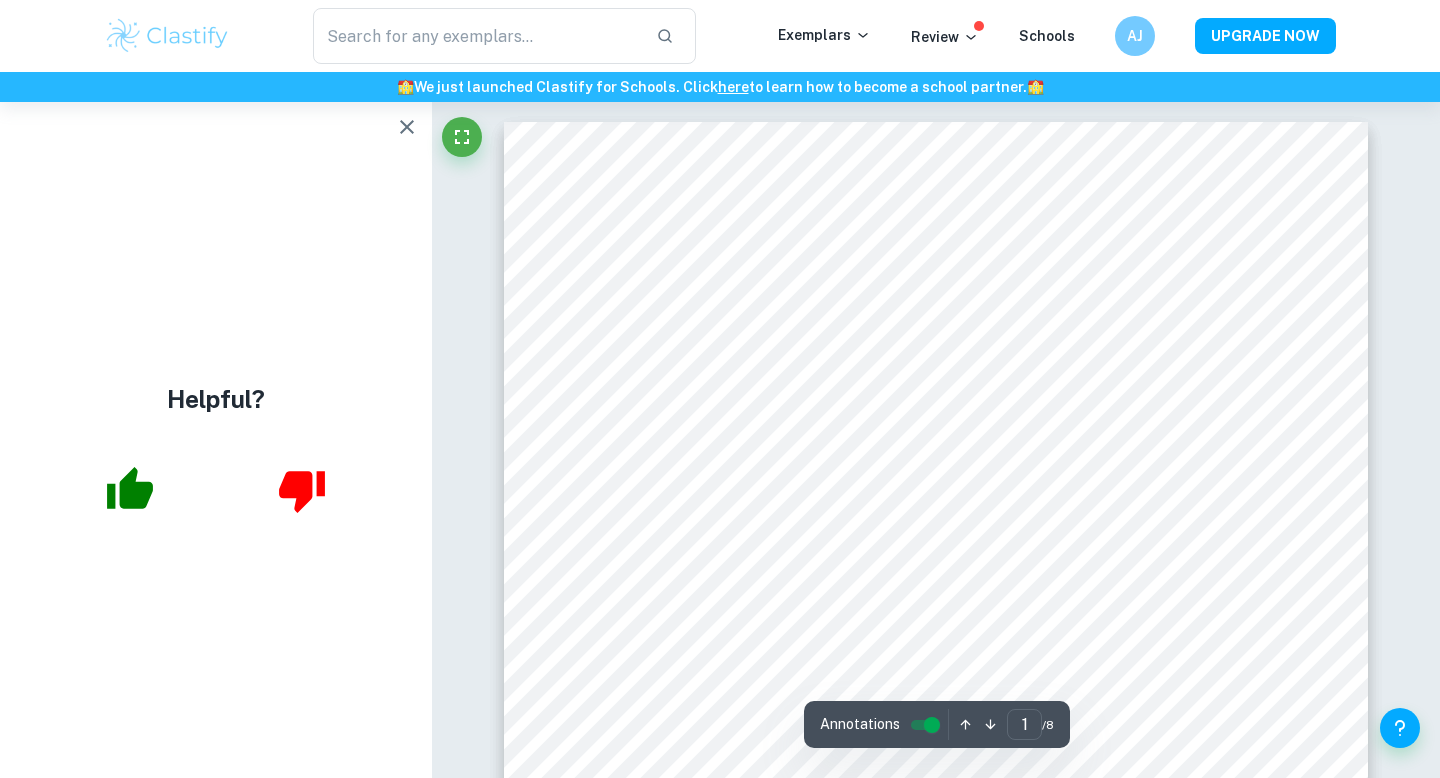 click 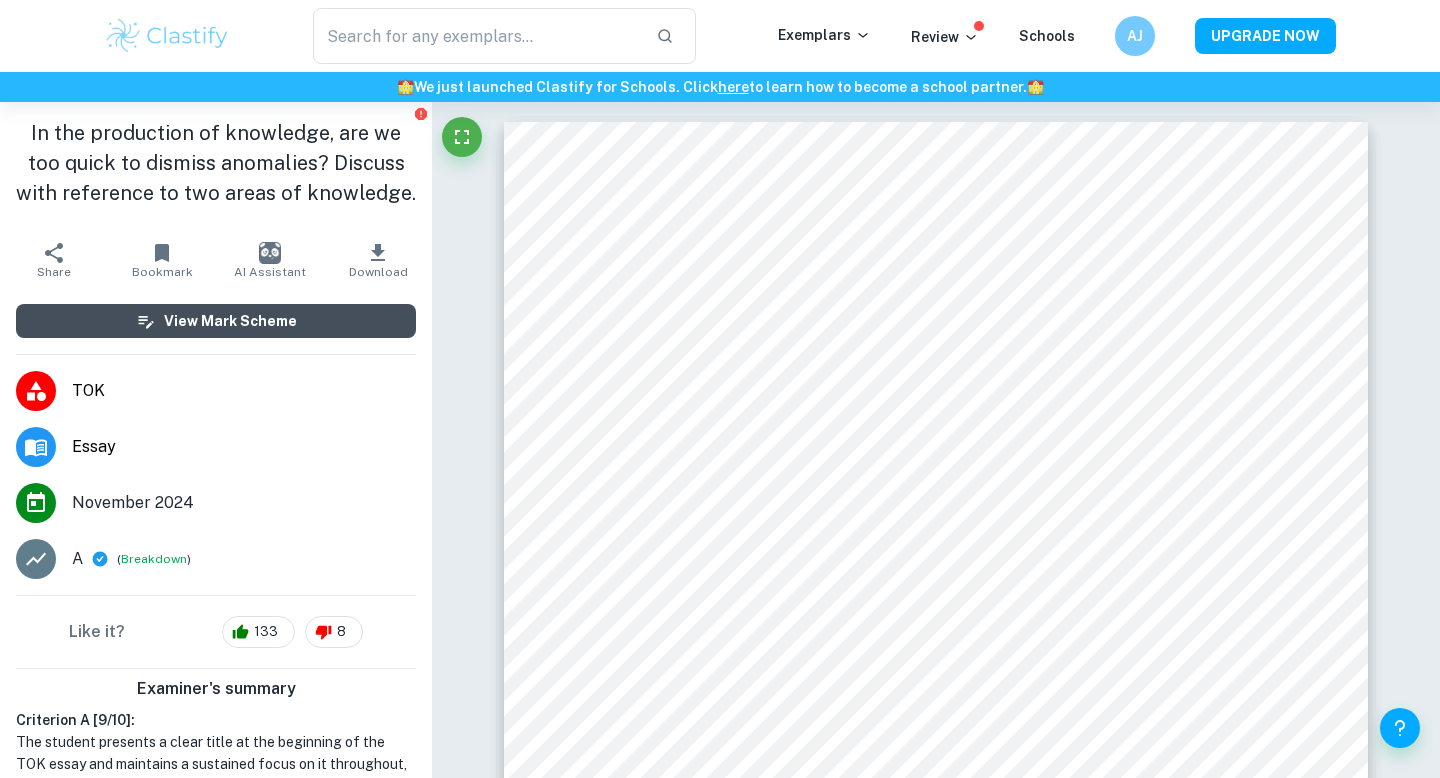 scroll, scrollTop: 100, scrollLeft: 0, axis: vertical 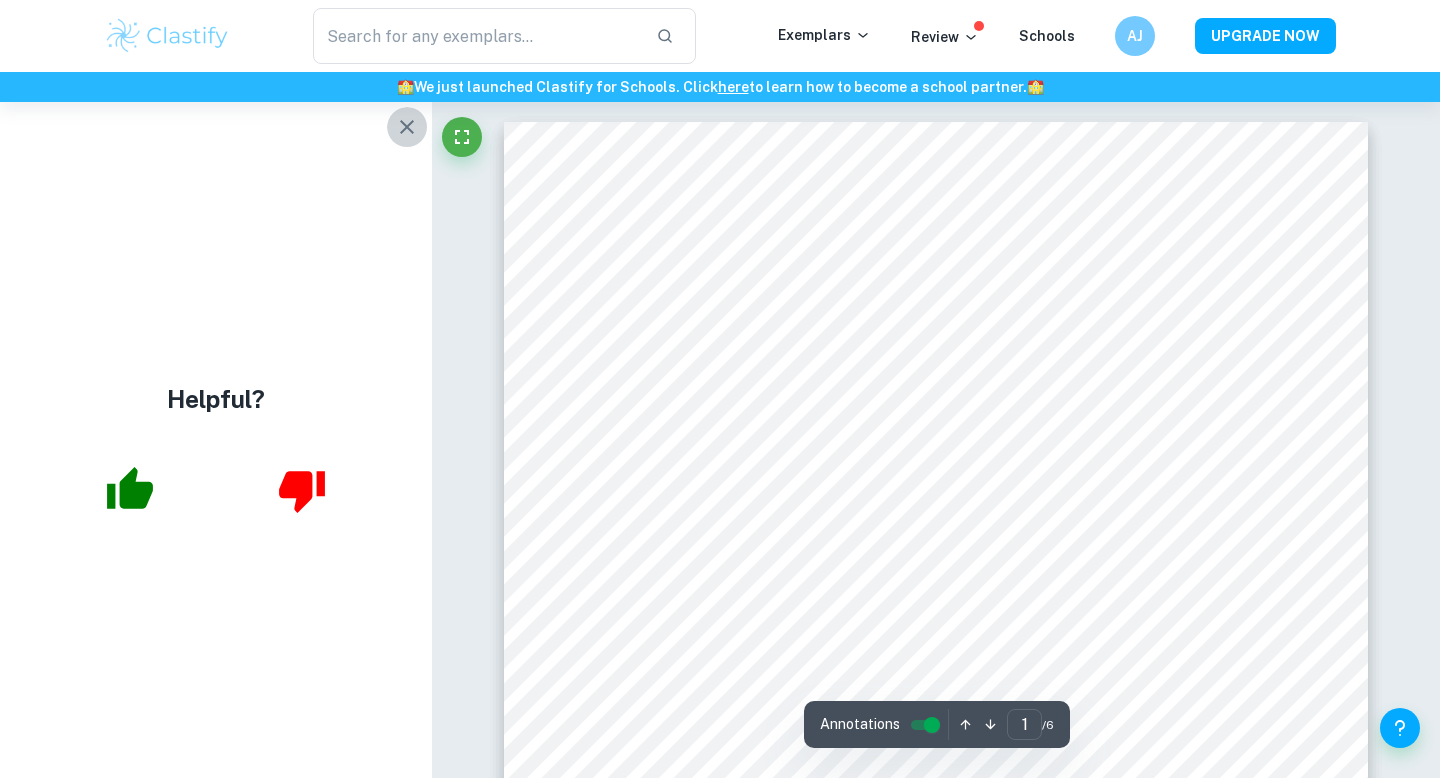 click 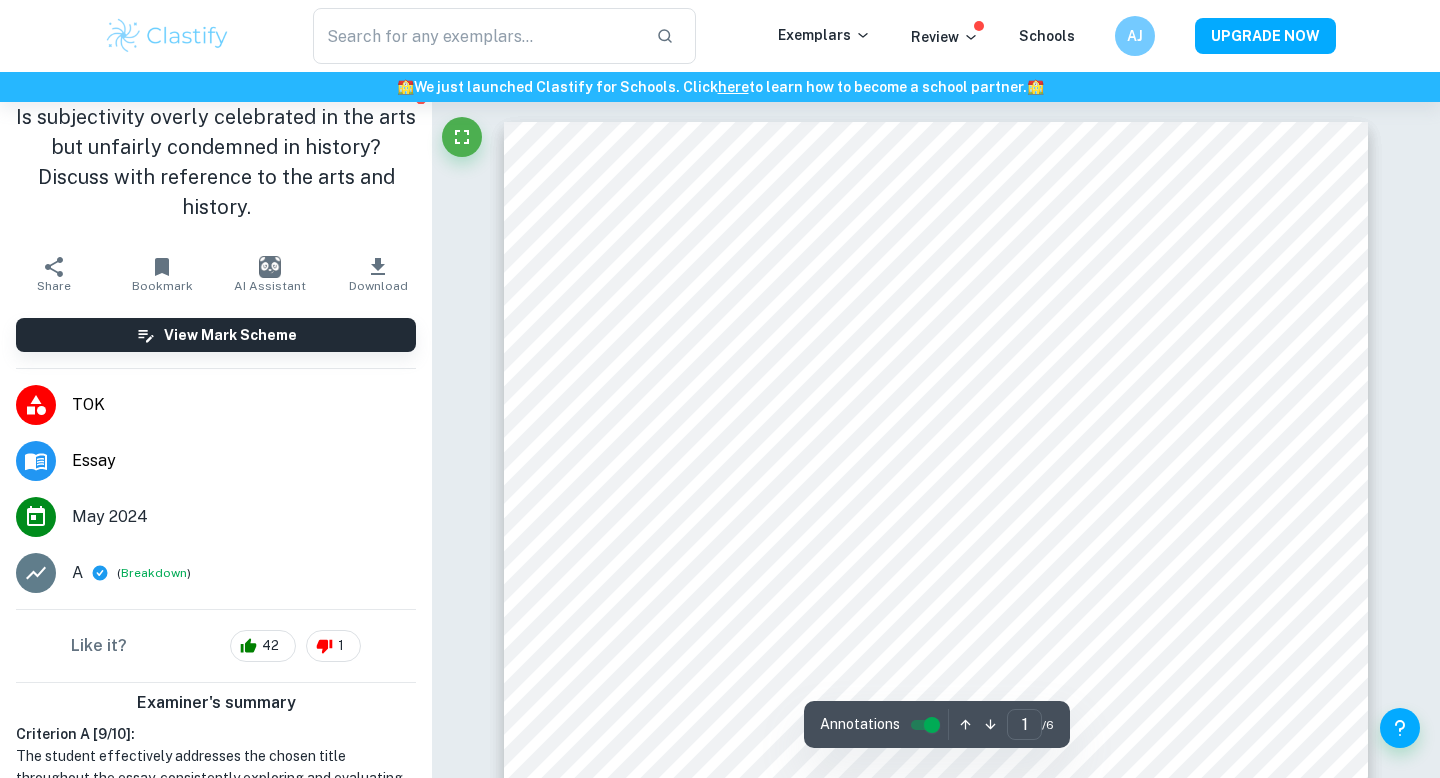 scroll, scrollTop: 0, scrollLeft: 0, axis: both 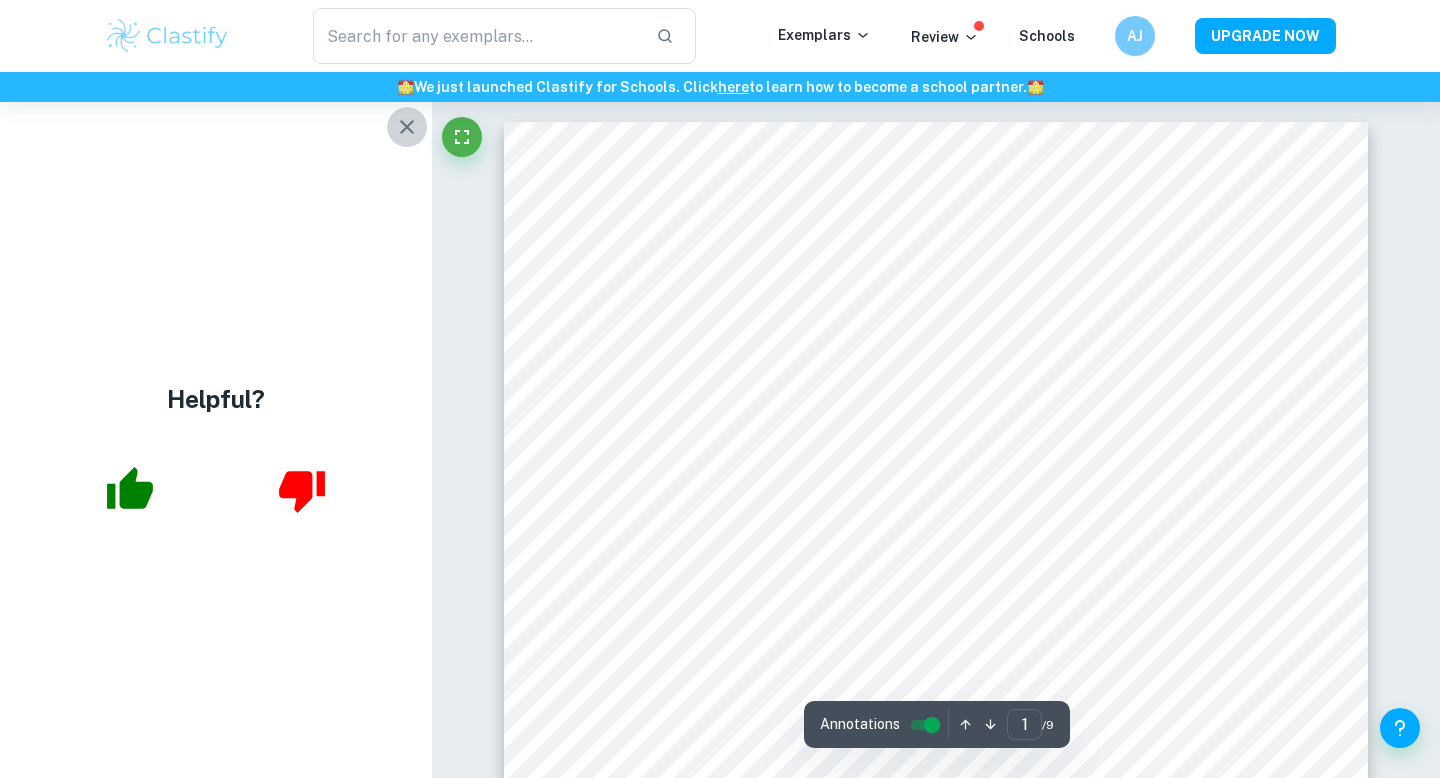click 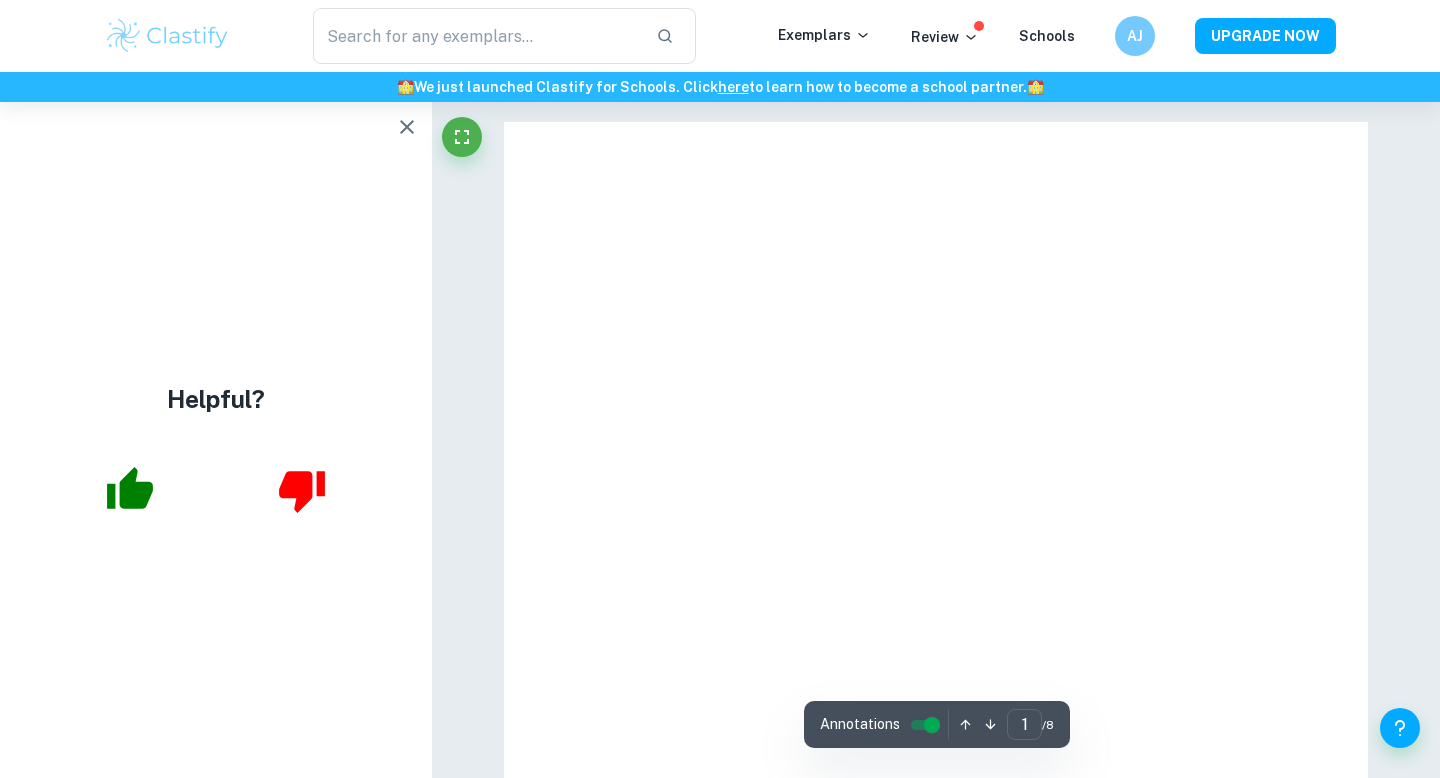 scroll, scrollTop: 0, scrollLeft: 0, axis: both 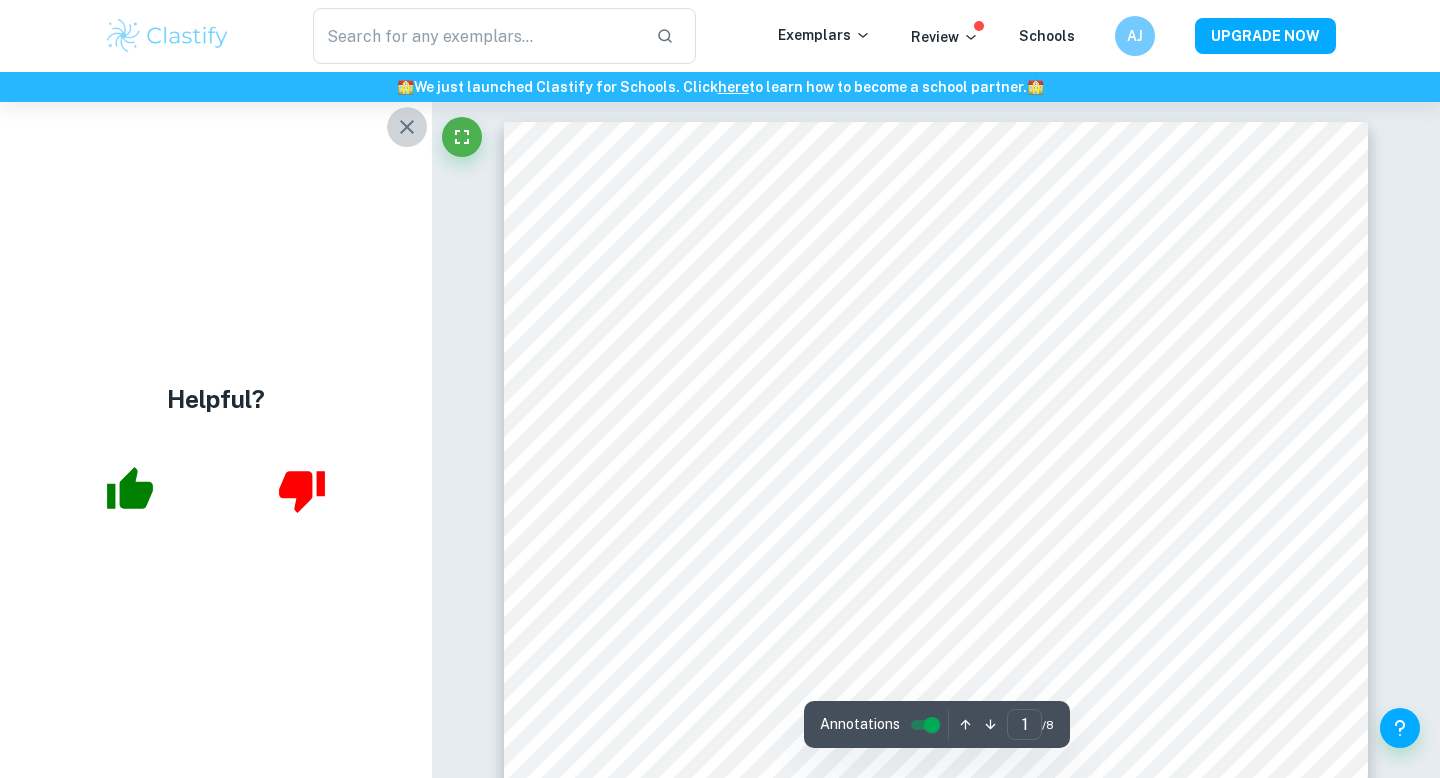click 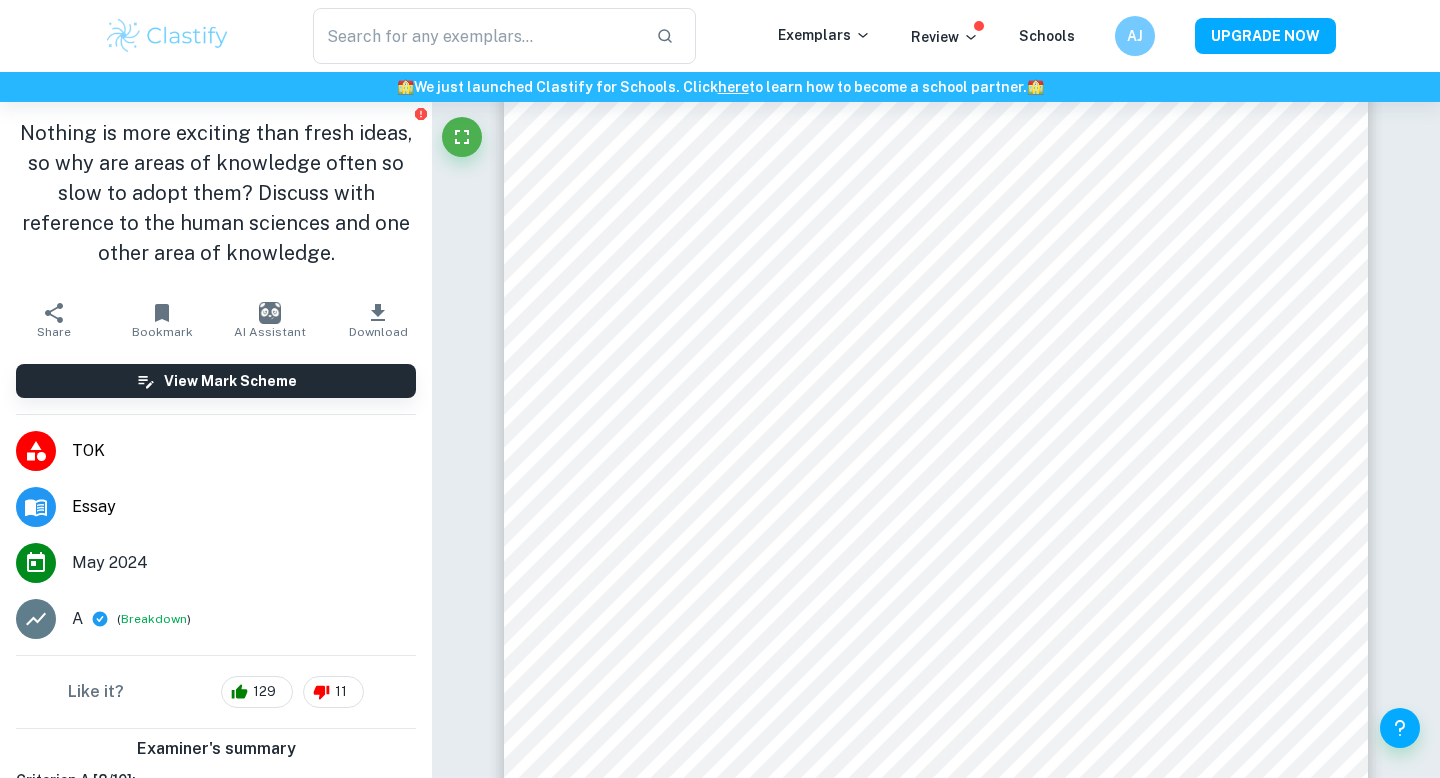 scroll, scrollTop: 66, scrollLeft: 0, axis: vertical 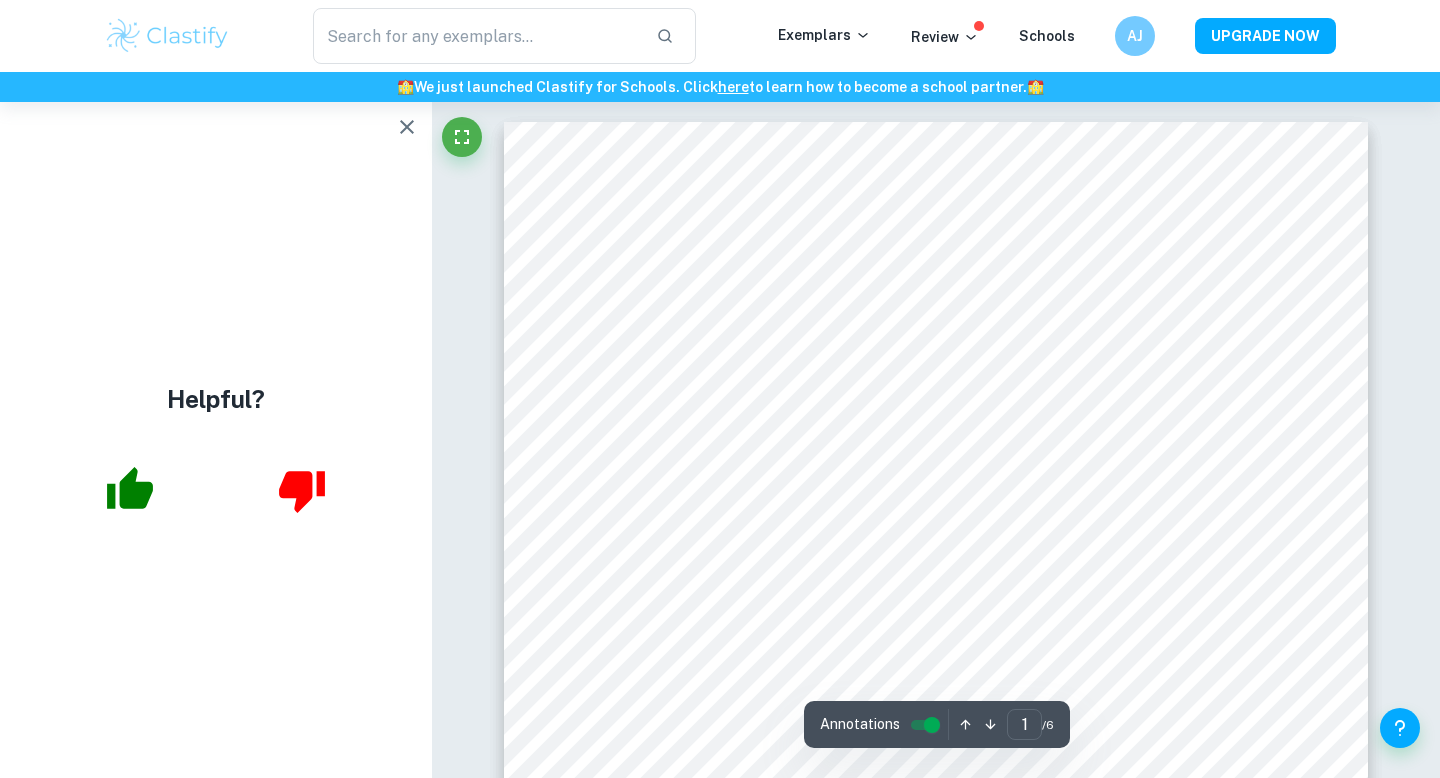click at bounding box center [407, 127] 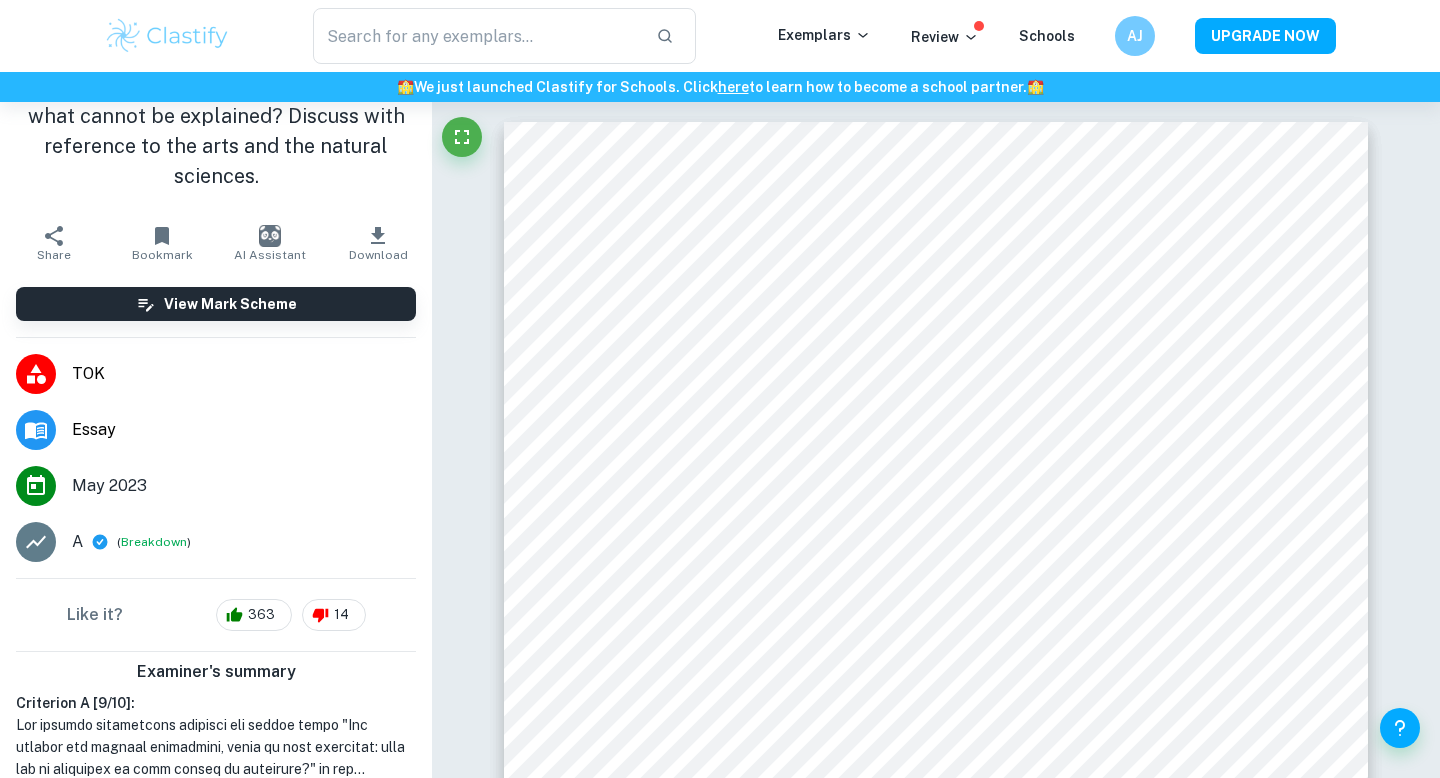 scroll, scrollTop: 74, scrollLeft: 0, axis: vertical 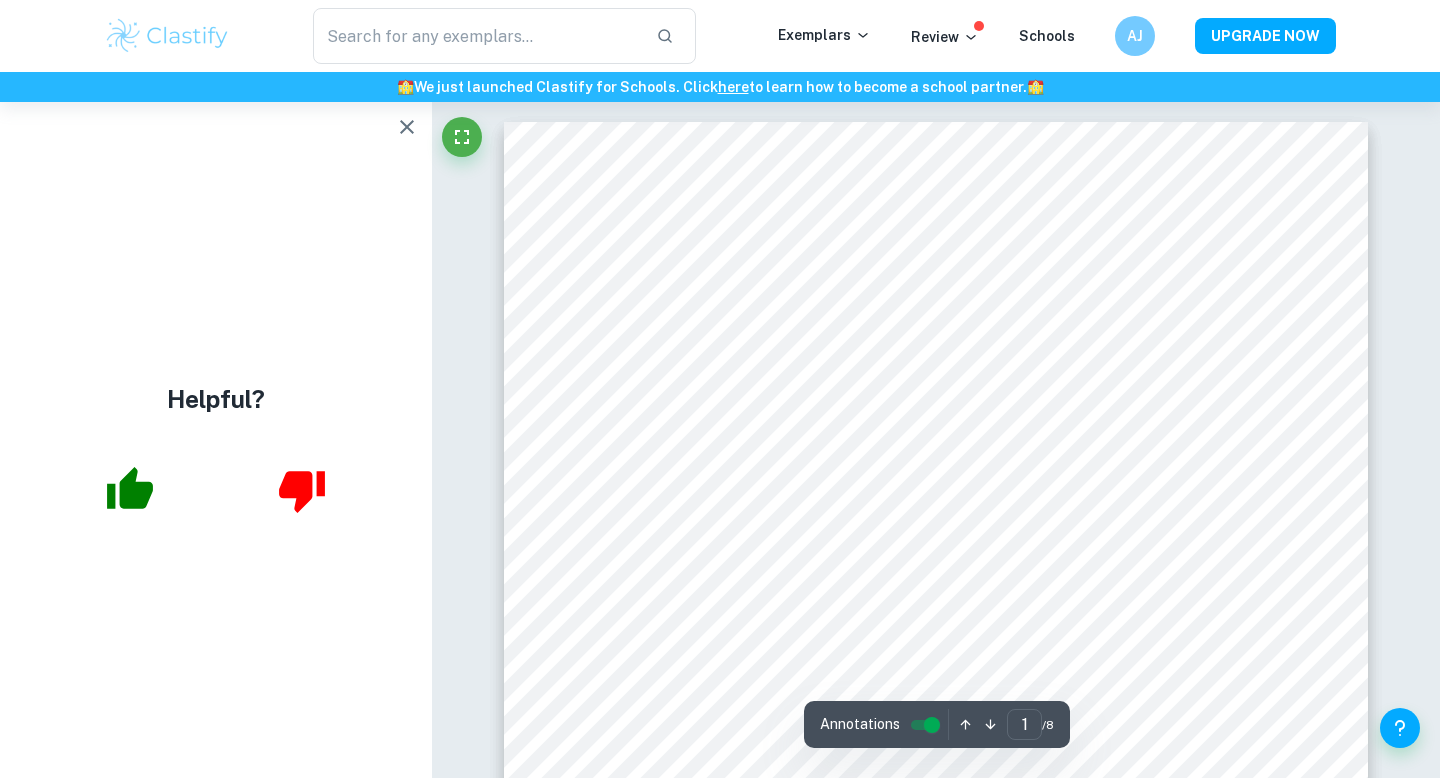 click 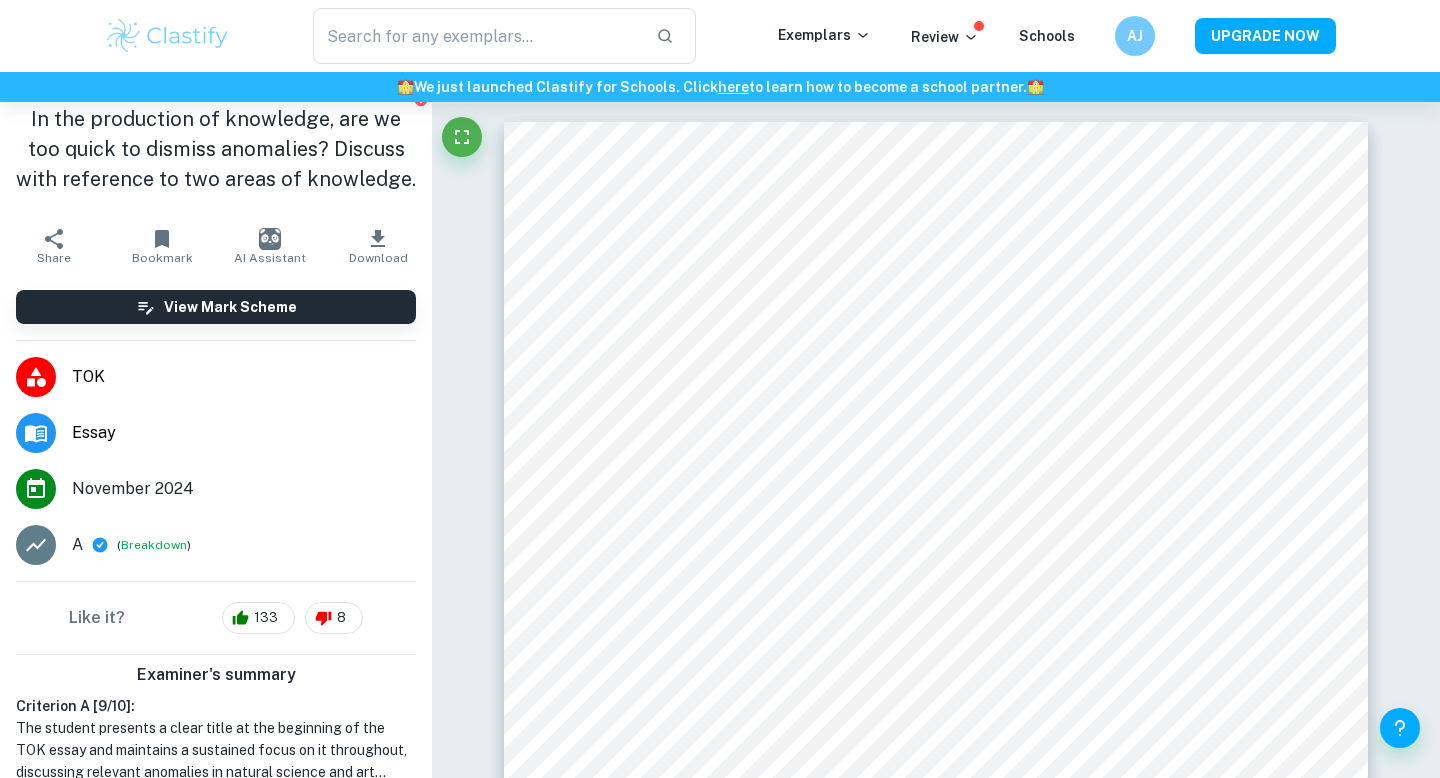 scroll, scrollTop: 0, scrollLeft: 0, axis: both 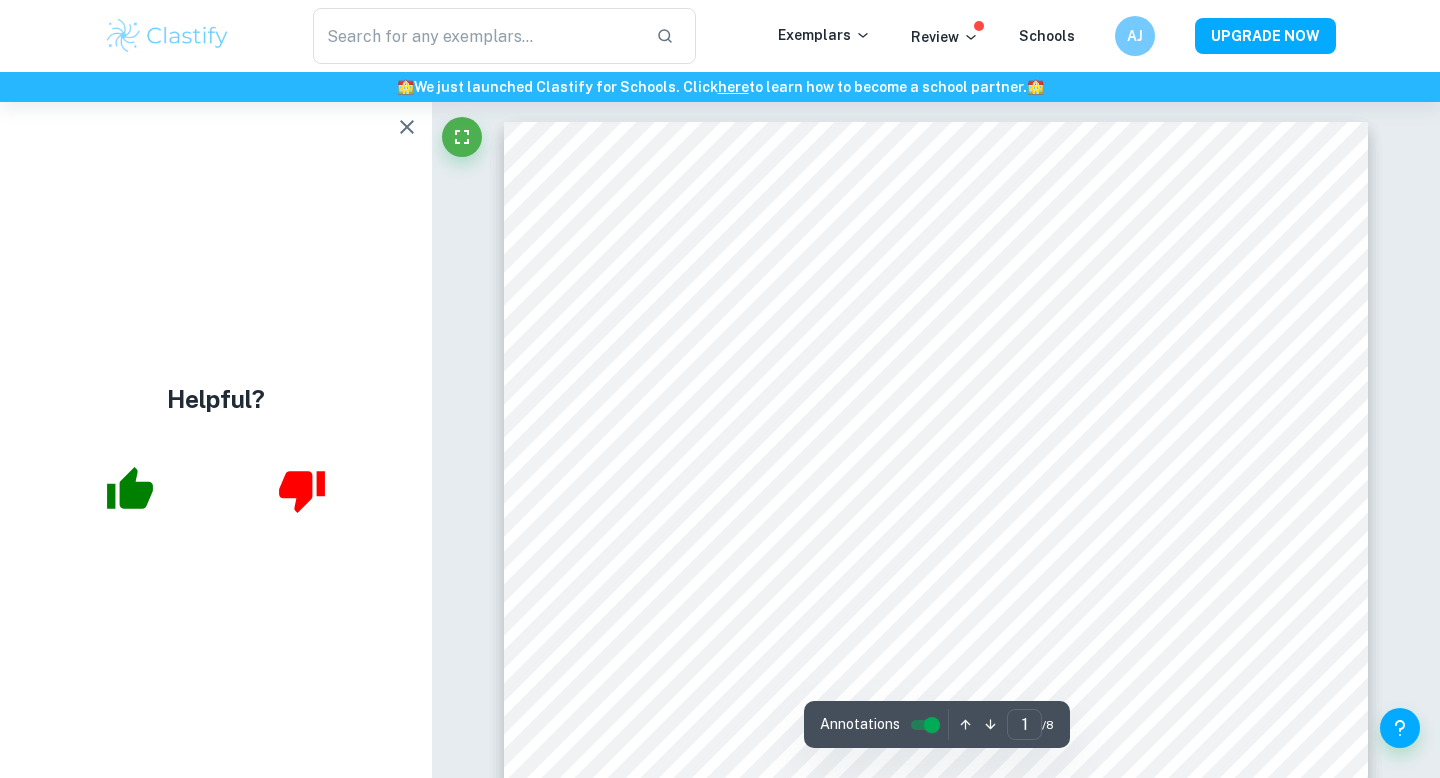 click 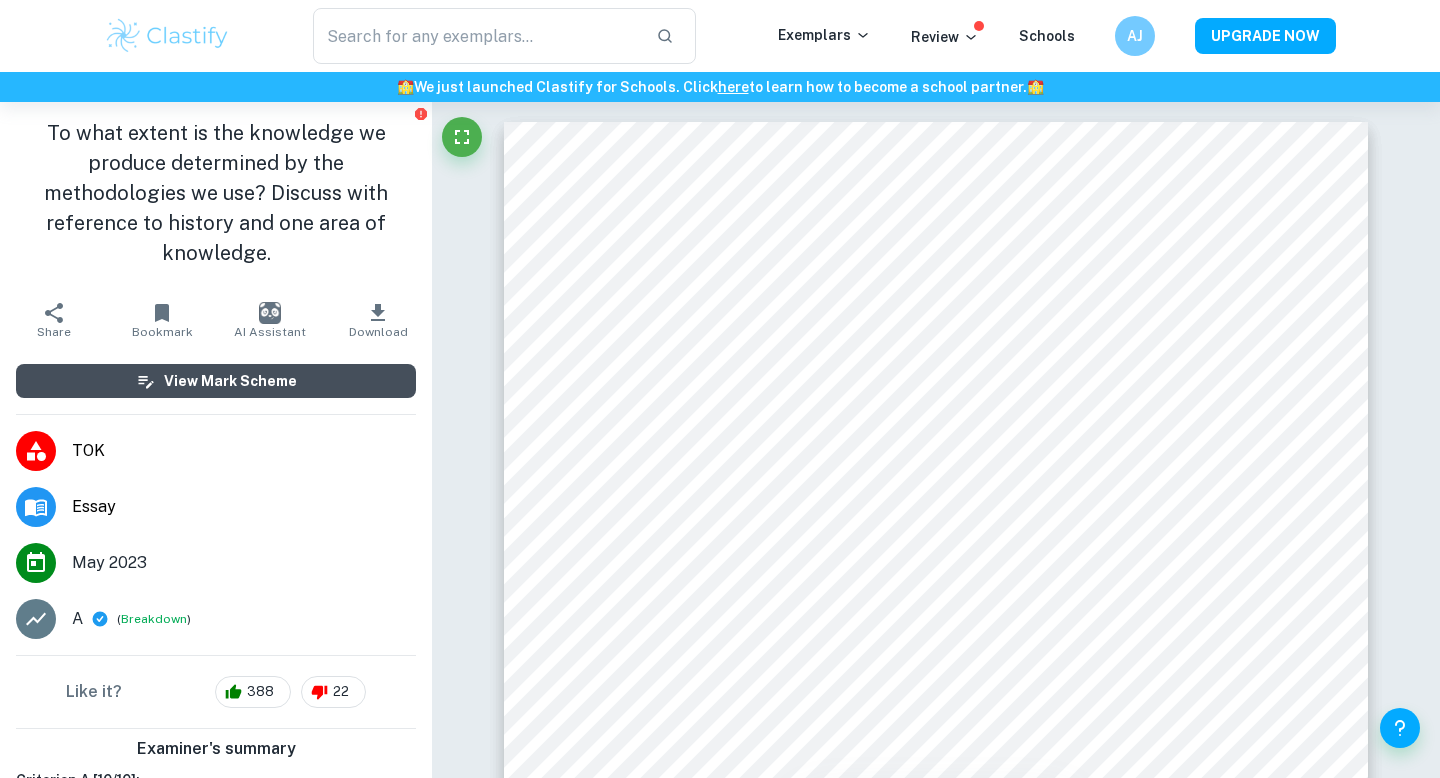 scroll, scrollTop: 45, scrollLeft: 0, axis: vertical 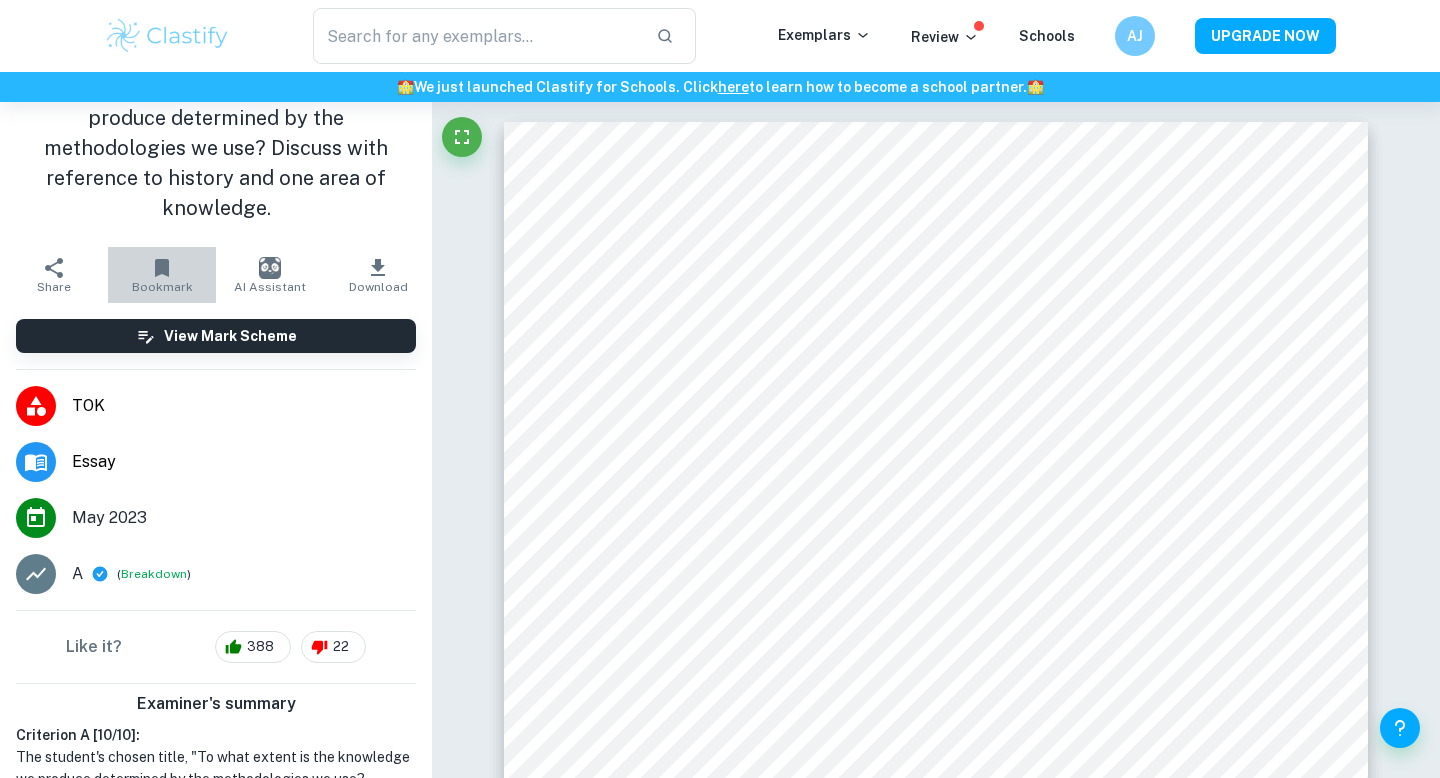 click 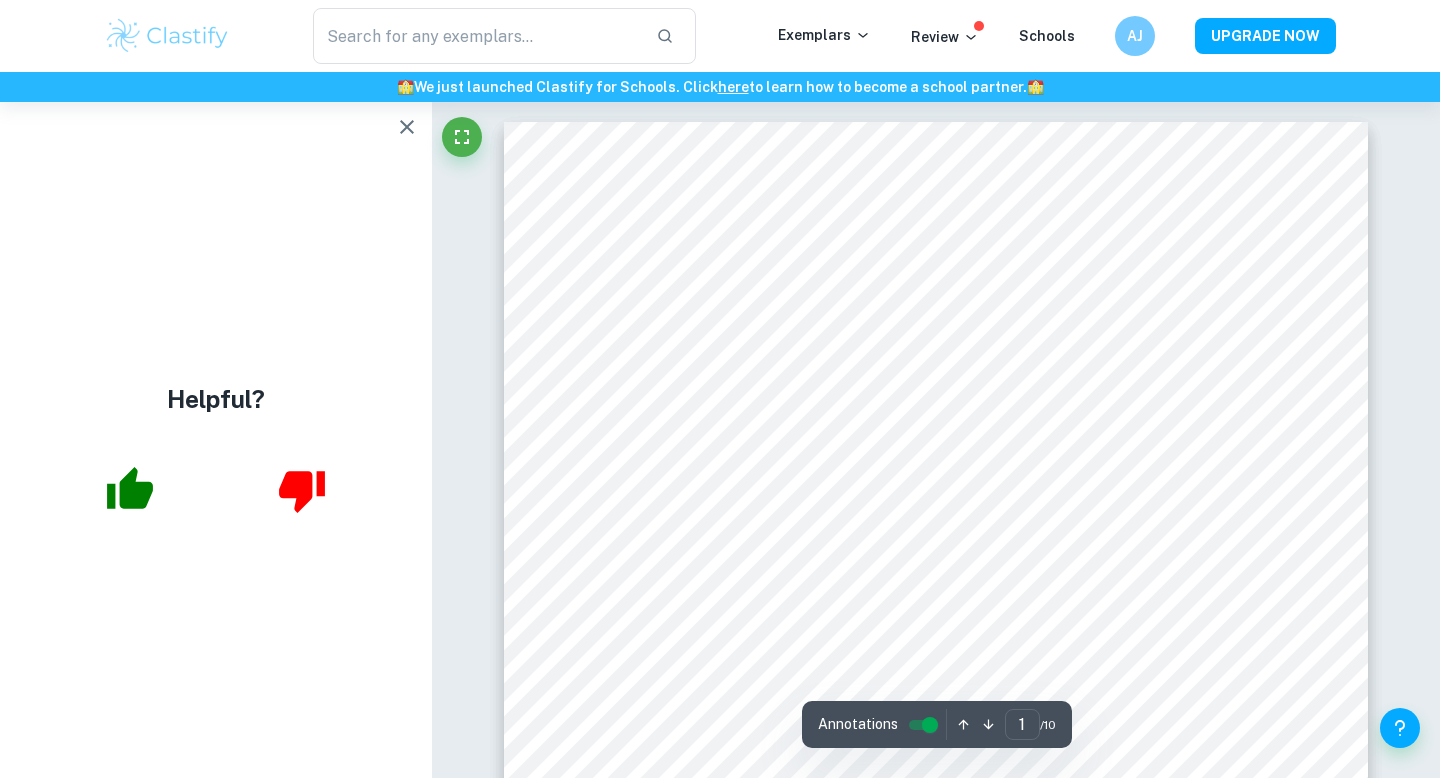 scroll, scrollTop: 0, scrollLeft: 0, axis: both 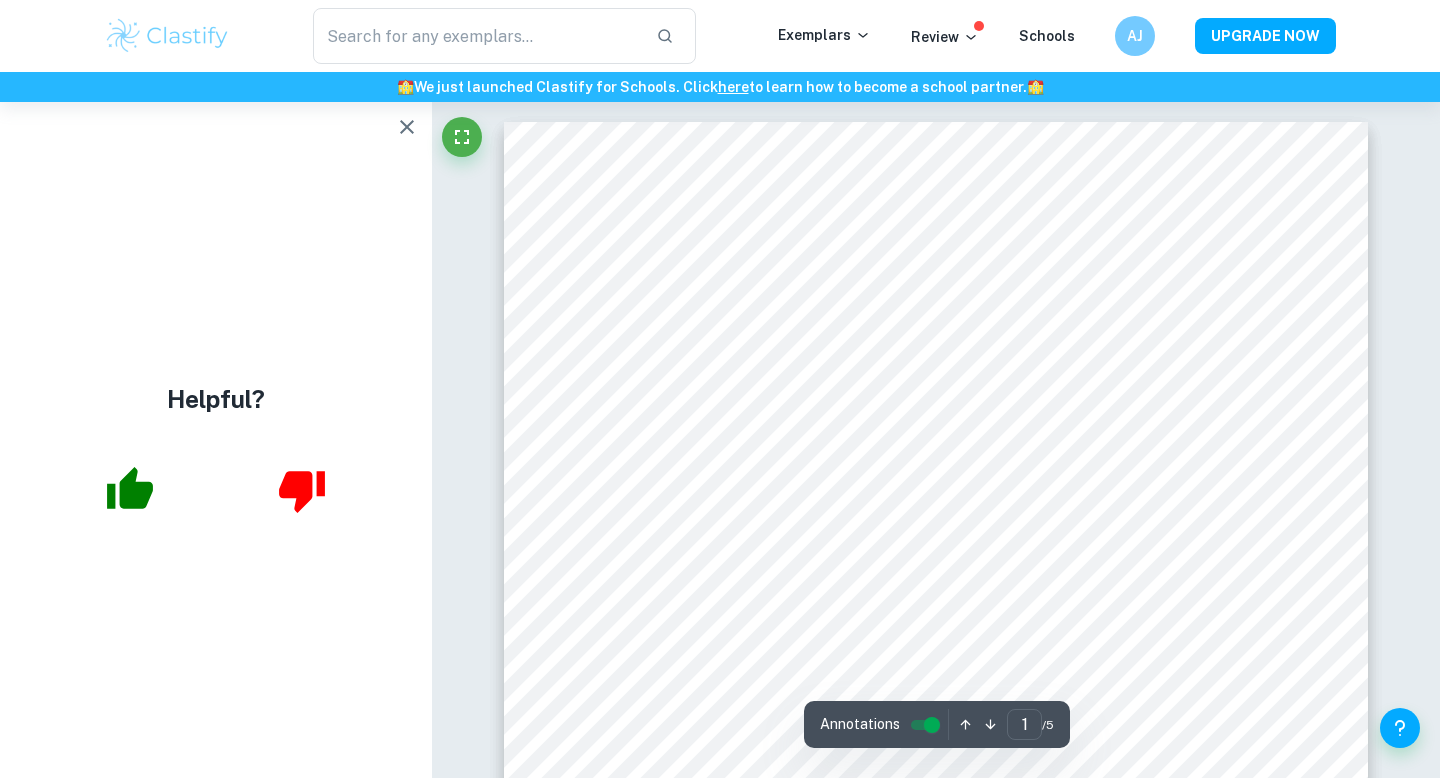click 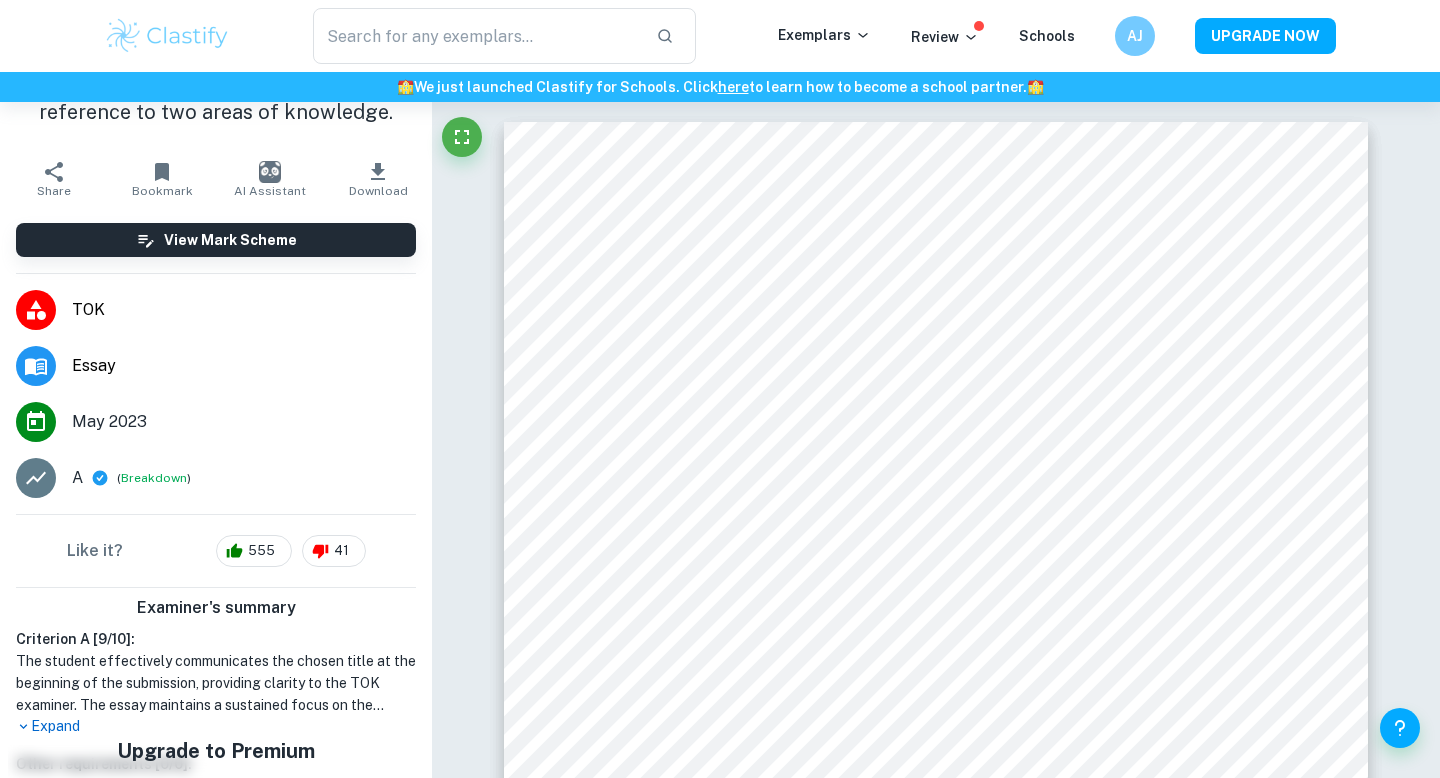 scroll, scrollTop: 0, scrollLeft: 0, axis: both 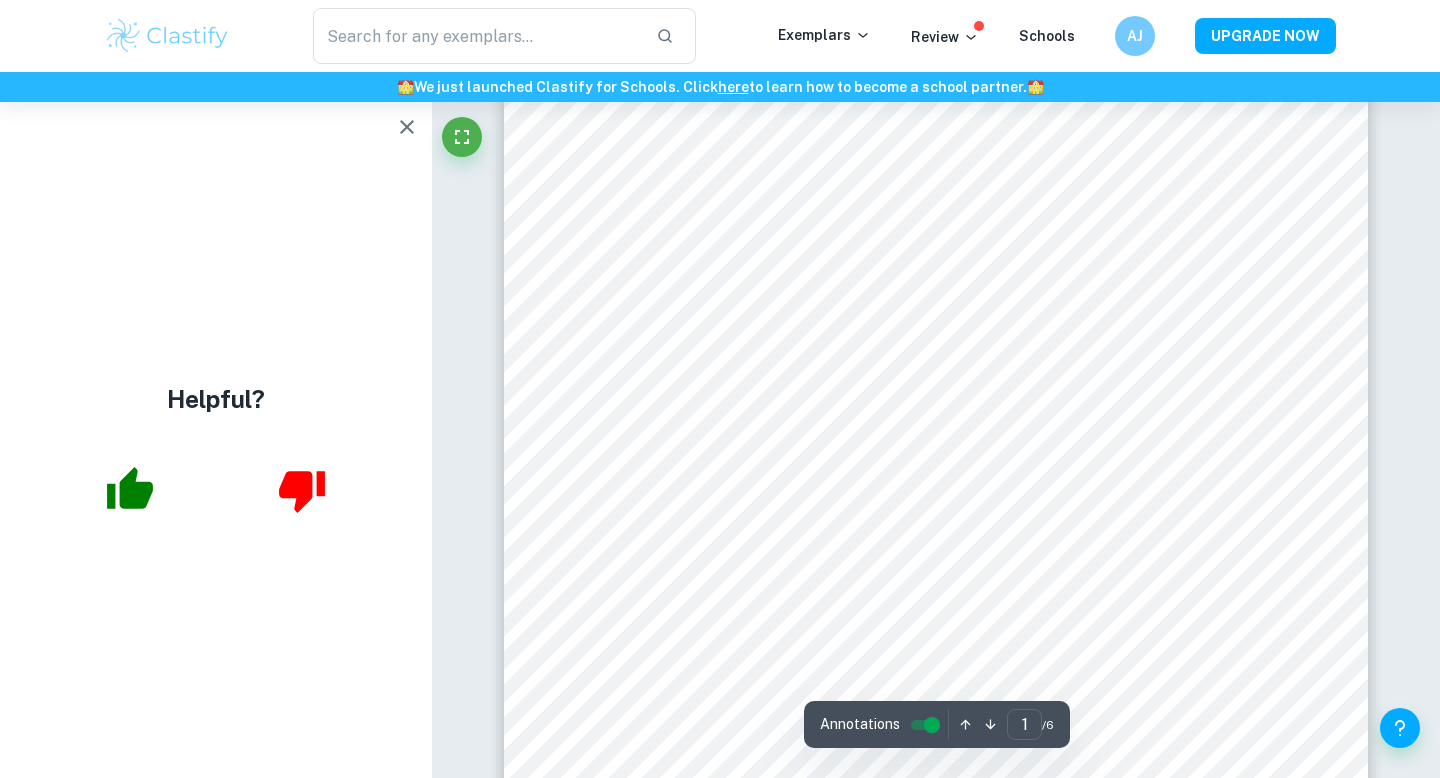 click at bounding box center [407, 127] 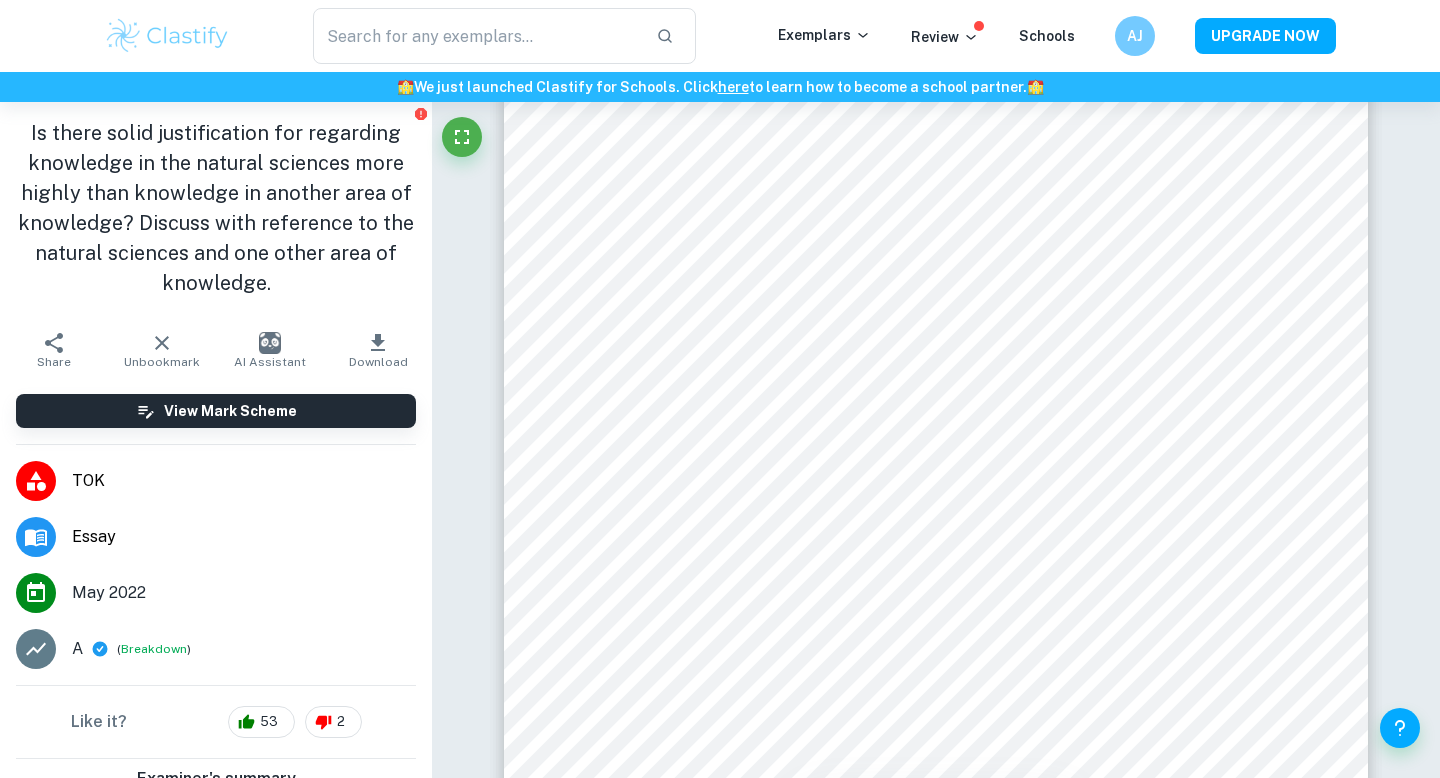 scroll, scrollTop: 54, scrollLeft: 0, axis: vertical 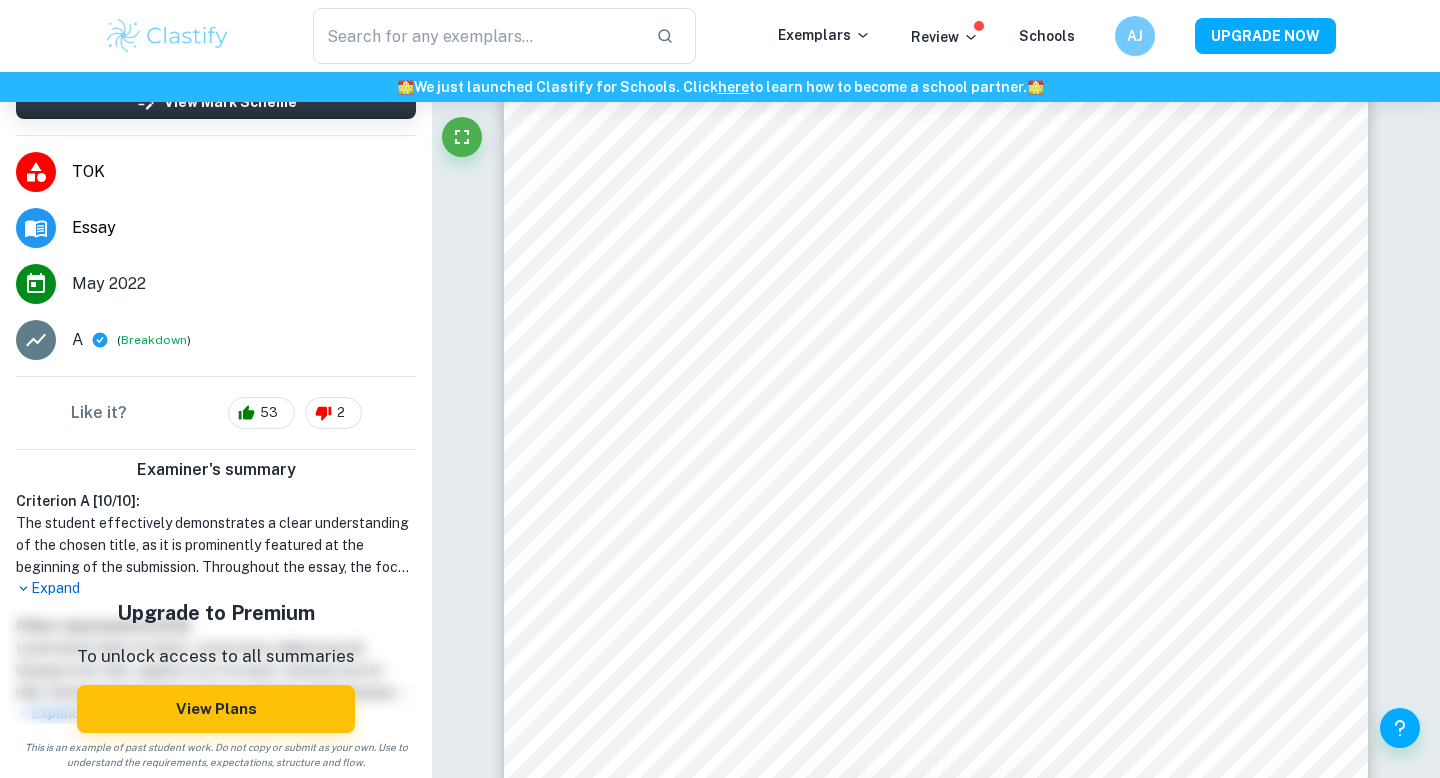 click on "Expand" at bounding box center (216, 588) 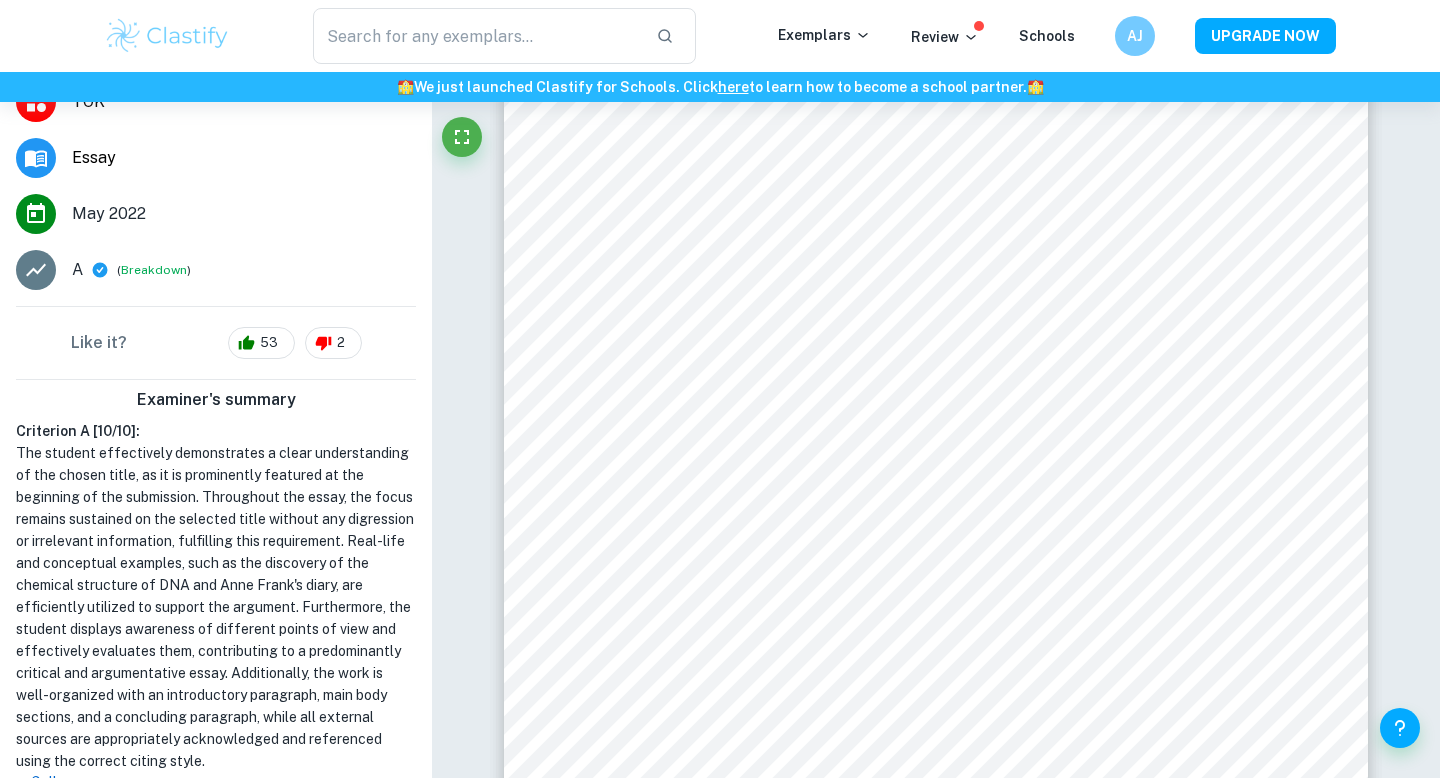 scroll, scrollTop: 438, scrollLeft: 0, axis: vertical 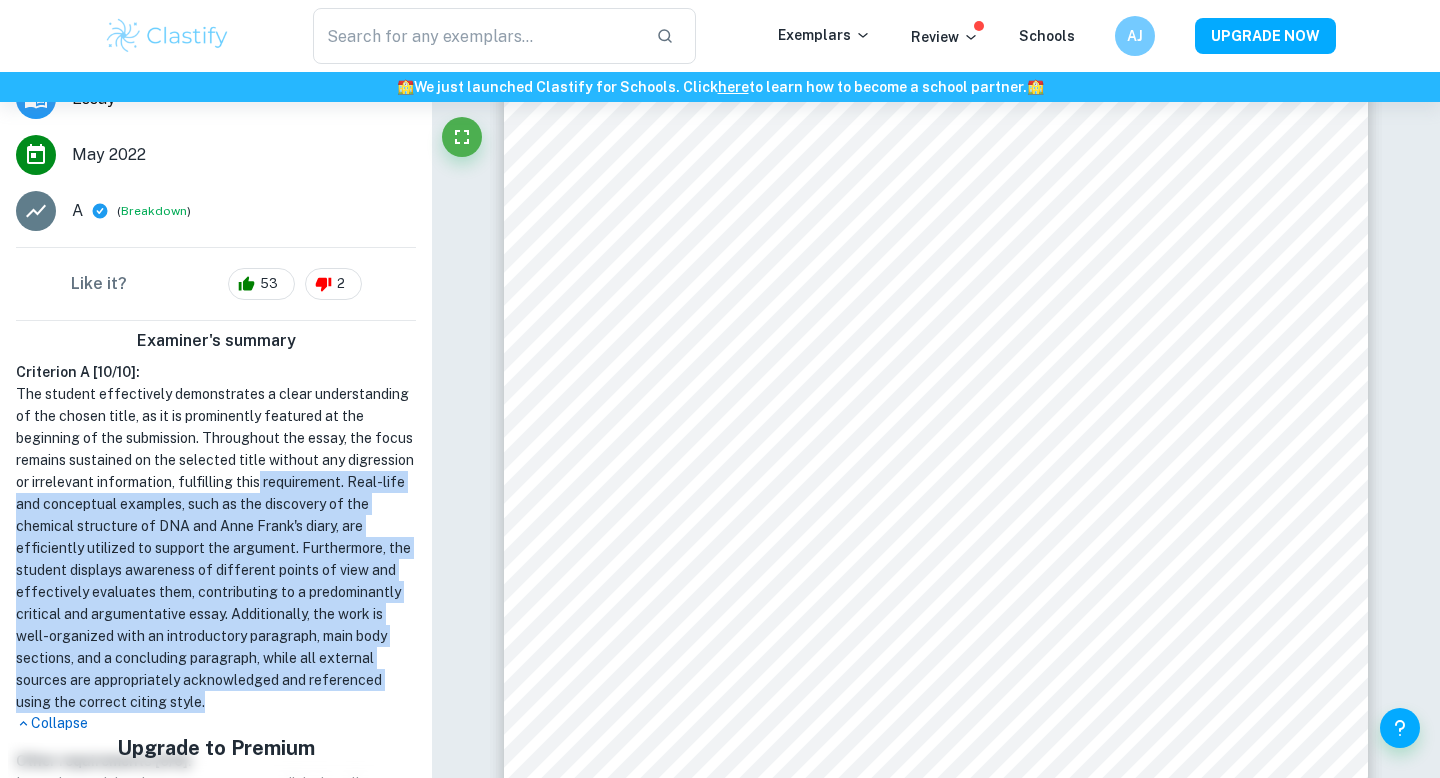 drag, startPoint x: 347, startPoint y: 723, endPoint x: 359, endPoint y: 475, distance: 248.29015 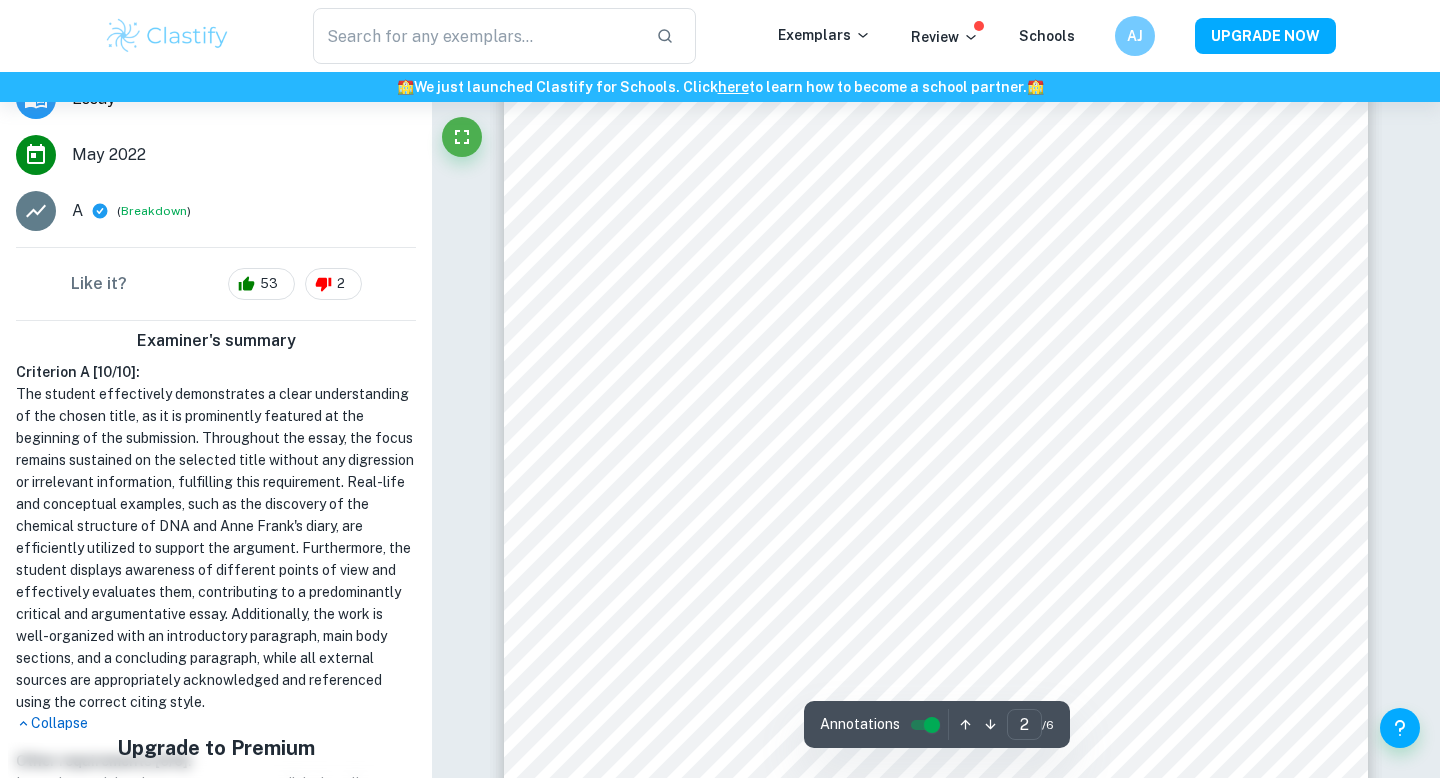 scroll, scrollTop: 1355, scrollLeft: 0, axis: vertical 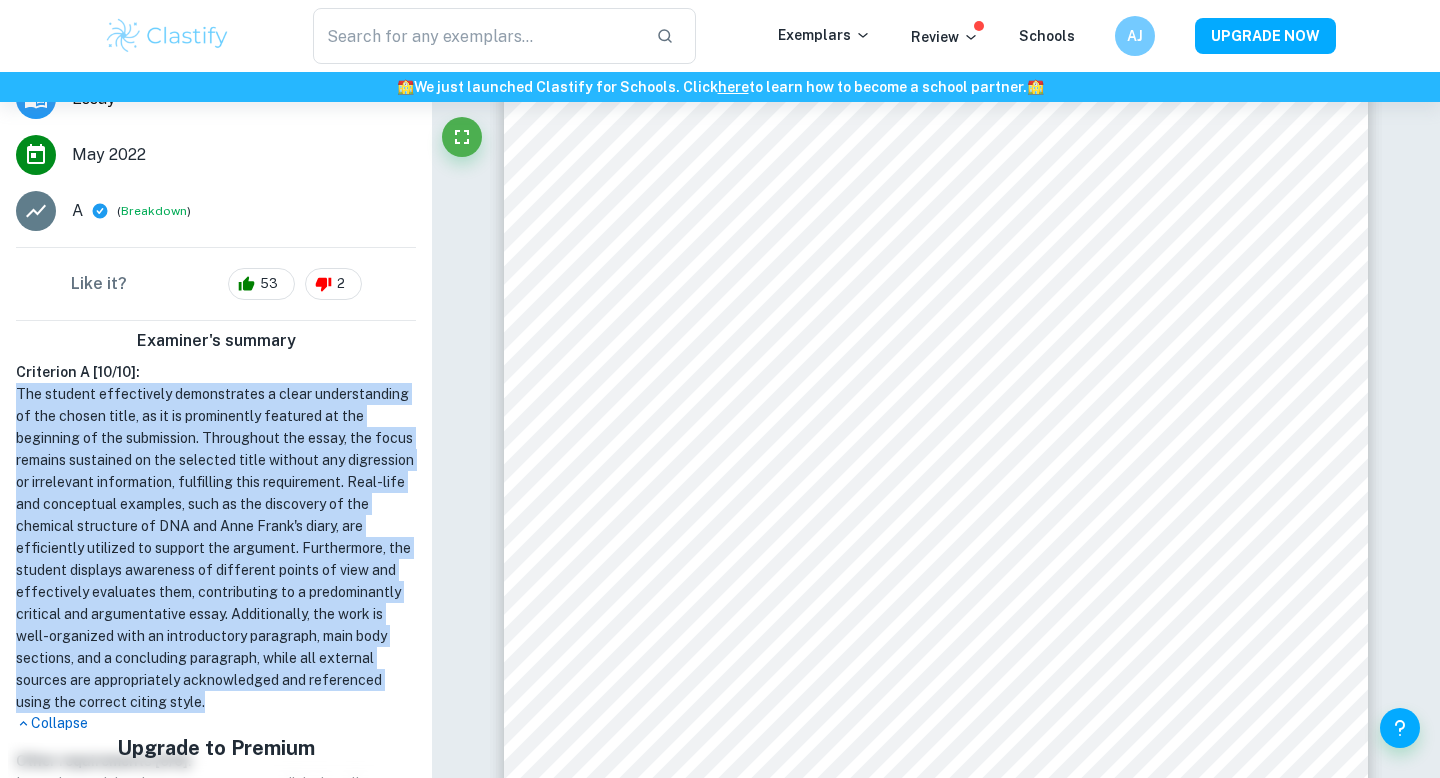 drag, startPoint x: 17, startPoint y: 390, endPoint x: 358, endPoint y: 701, distance: 461.5214 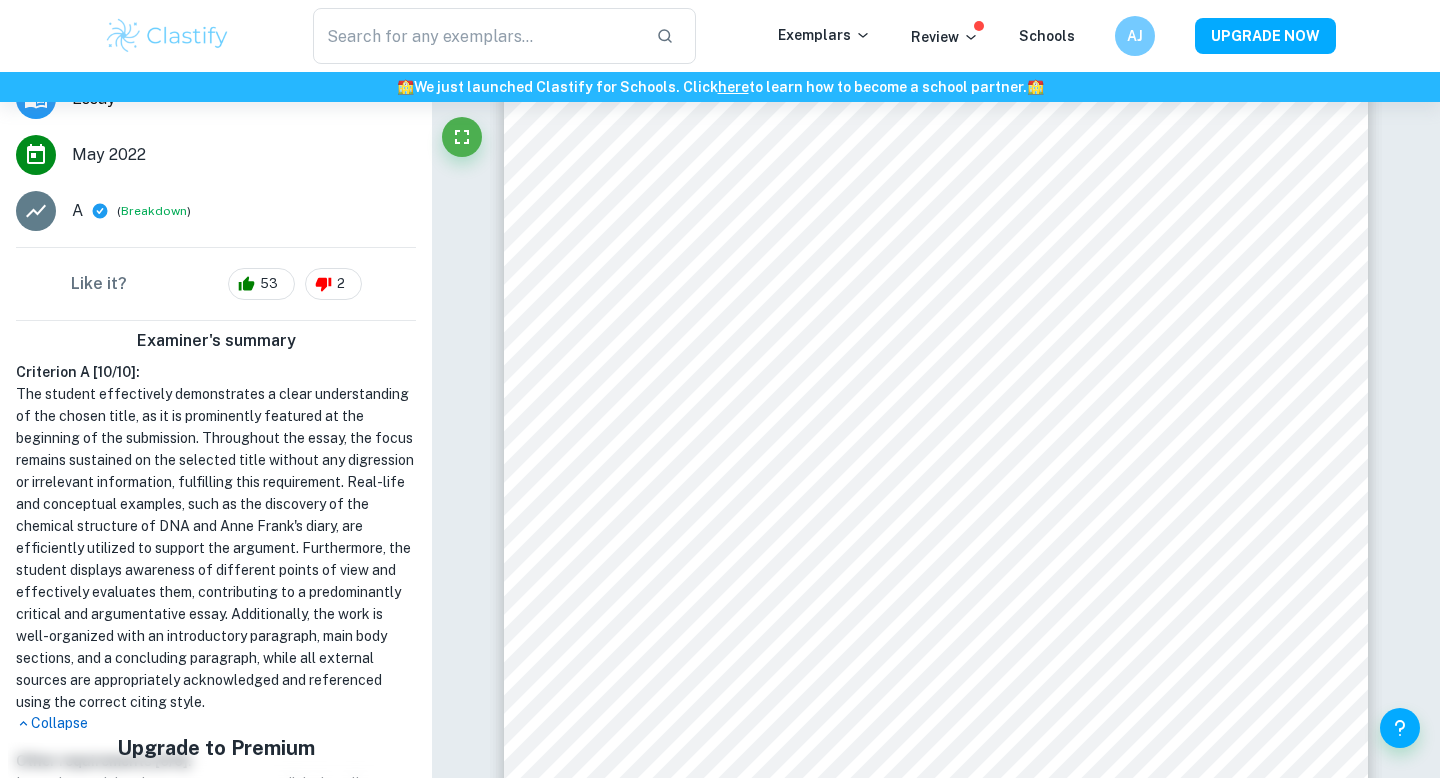 click on "The student effectively demonstrates a clear understanding of the chosen title, as it is prominently featured at the beginning of the submission. Throughout the essay, the focus remains sustained on the selected title without any digression or irrelevant information, fulfilling this requirement. Real-life and conceptual examples, such as the discovery of the chemical structure of DNA and Anne Frank's diary, are efficiently utilized to support the argument. Furthermore, the student displays awareness of different points of view and effectively evaluates them, contributing to a predominantly critical and argumentative essay. Additionally, the work is well-organized with an introductory paragraph, main body sections, and a concluding paragraph, while all external sources are appropriately acknowledged and referenced using the correct citing style." at bounding box center [216, 548] 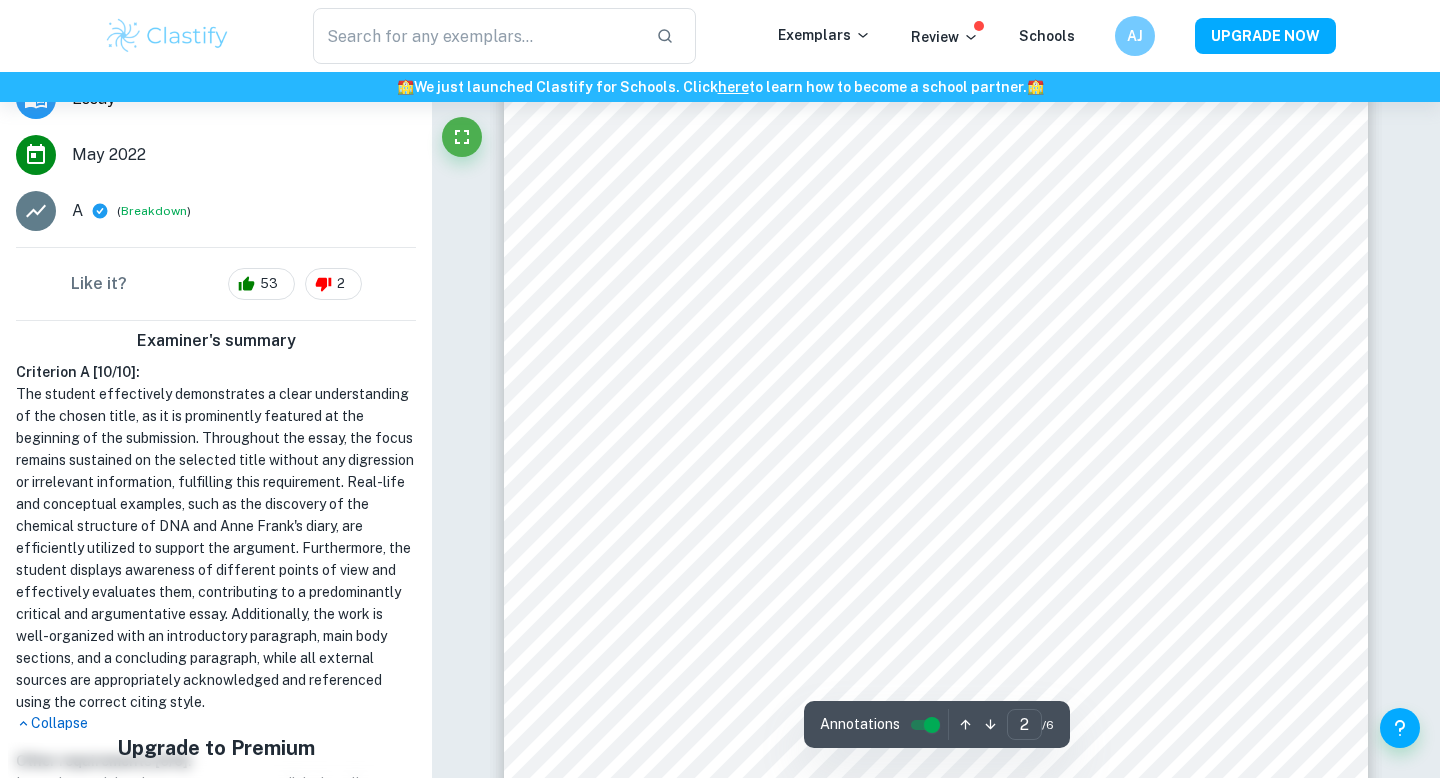 scroll, scrollTop: 1652, scrollLeft: 0, axis: vertical 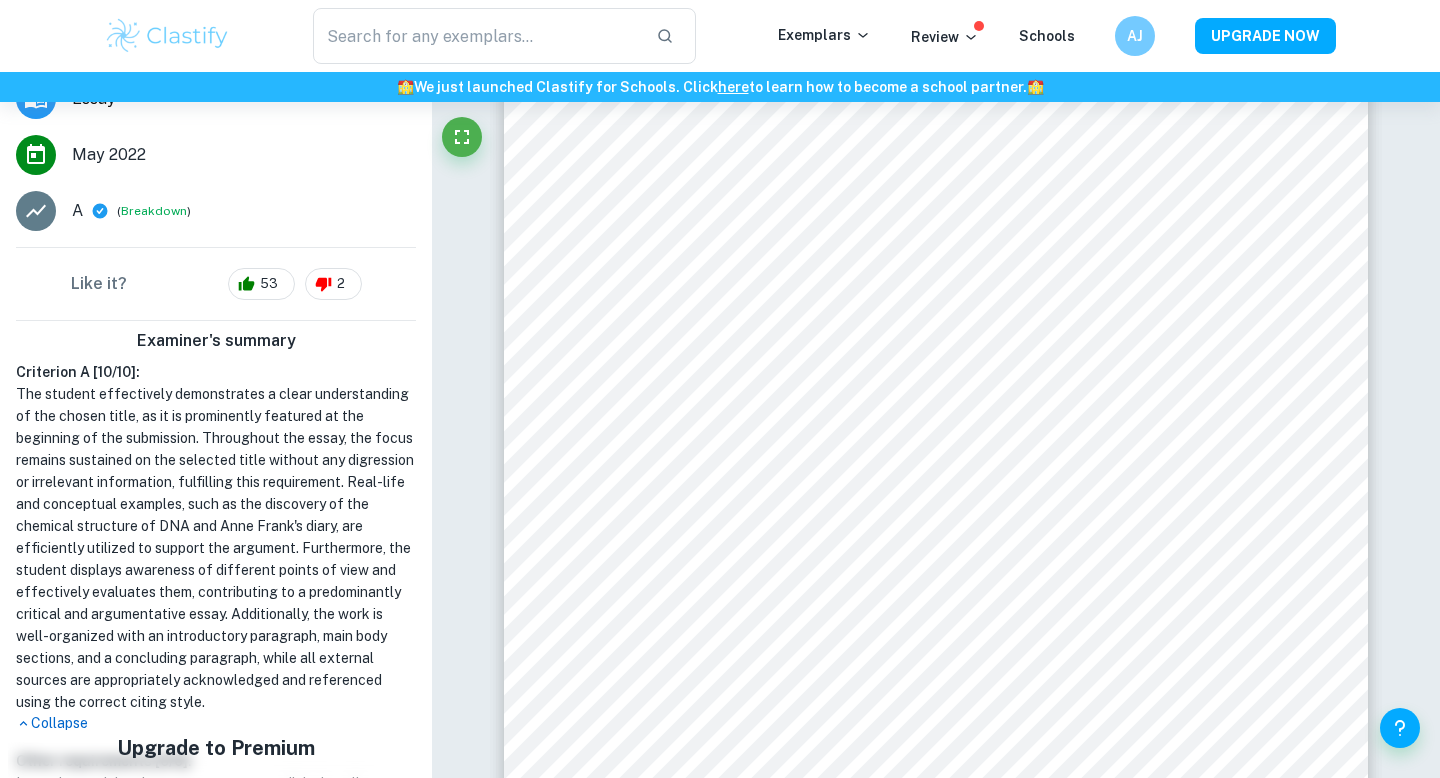 drag, startPoint x: 347, startPoint y: 709, endPoint x: 391, endPoint y: 713, distance: 44.181442 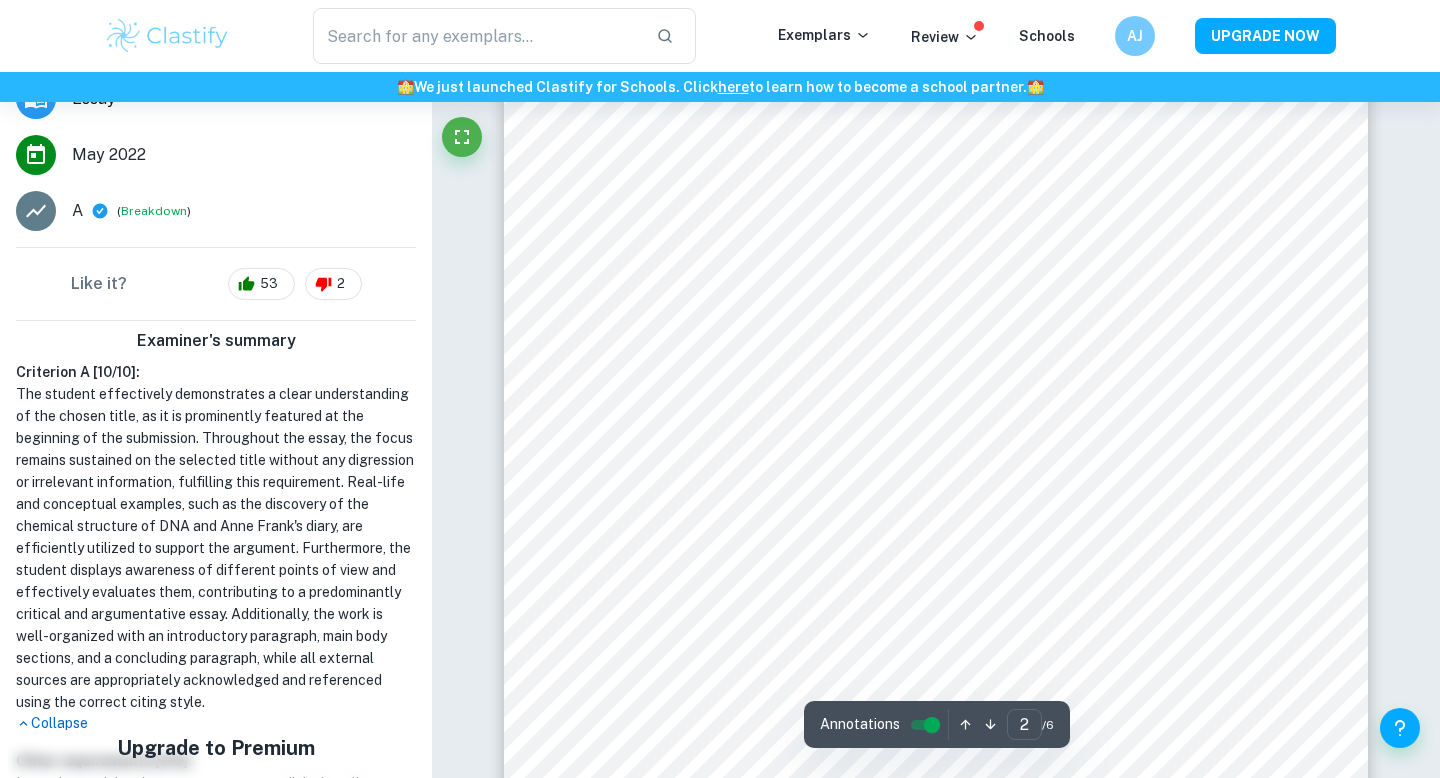 scroll, scrollTop: 1506, scrollLeft: 0, axis: vertical 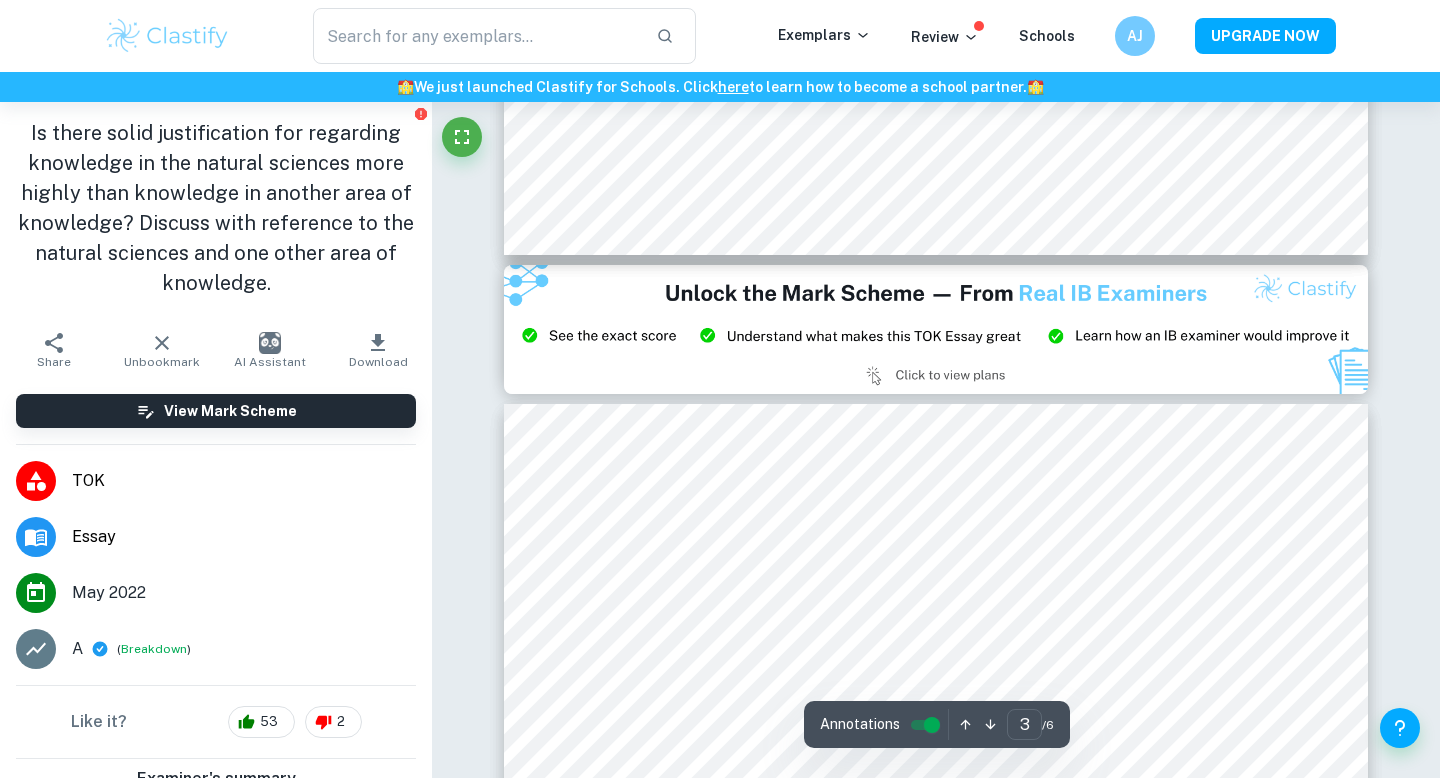 type on "2" 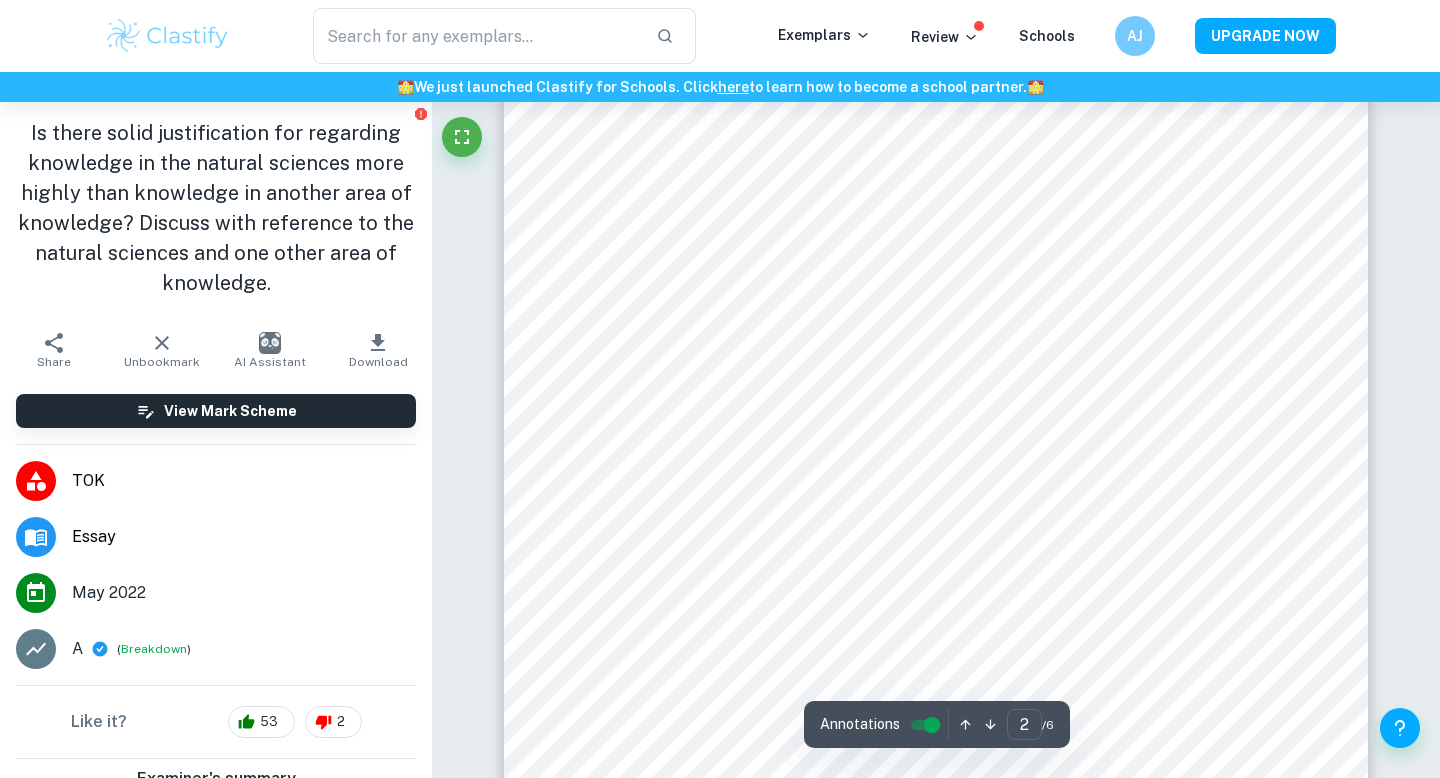 scroll, scrollTop: 1753, scrollLeft: 0, axis: vertical 